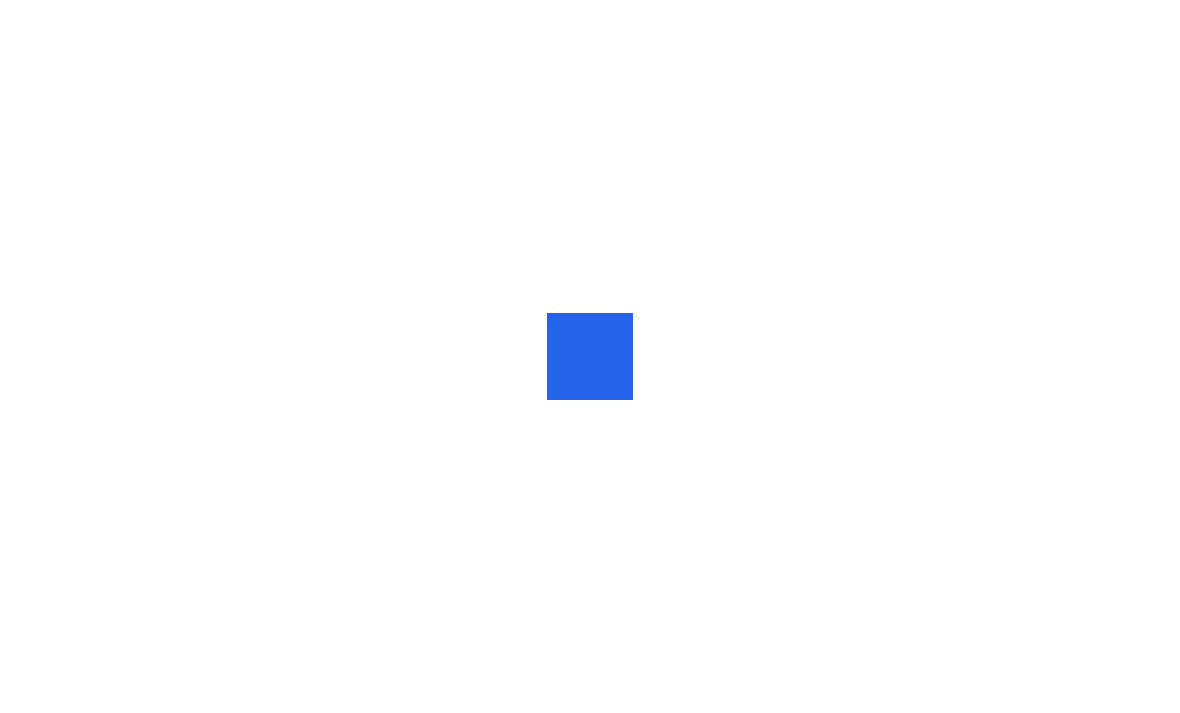 scroll, scrollTop: 0, scrollLeft: 0, axis: both 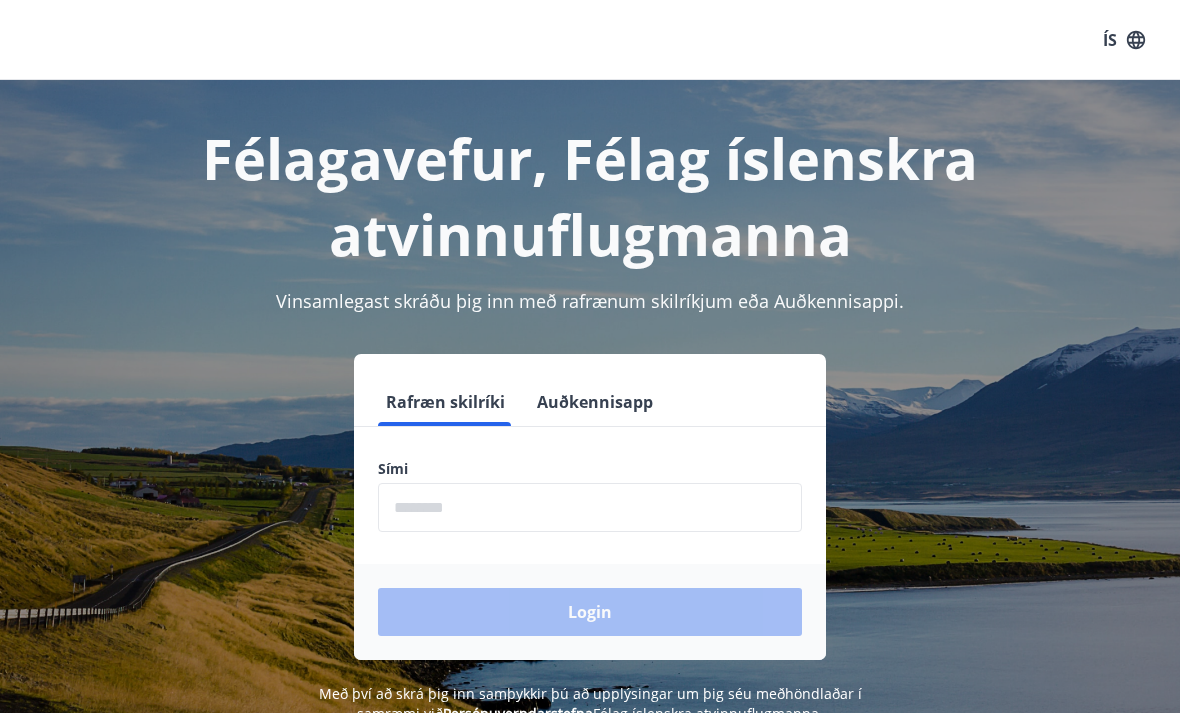 click at bounding box center (590, 507) 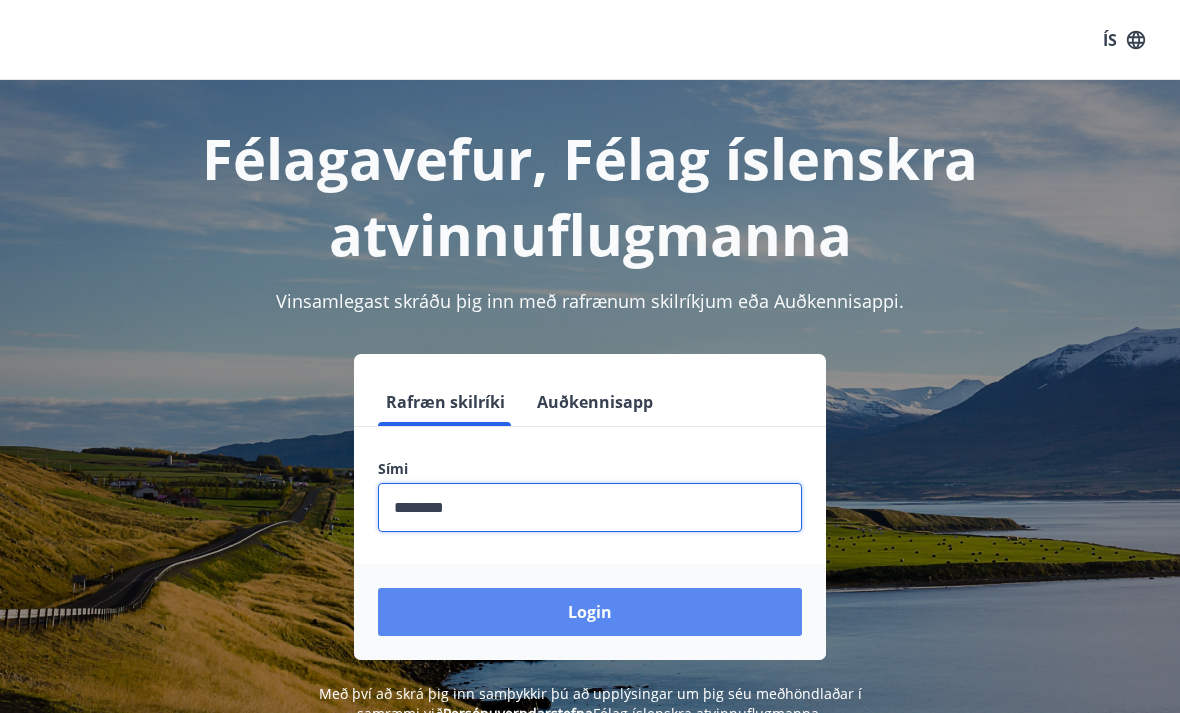 type on "********" 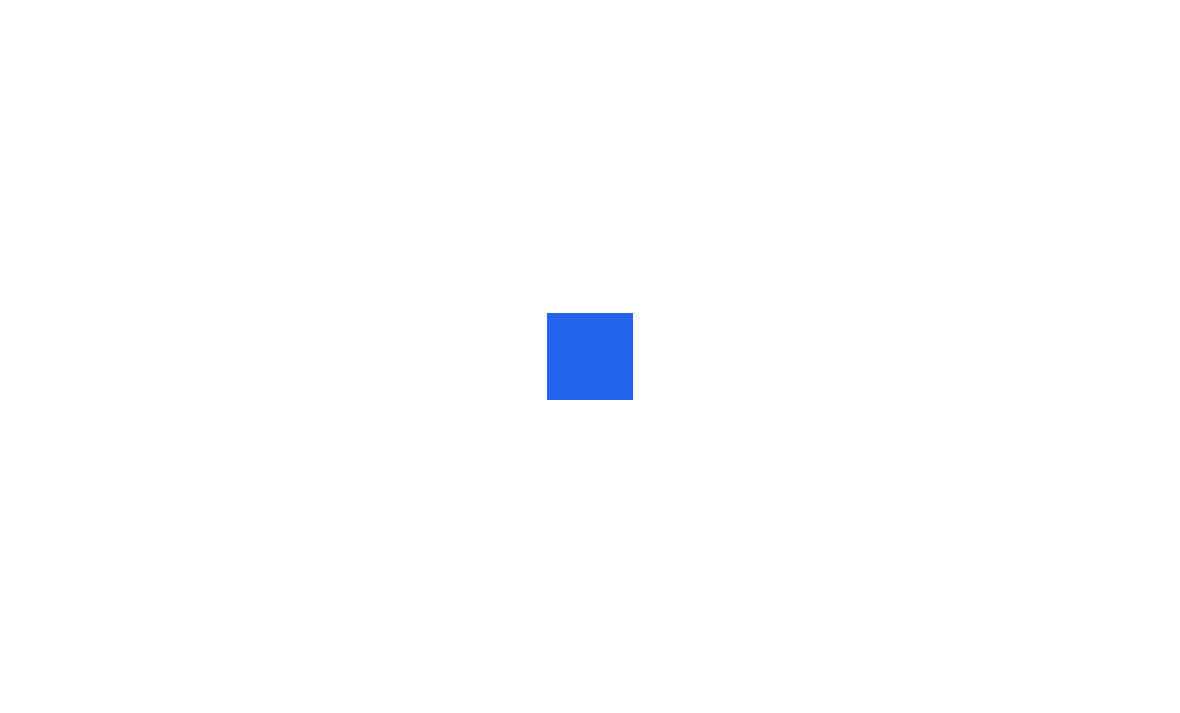 scroll, scrollTop: 0, scrollLeft: 0, axis: both 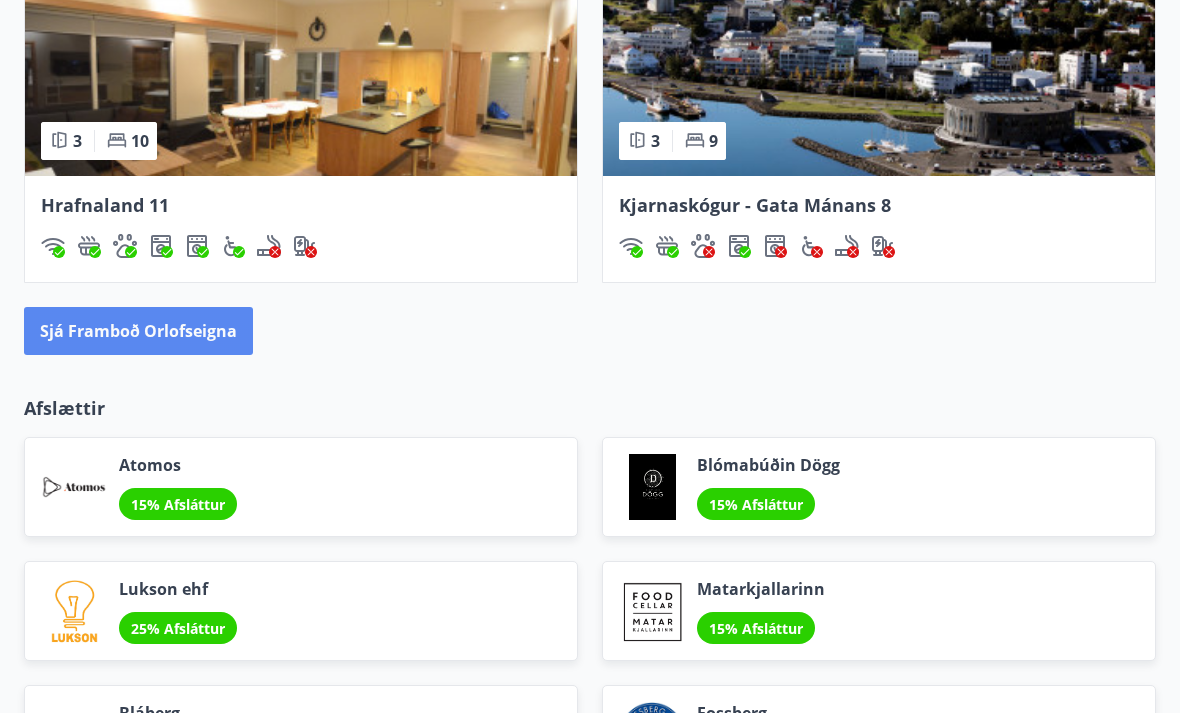 click on "Sjá framboð orlofseigna" at bounding box center [138, 331] 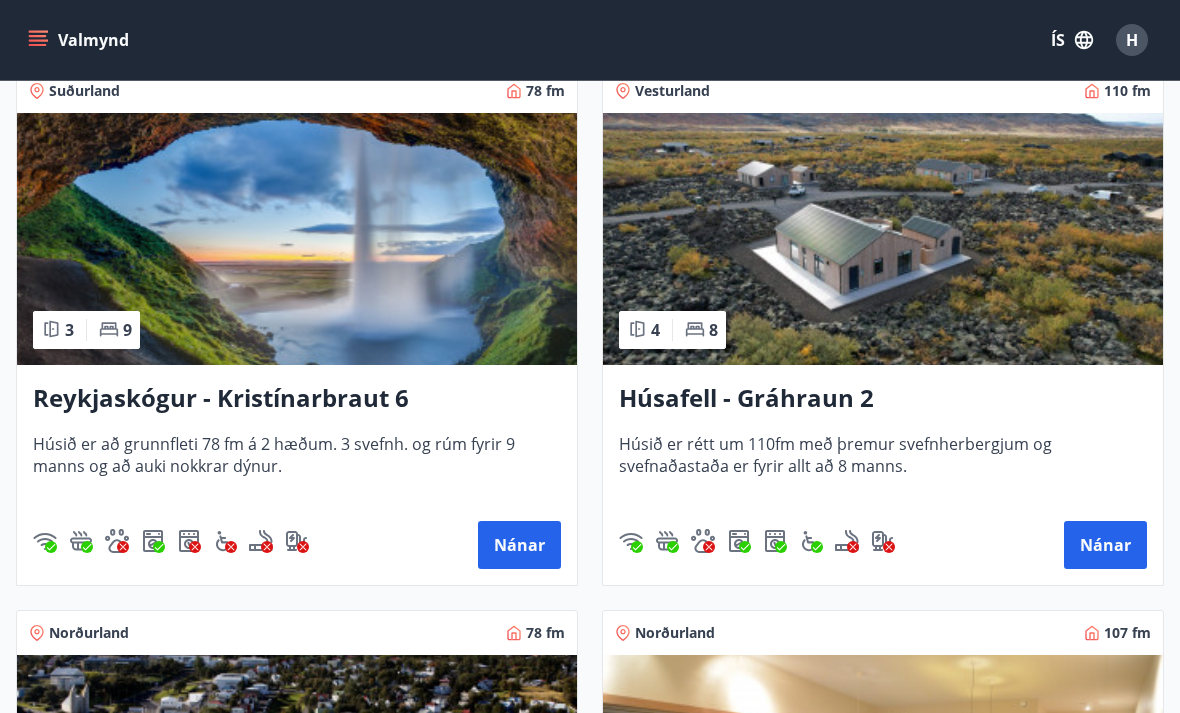 scroll, scrollTop: 403, scrollLeft: 0, axis: vertical 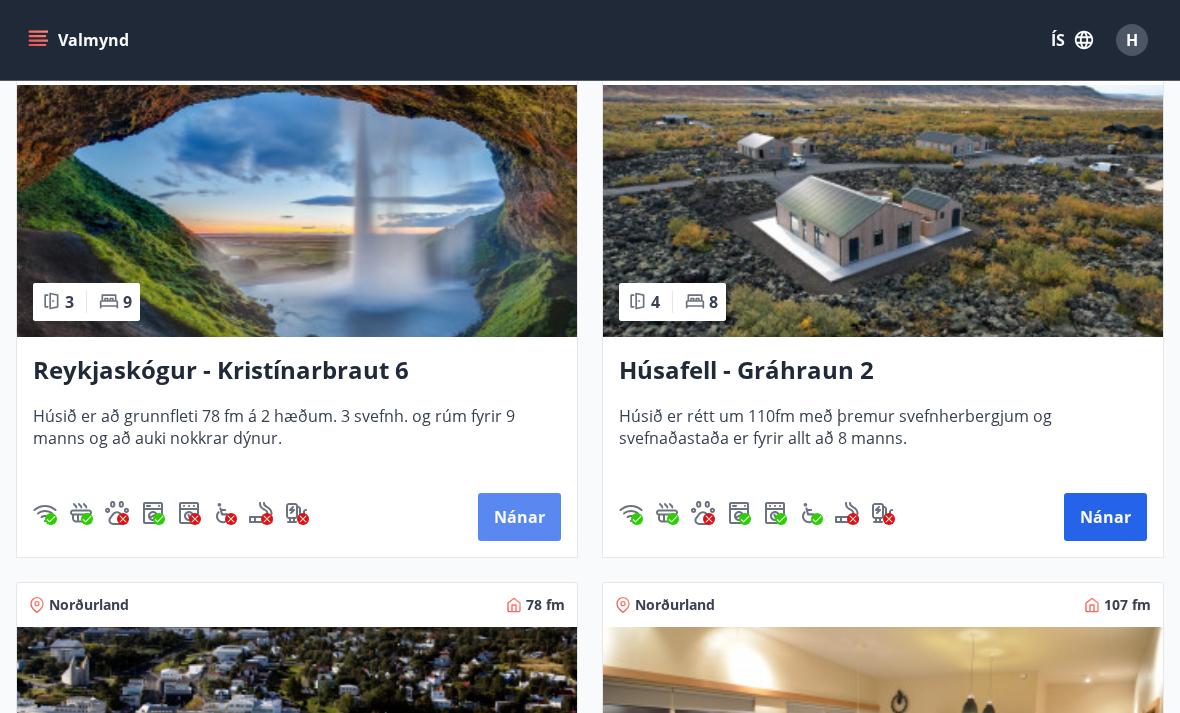 click on "Nánar" at bounding box center (519, 517) 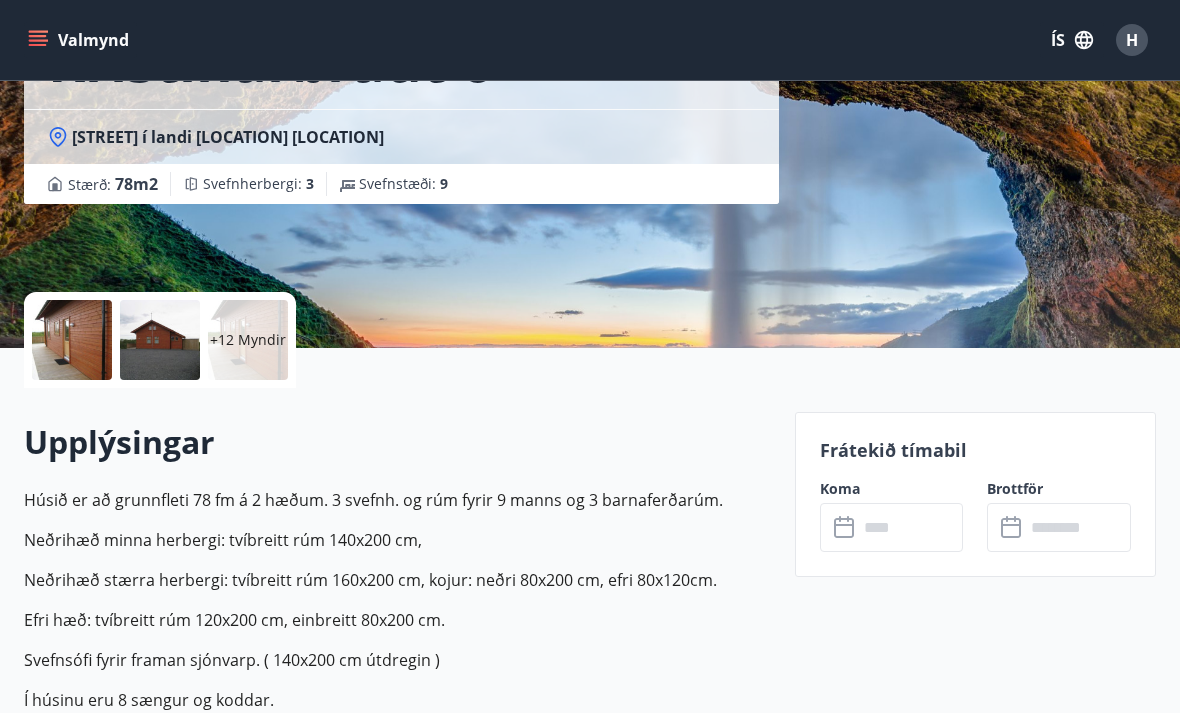 scroll, scrollTop: 243, scrollLeft: 0, axis: vertical 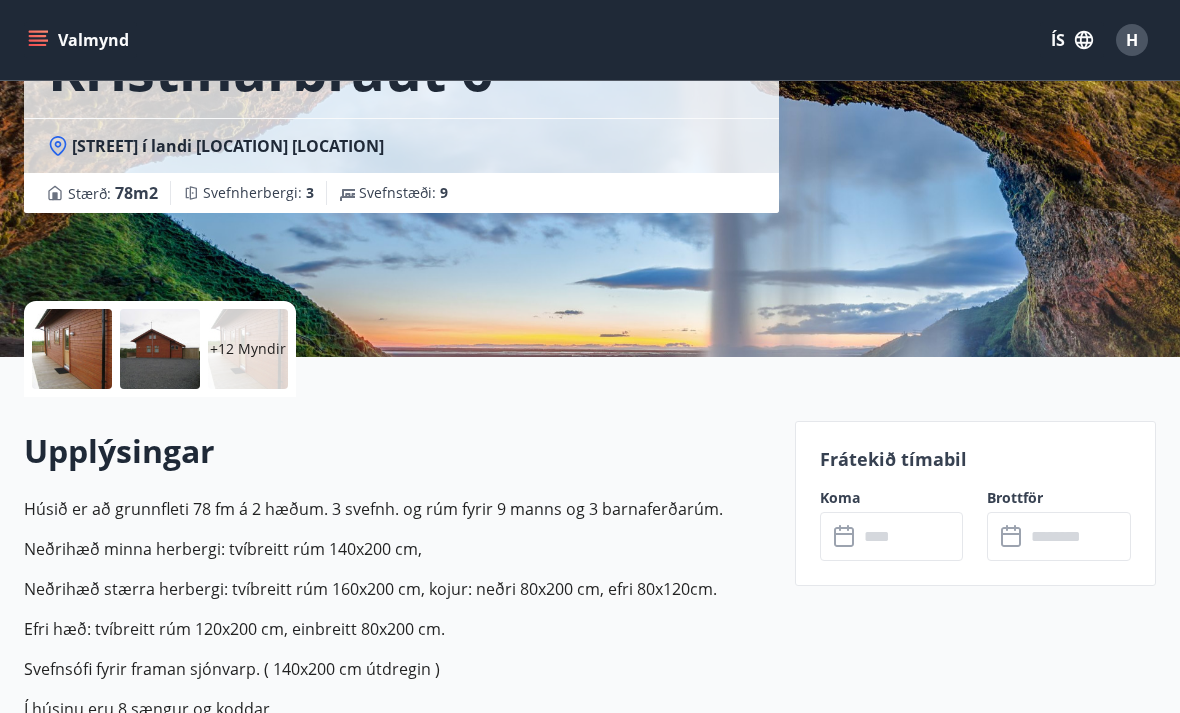 click on "+12 Myndir" at bounding box center (248, 349) 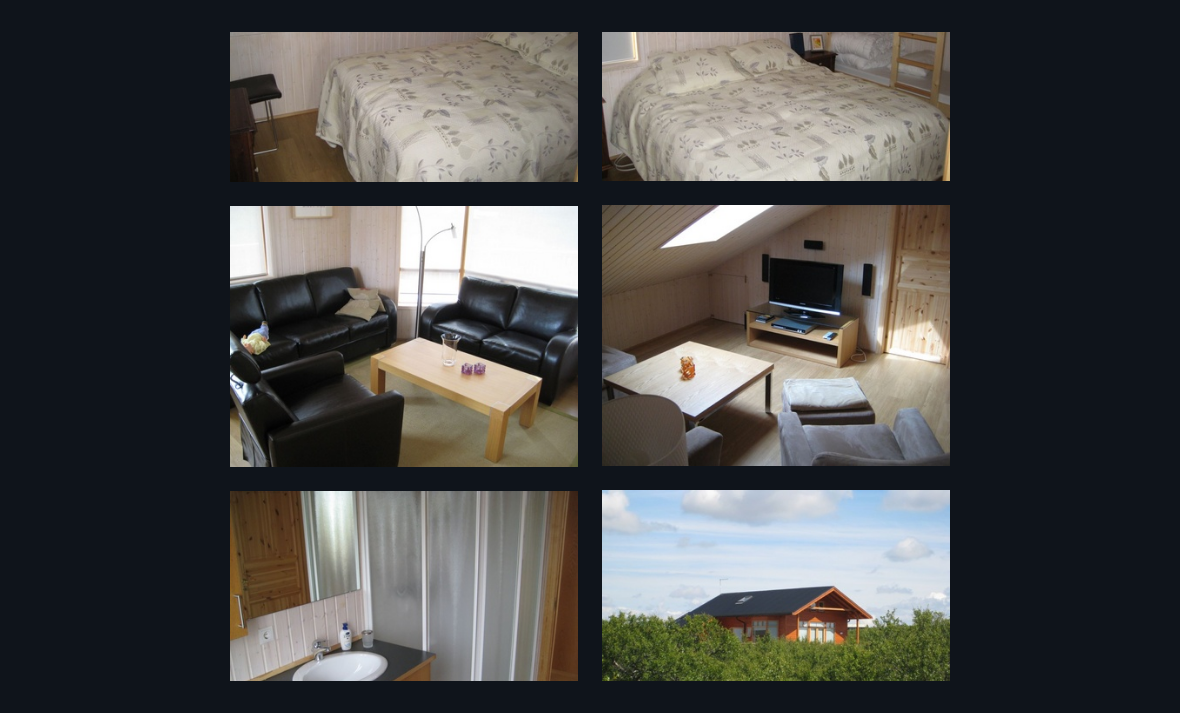 scroll, scrollTop: 1810, scrollLeft: 0, axis: vertical 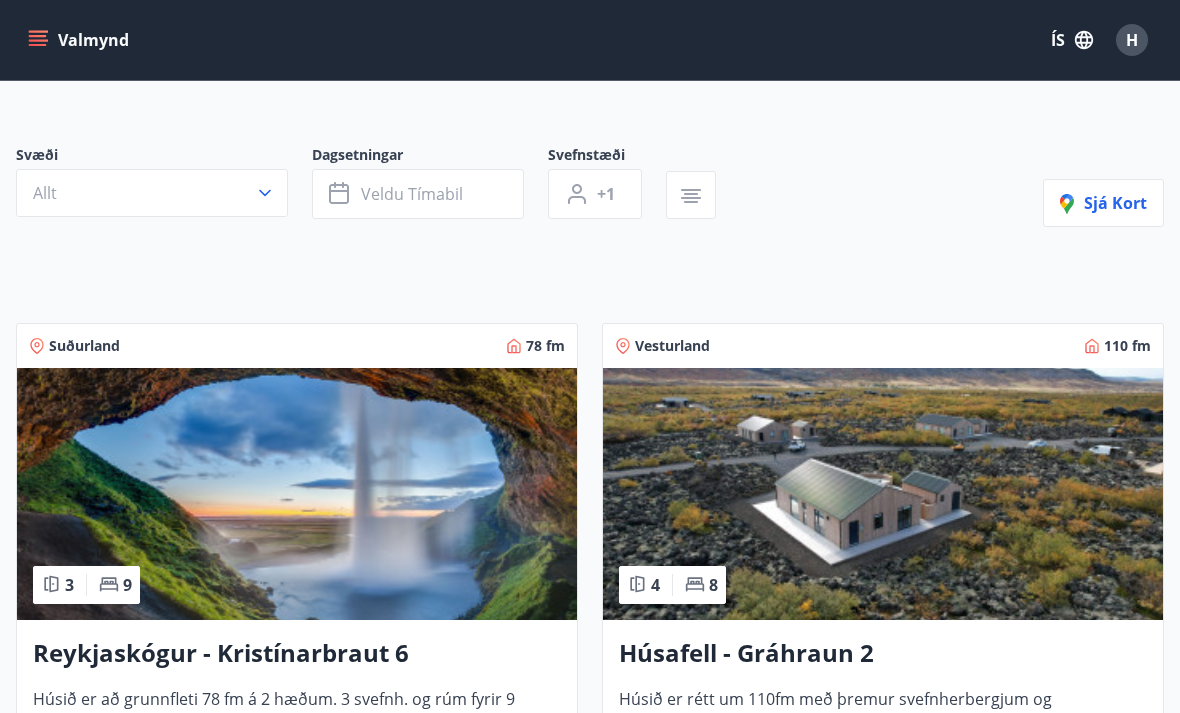 click at bounding box center [883, 494] 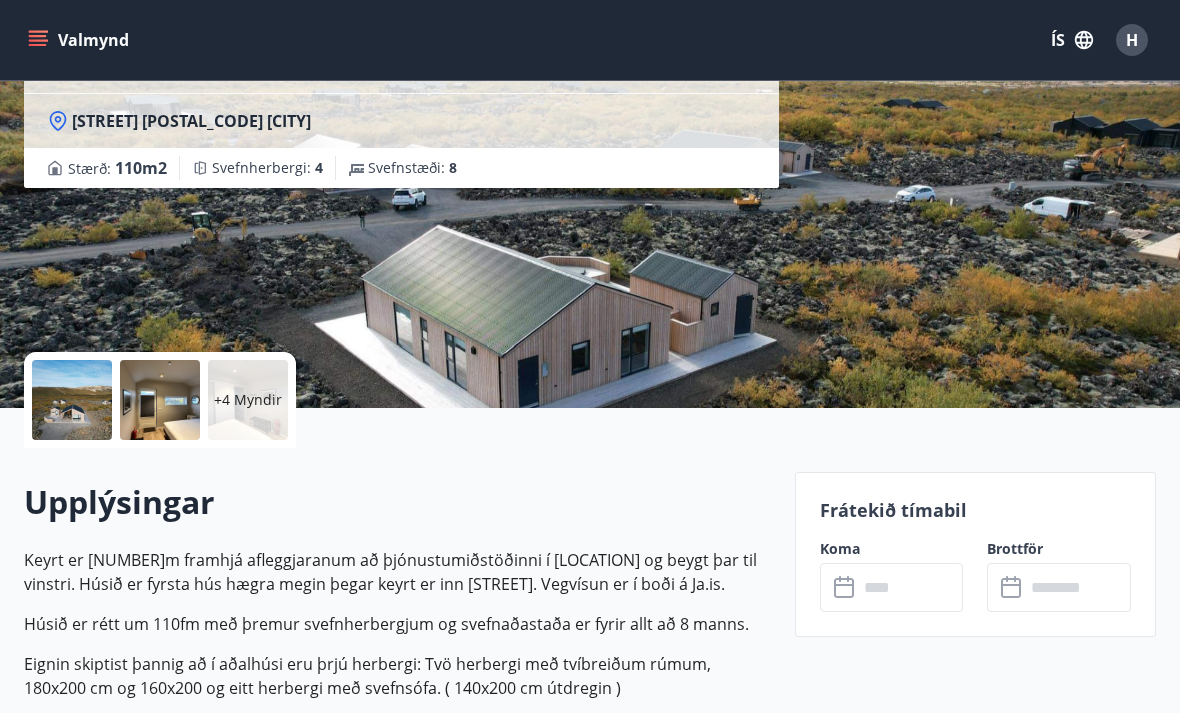 scroll, scrollTop: 191, scrollLeft: 0, axis: vertical 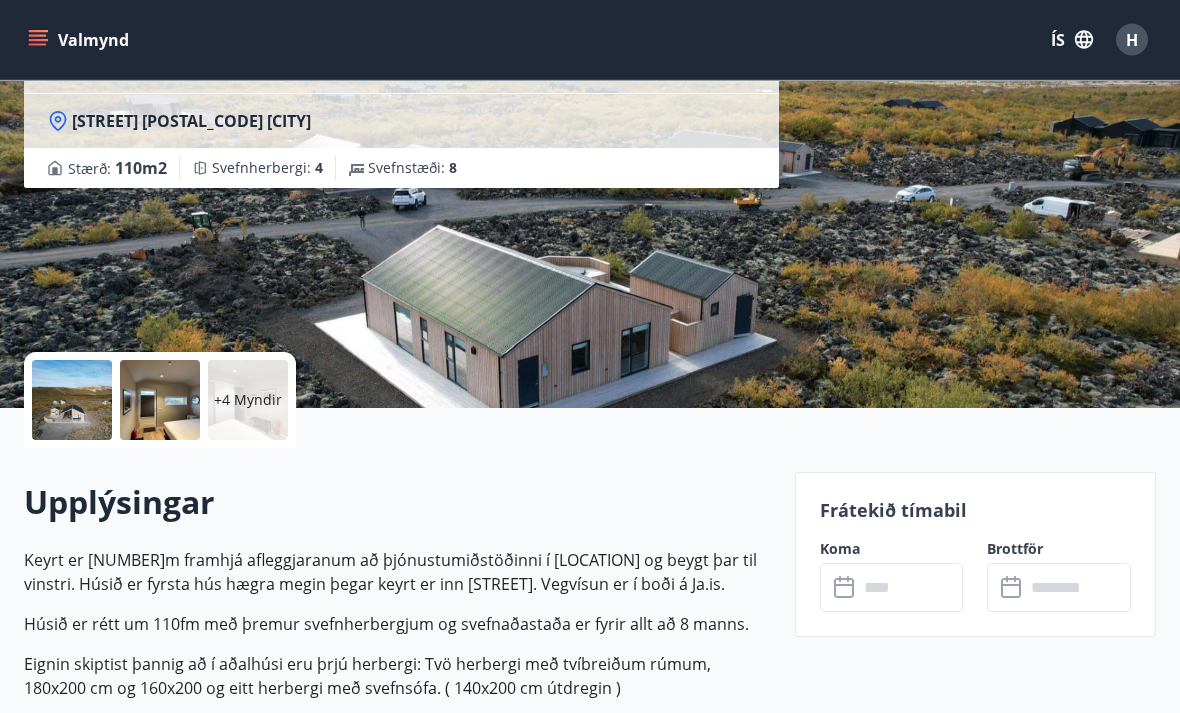 click on "+4 Myndir" at bounding box center (248, 401) 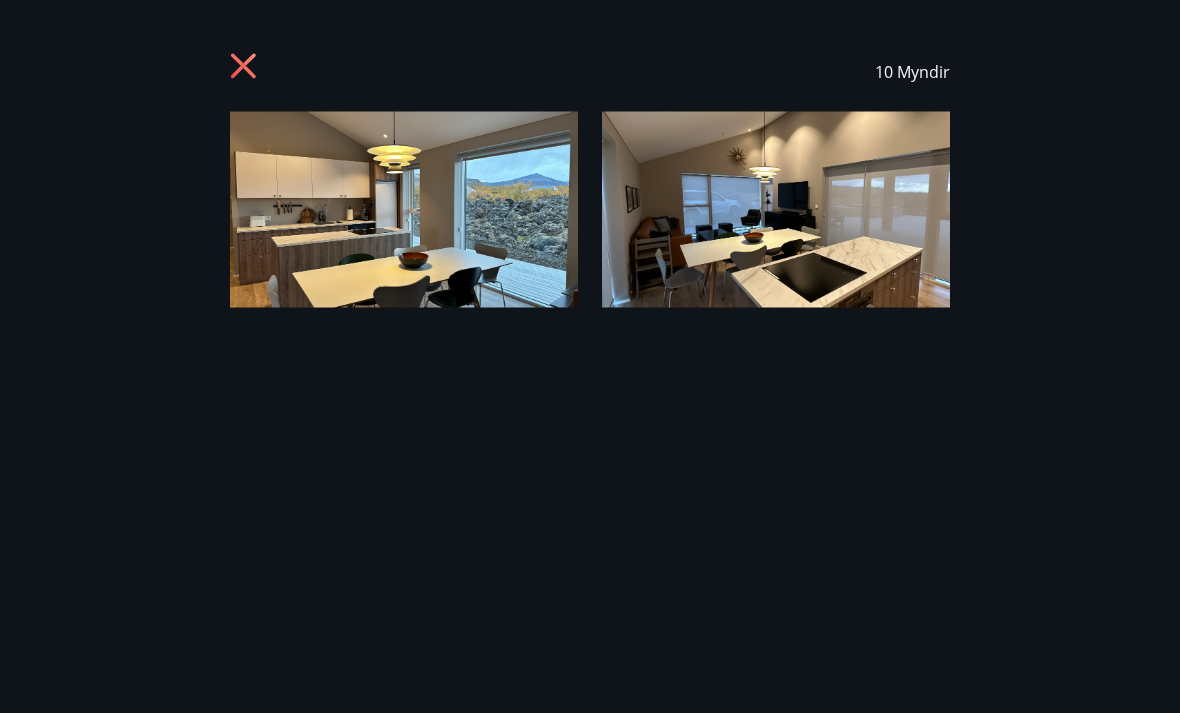 scroll, scrollTop: 192, scrollLeft: 0, axis: vertical 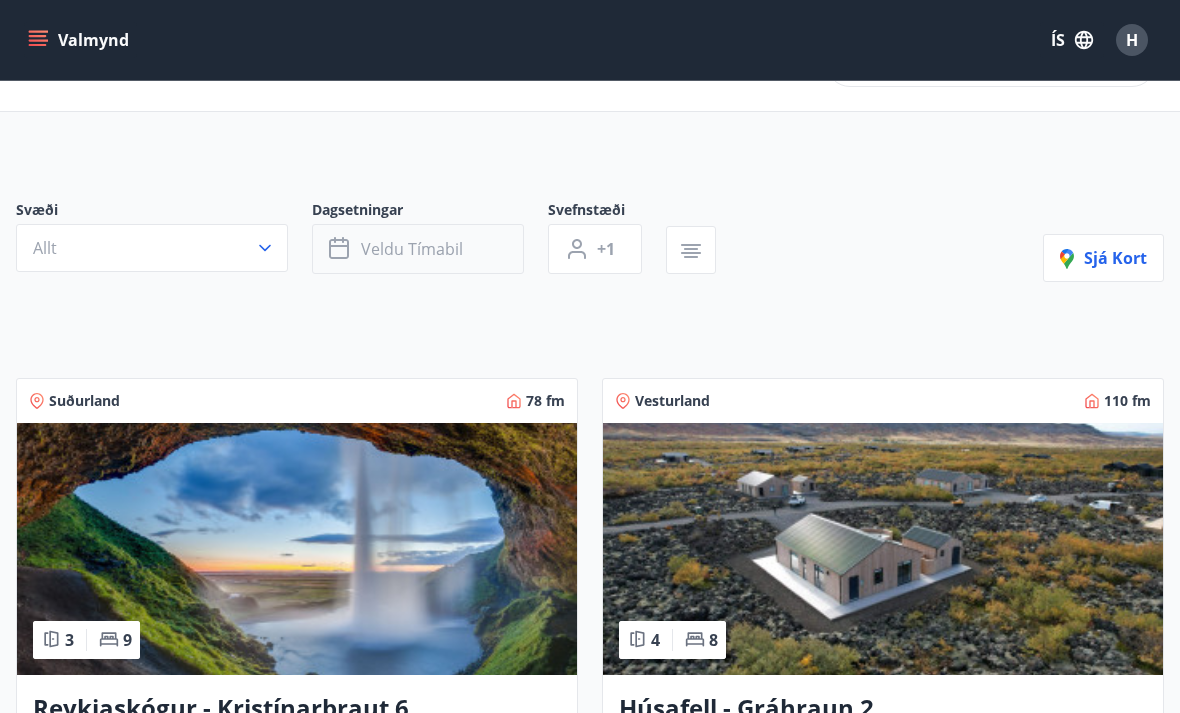 click 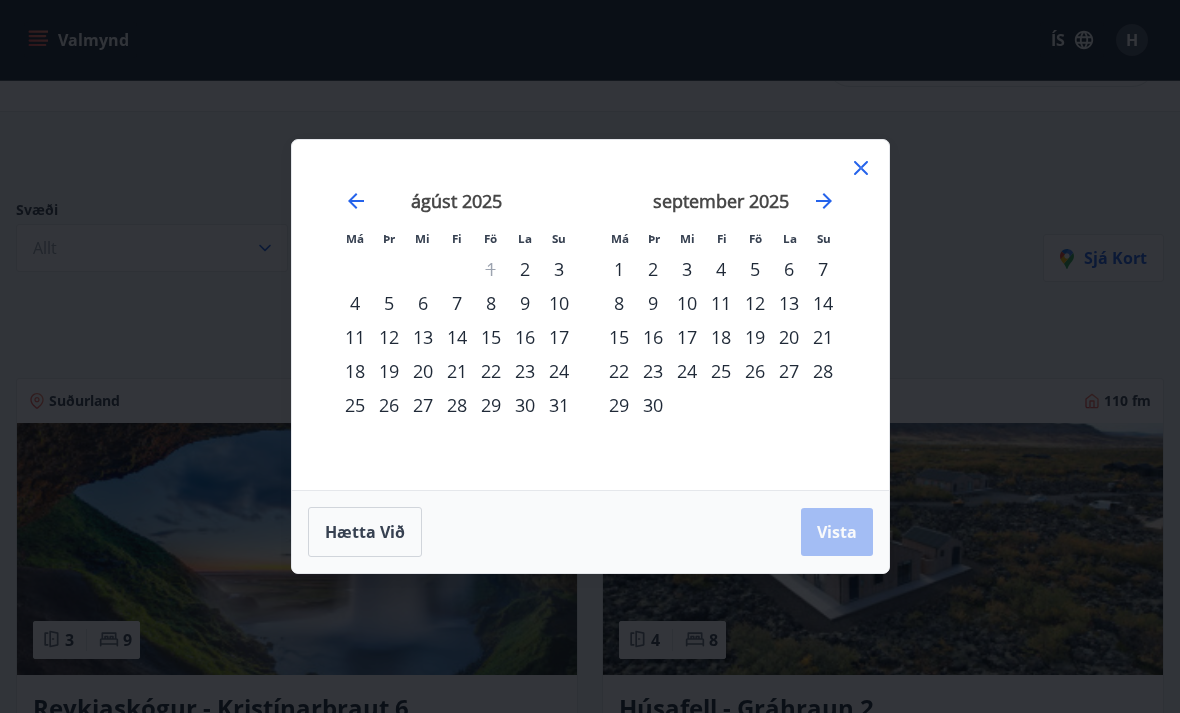 click on "21" at bounding box center (457, 371) 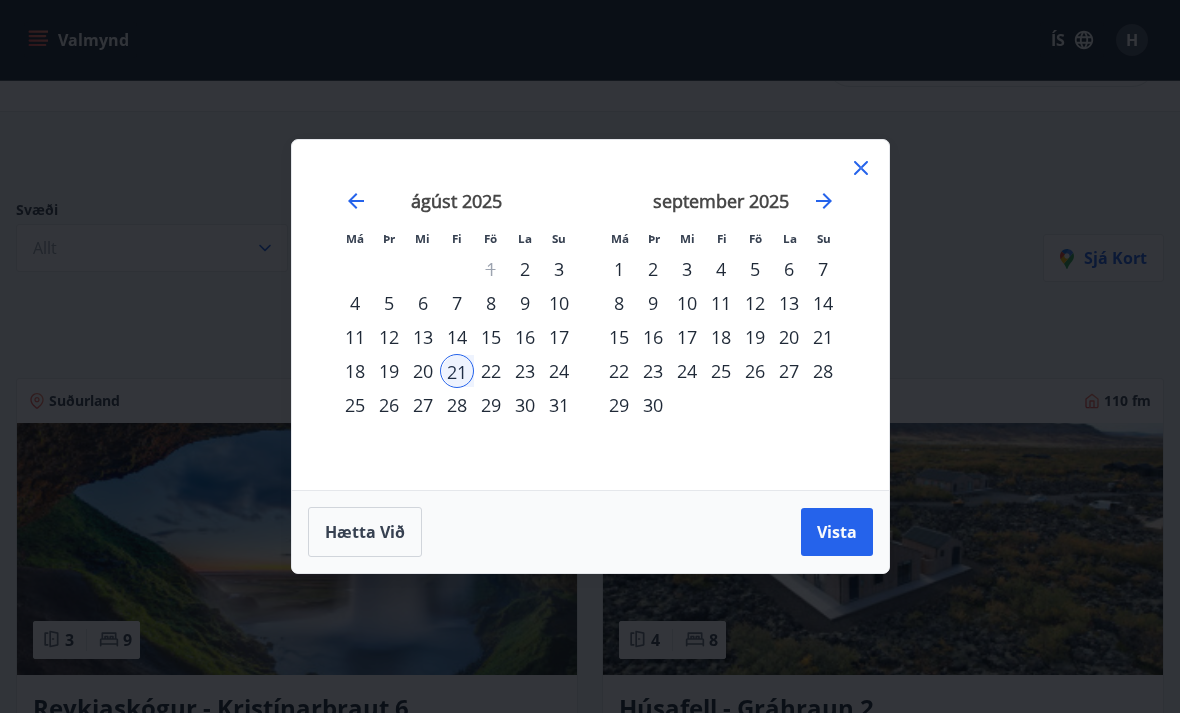 click on "25" at bounding box center (355, 405) 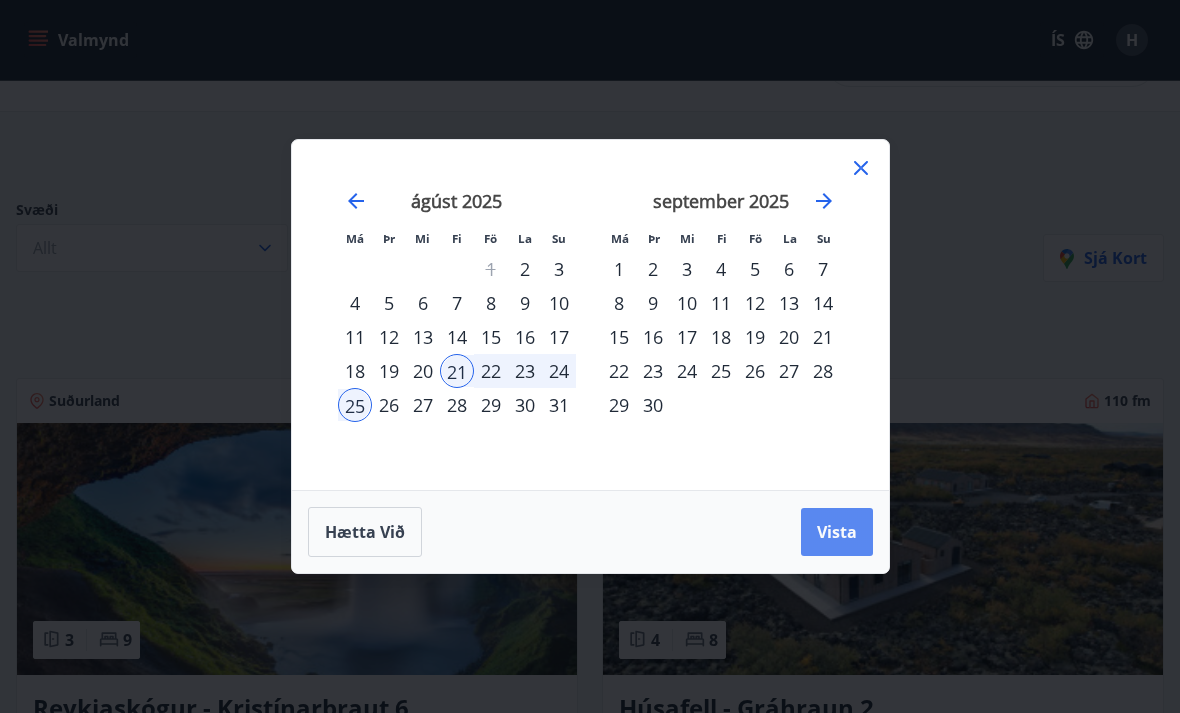 click on "Vista" at bounding box center (837, 532) 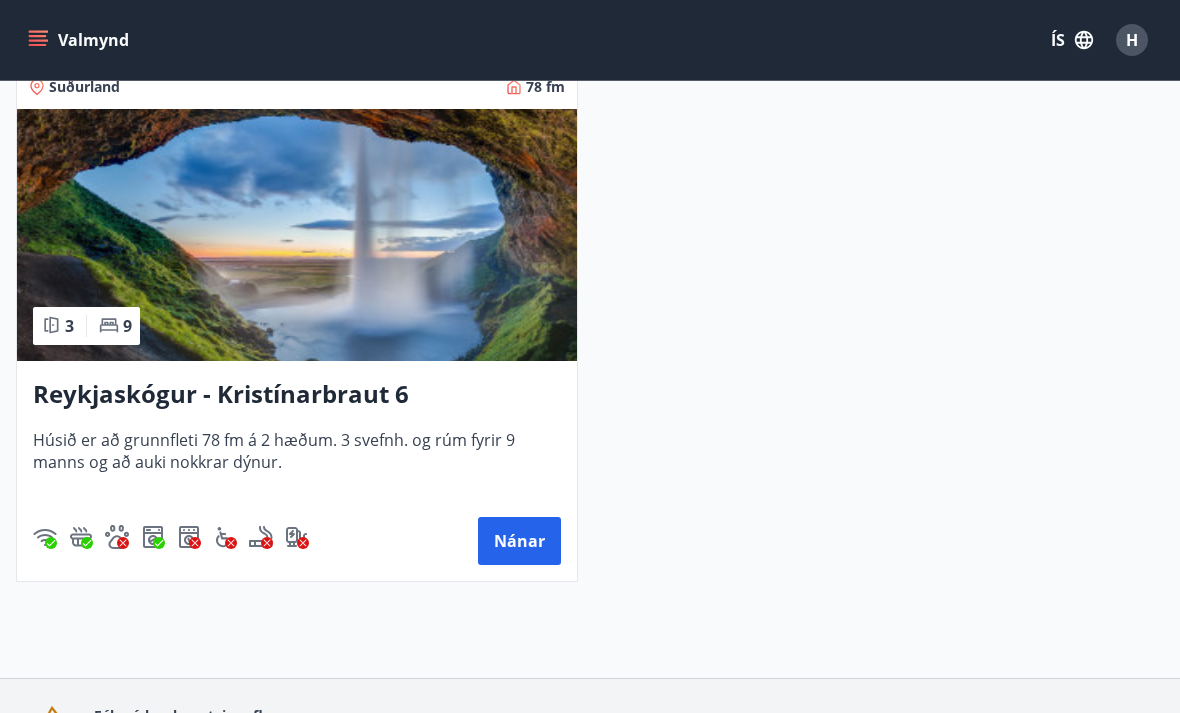 scroll, scrollTop: 447, scrollLeft: 0, axis: vertical 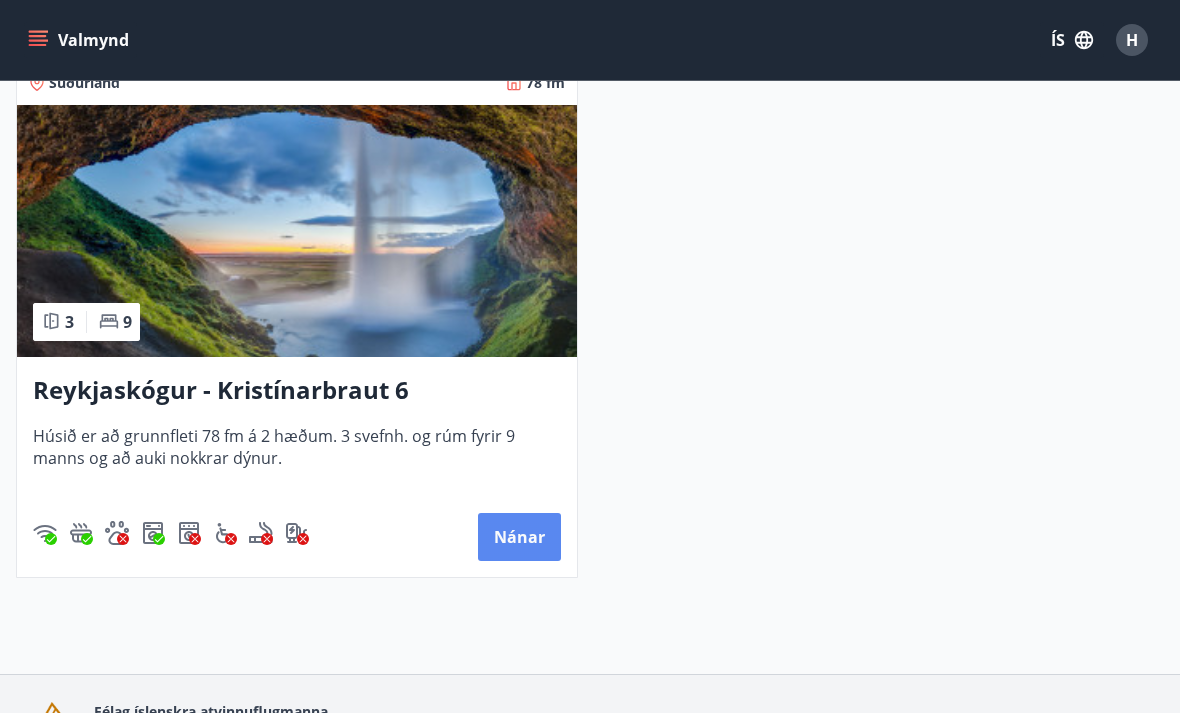 click on "Nánar" at bounding box center [519, 537] 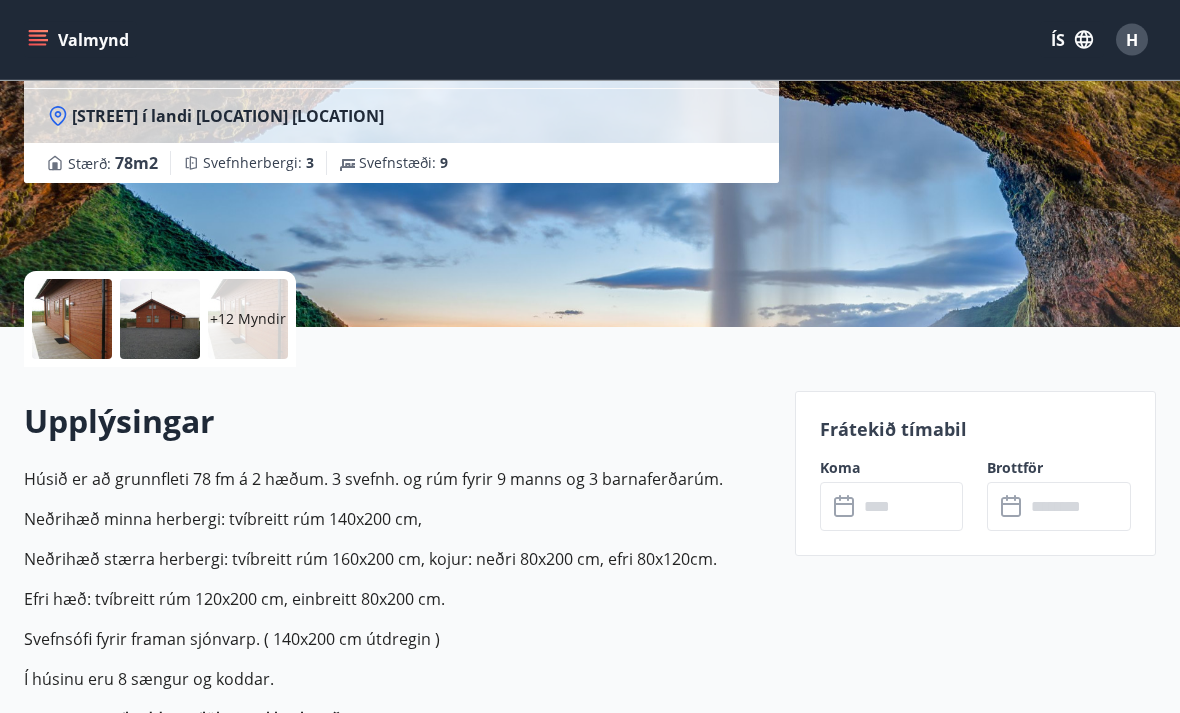 scroll, scrollTop: 273, scrollLeft: 0, axis: vertical 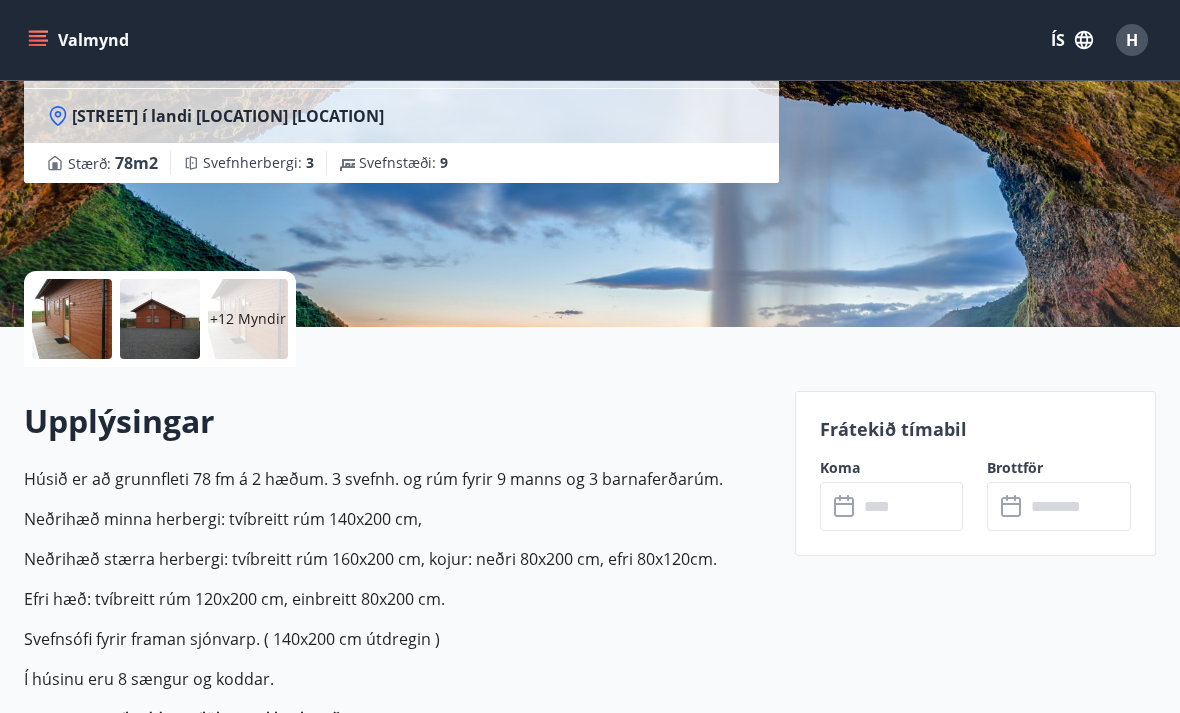 click at bounding box center [911, 506] 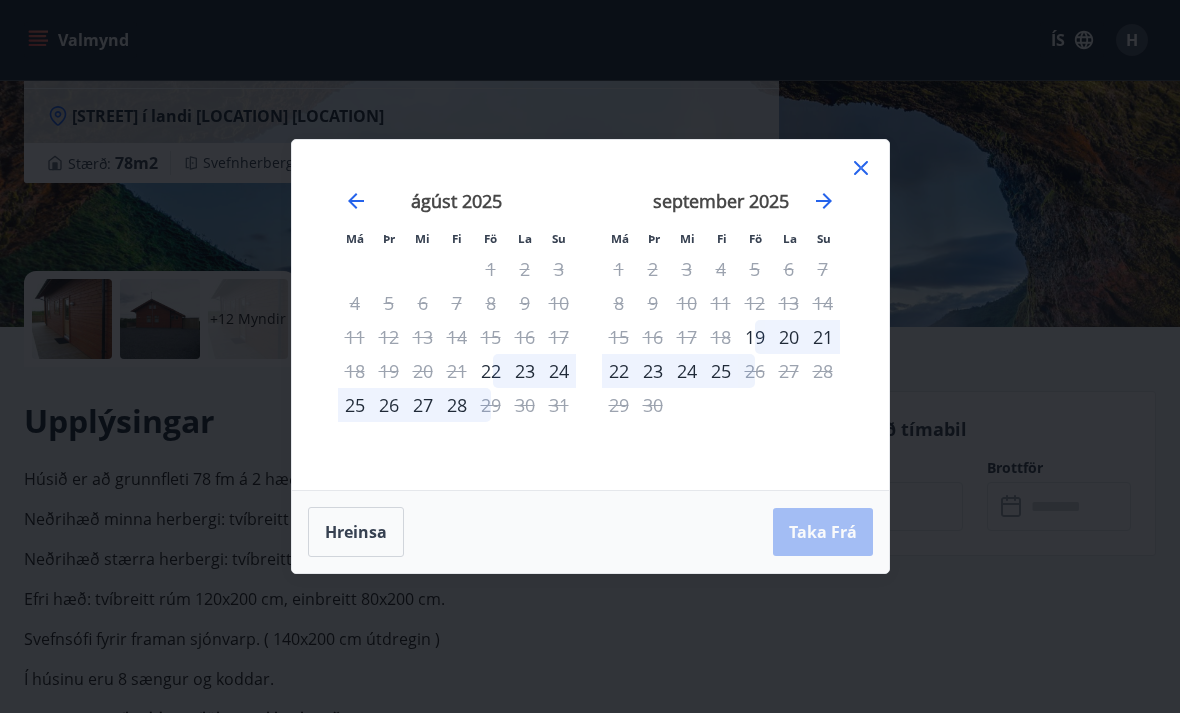 click on "22" at bounding box center [491, 371] 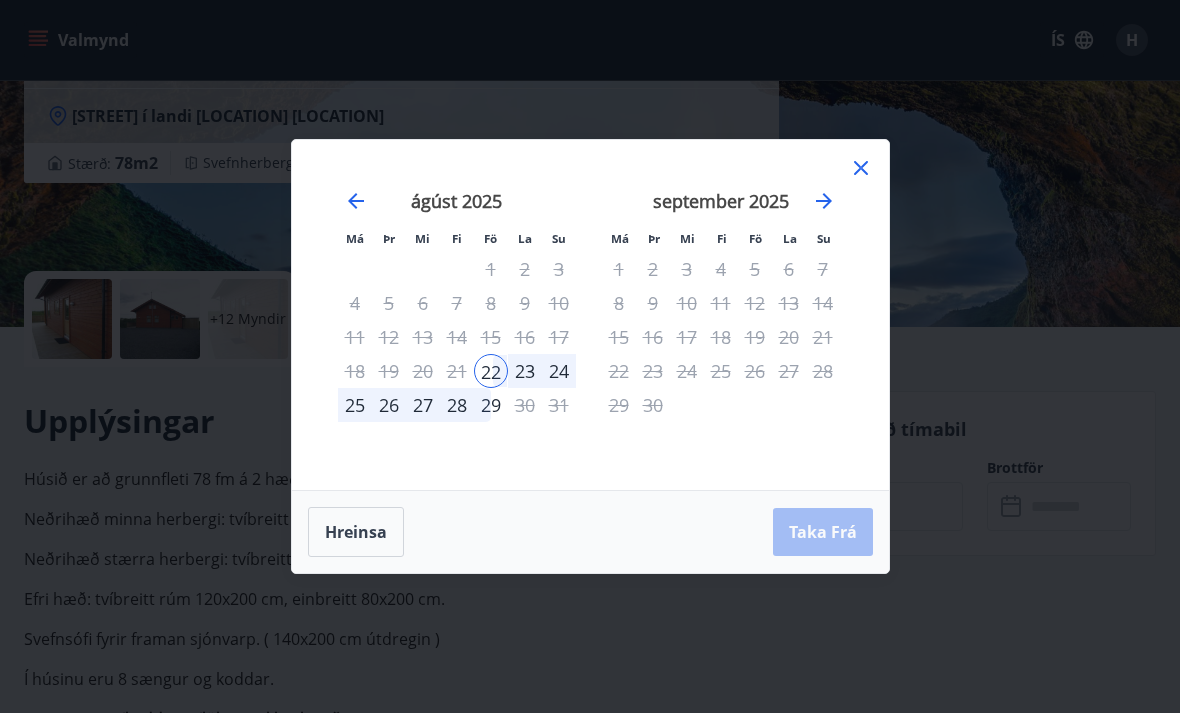 click on "29" at bounding box center [491, 405] 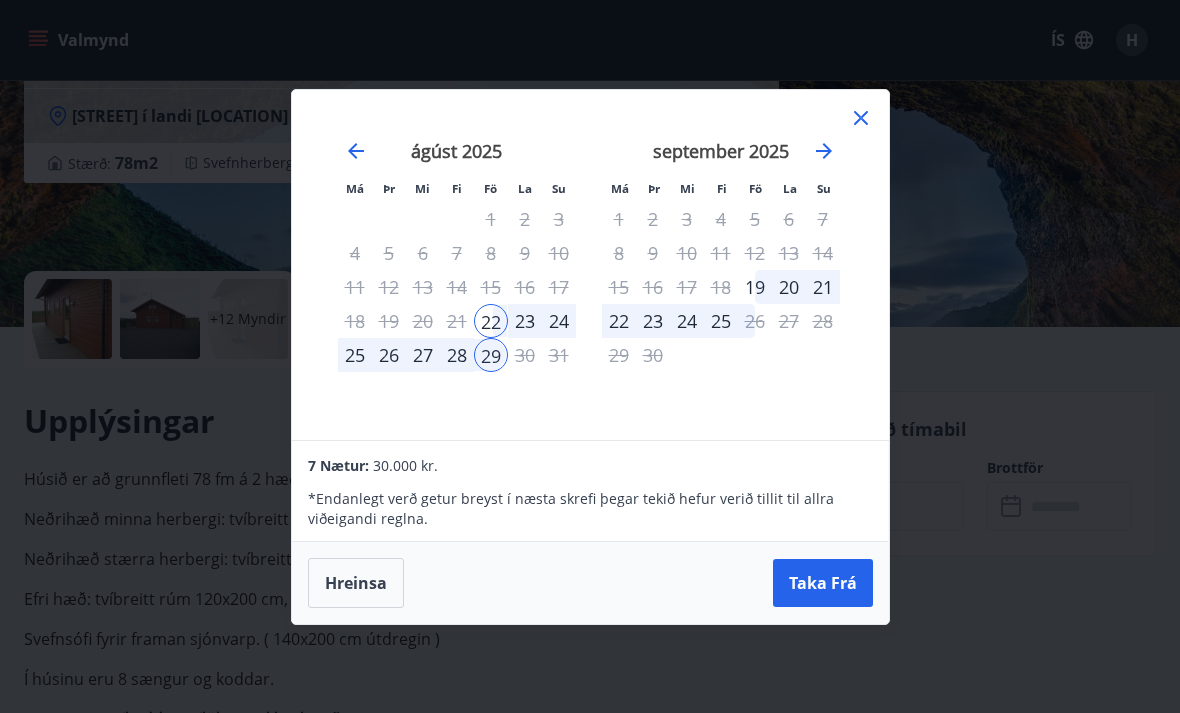 click 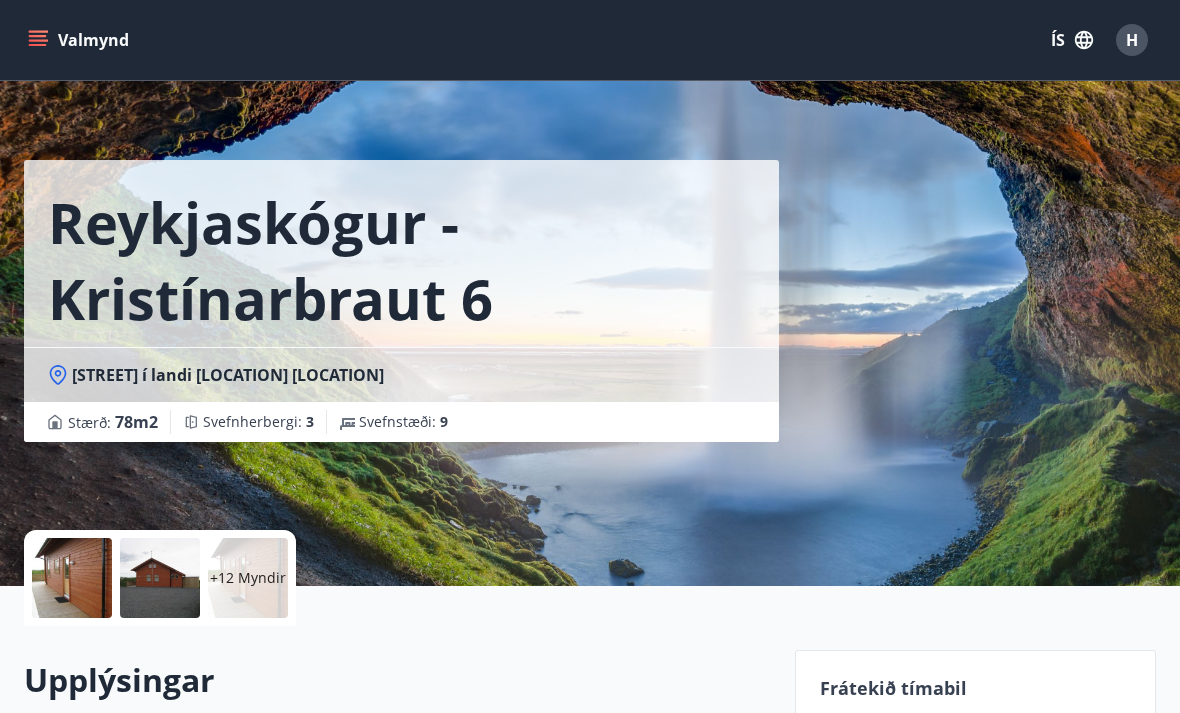 scroll, scrollTop: 0, scrollLeft: 0, axis: both 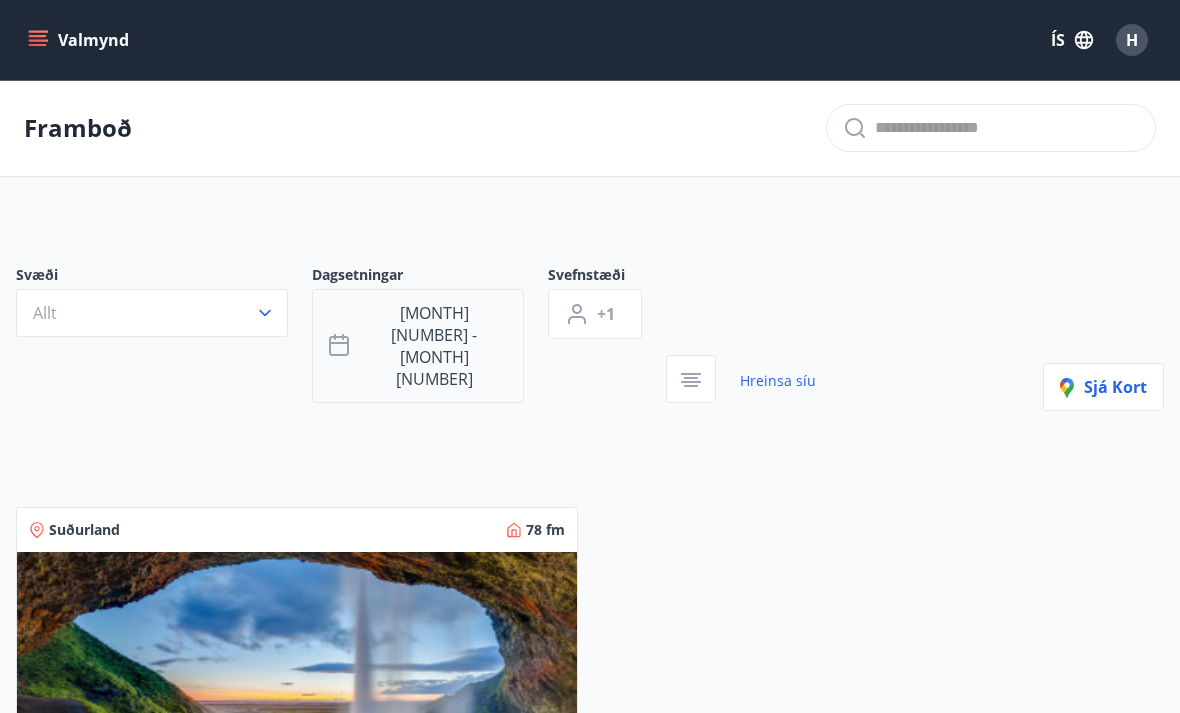 click 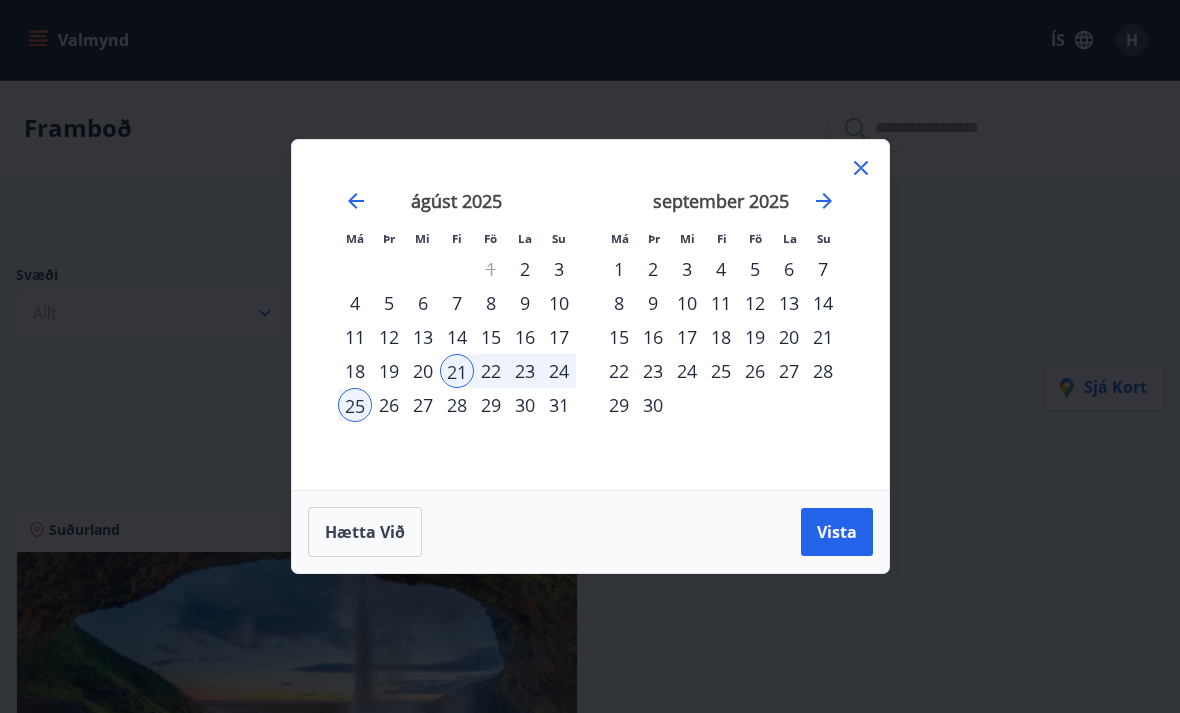 click 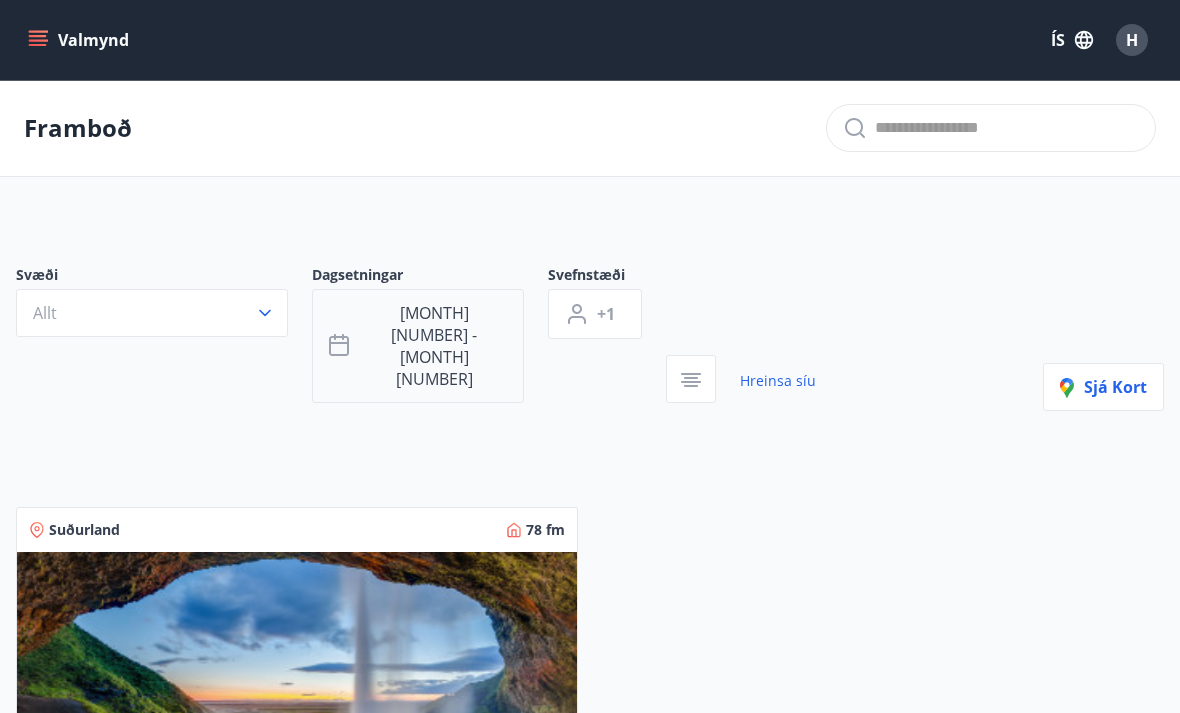 click 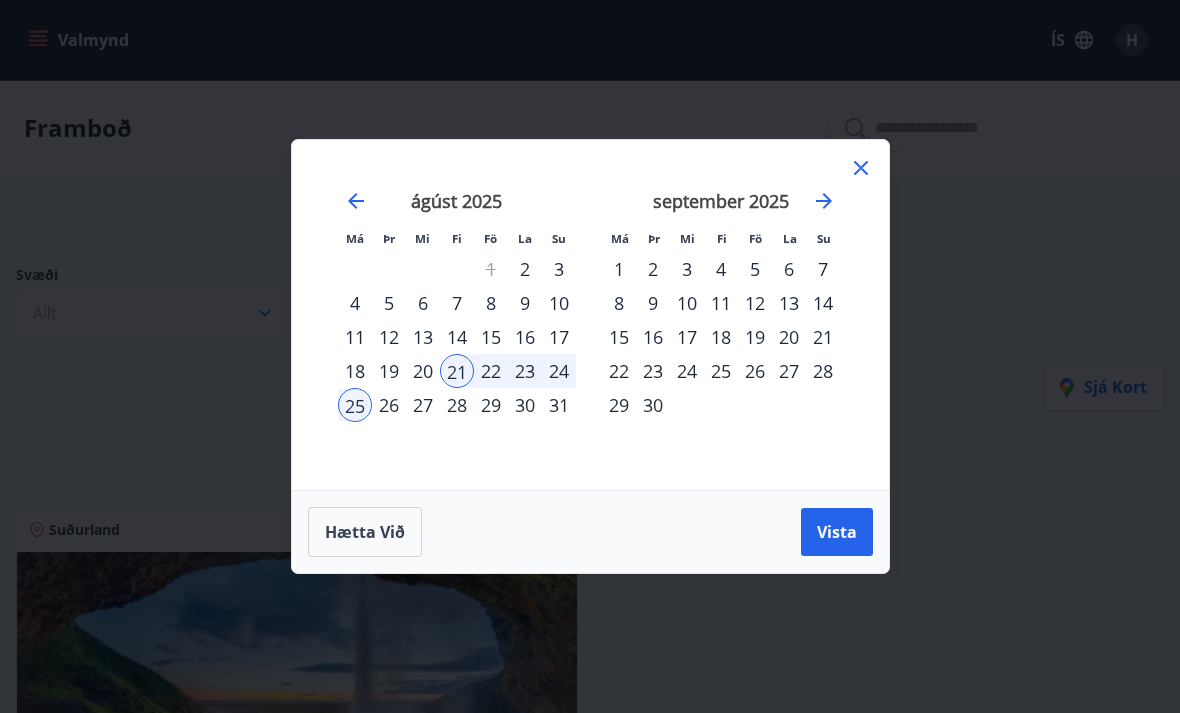 click on "18" at bounding box center [721, 337] 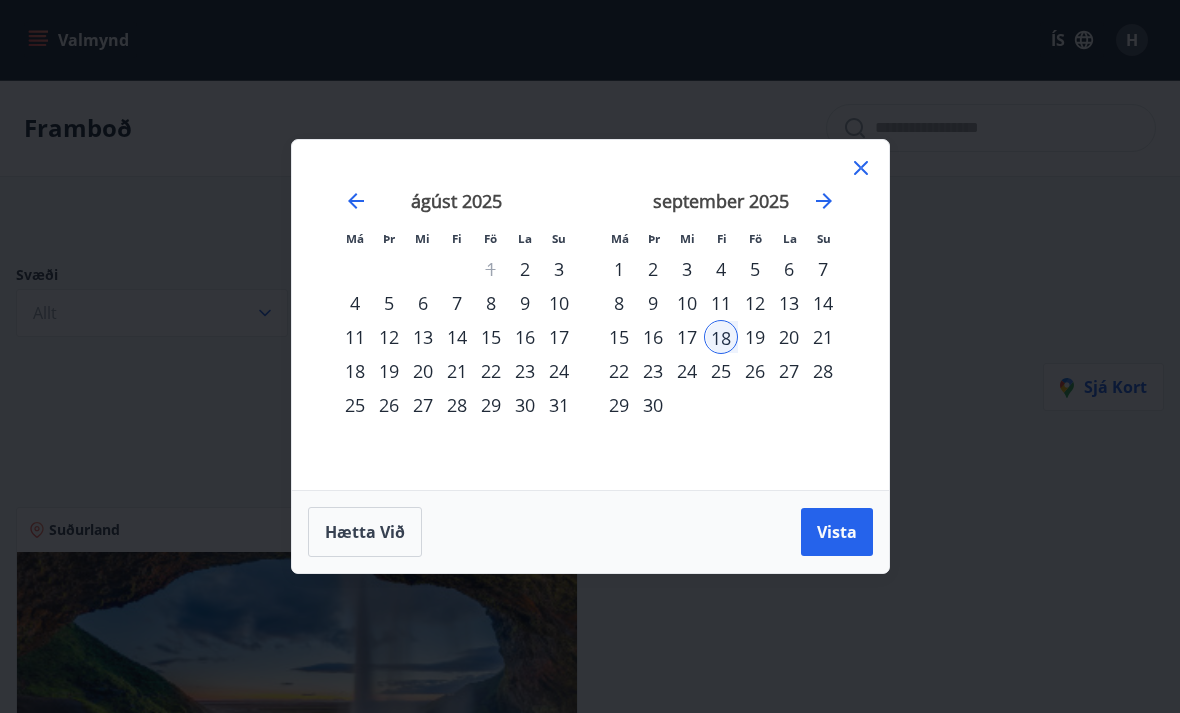 click on "22" at bounding box center (619, 371) 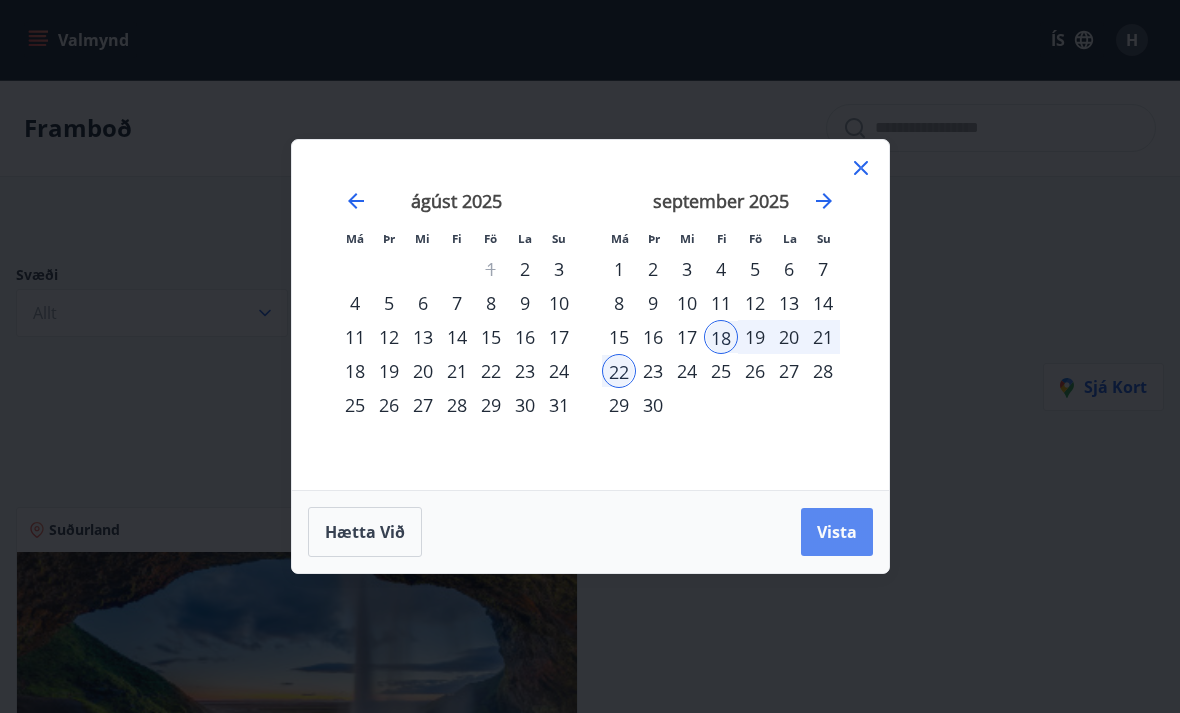 click on "Vista" at bounding box center (837, 532) 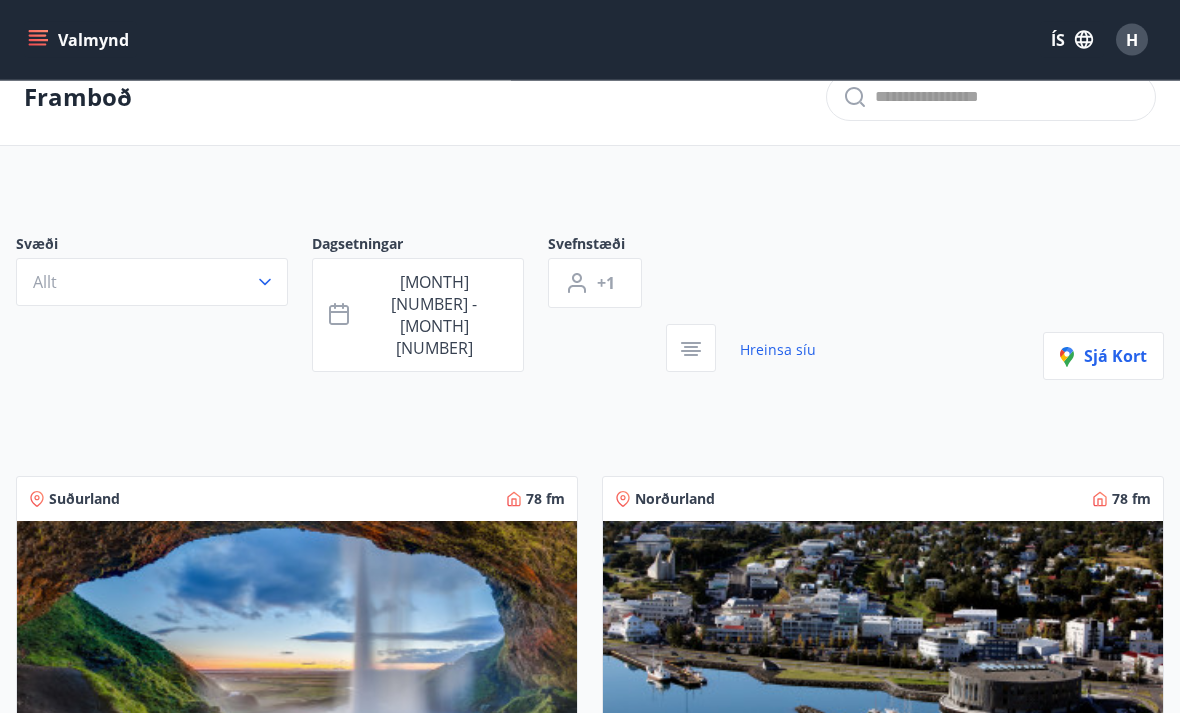 scroll, scrollTop: 0, scrollLeft: 0, axis: both 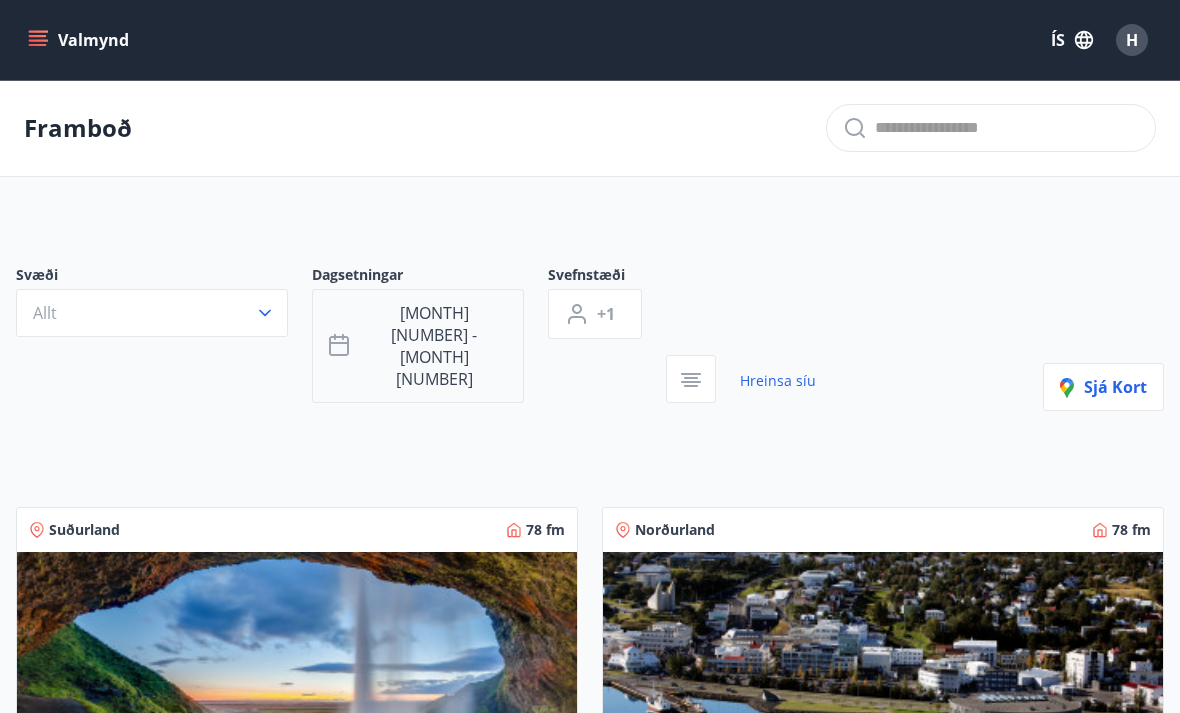 click on "sep 18 - sep 22" at bounding box center (418, 346) 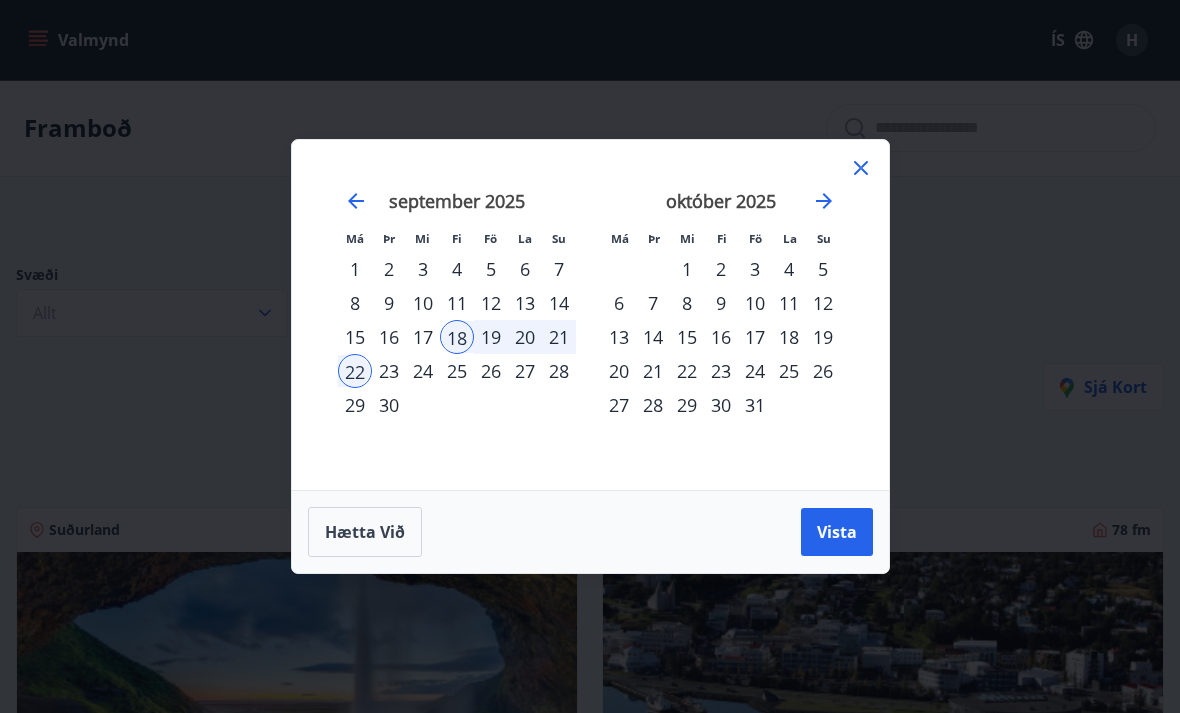 click on "12" at bounding box center (491, 303) 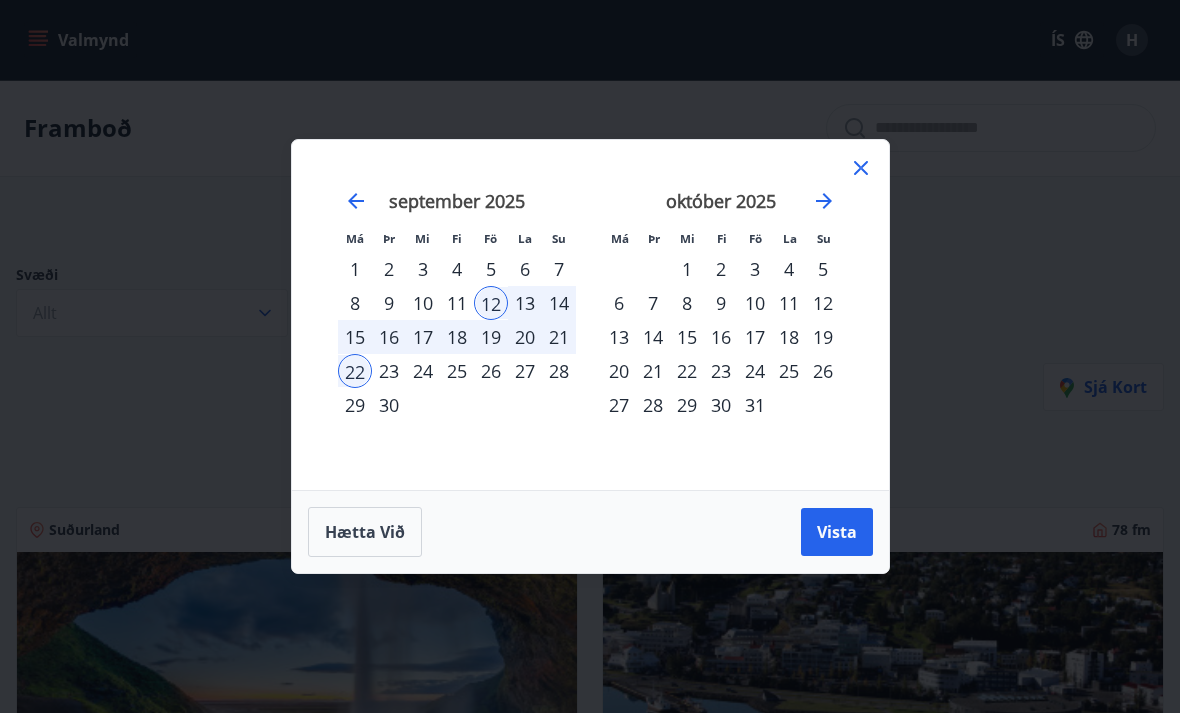 click on "15" at bounding box center [355, 337] 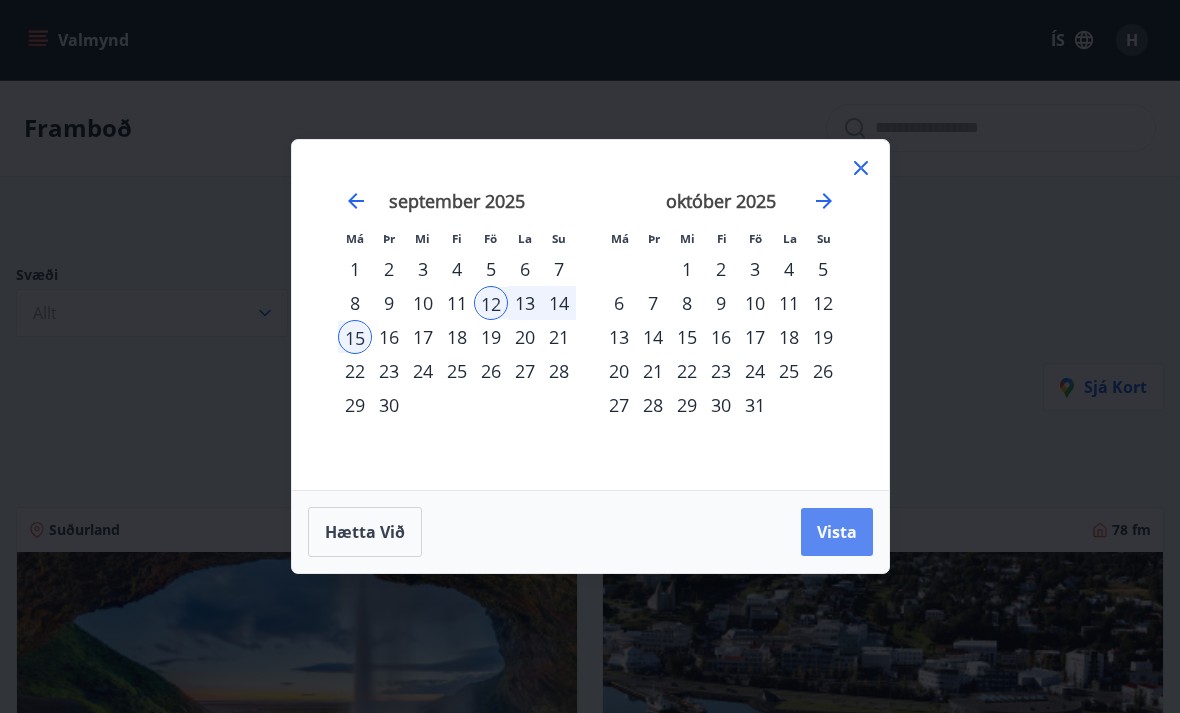 click on "Vista" at bounding box center [837, 532] 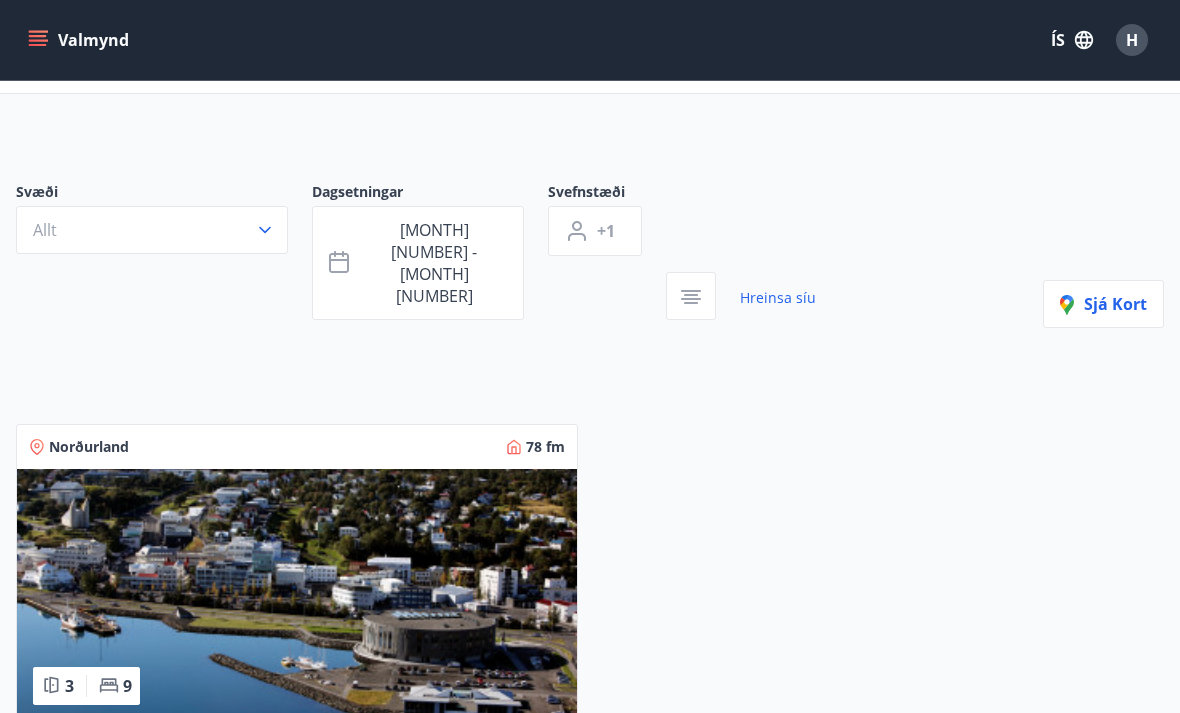 scroll, scrollTop: 17, scrollLeft: 0, axis: vertical 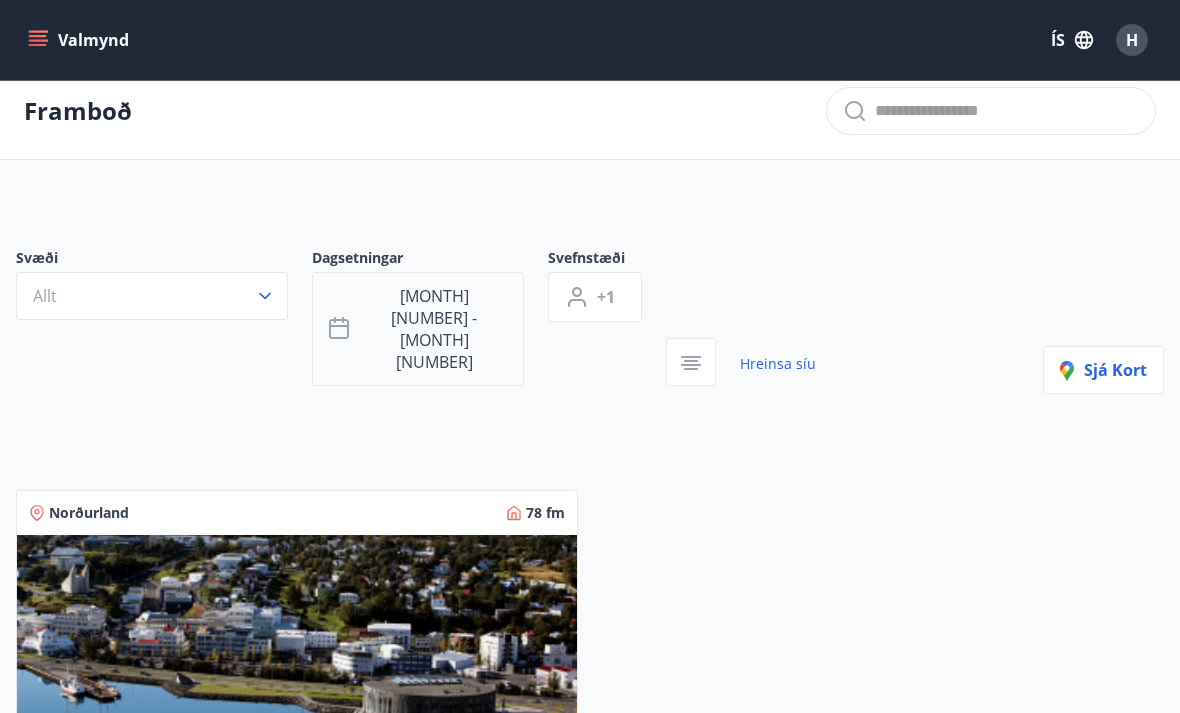 click 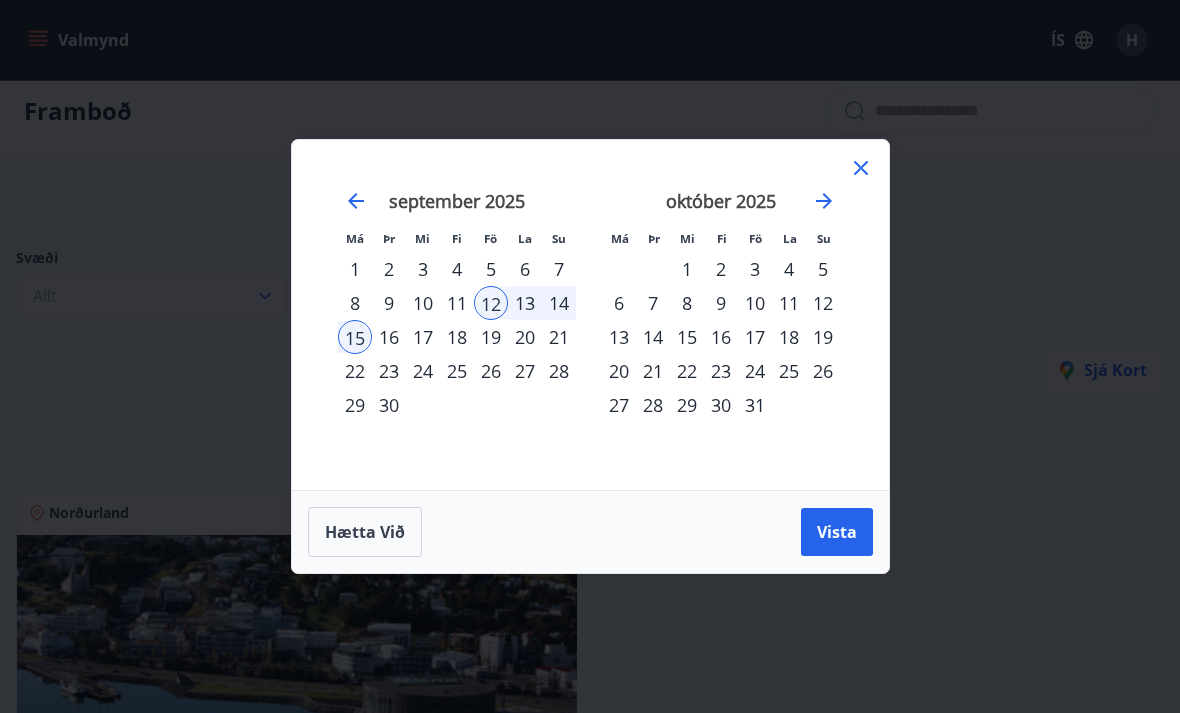 click on "3" at bounding box center (755, 269) 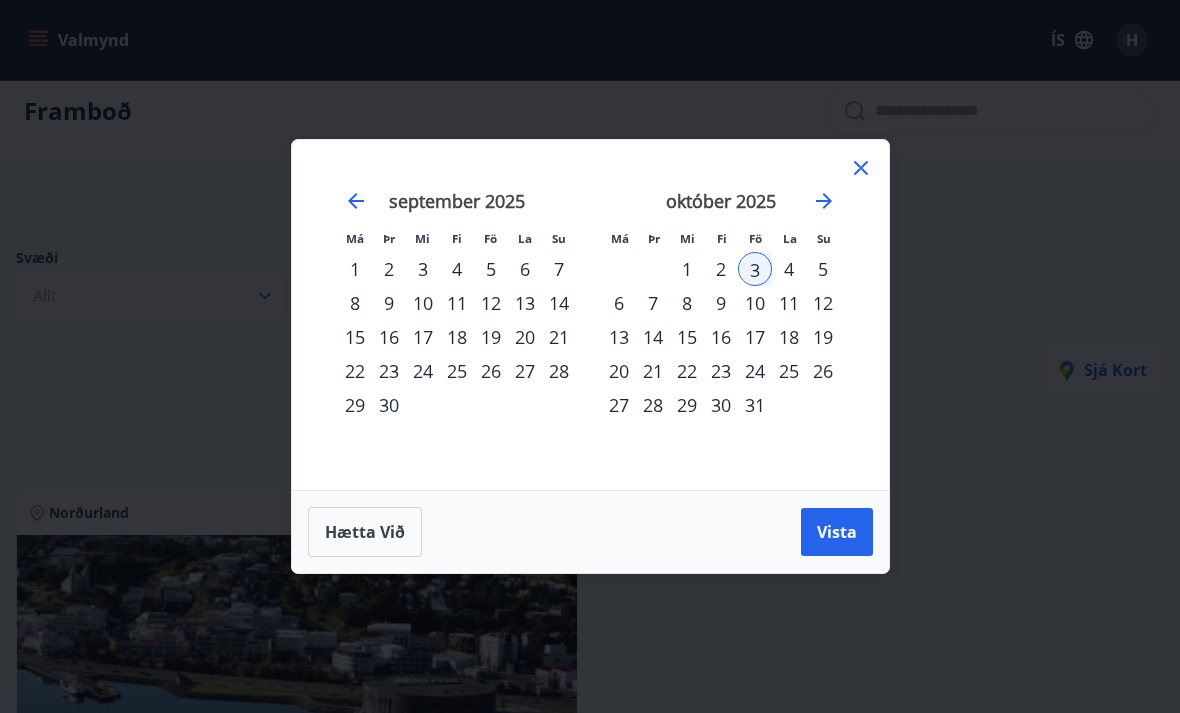 click on "6" at bounding box center (619, 303) 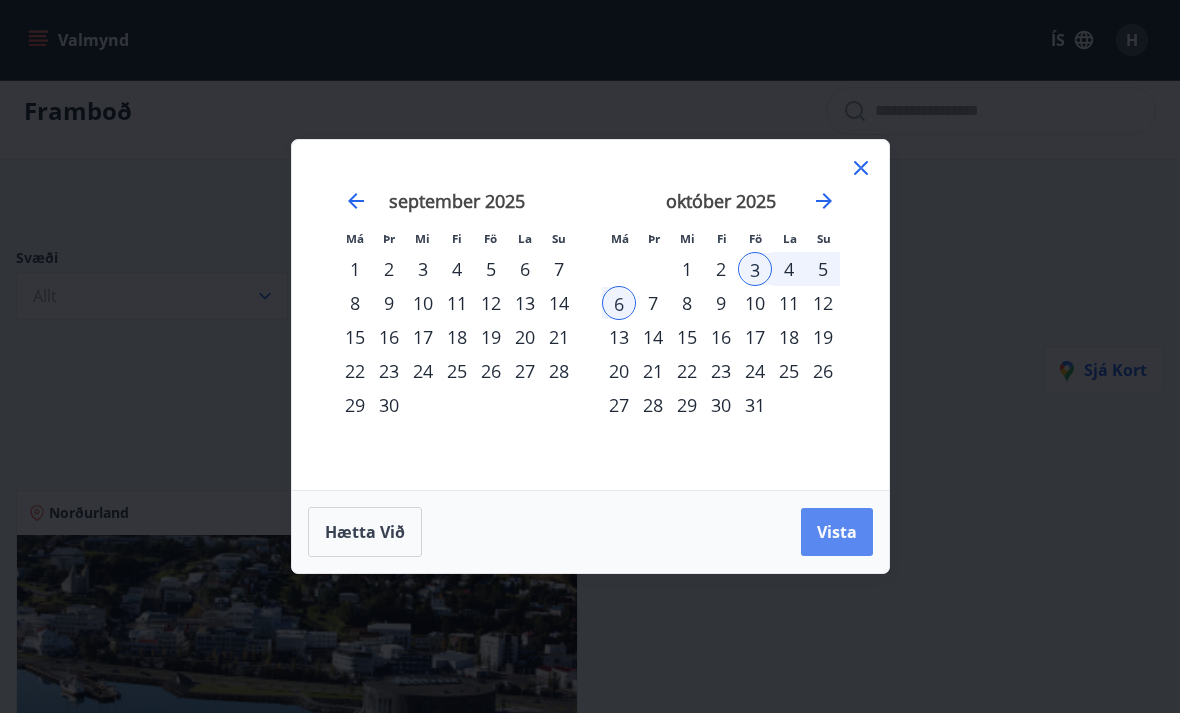 click on "Vista" at bounding box center (837, 532) 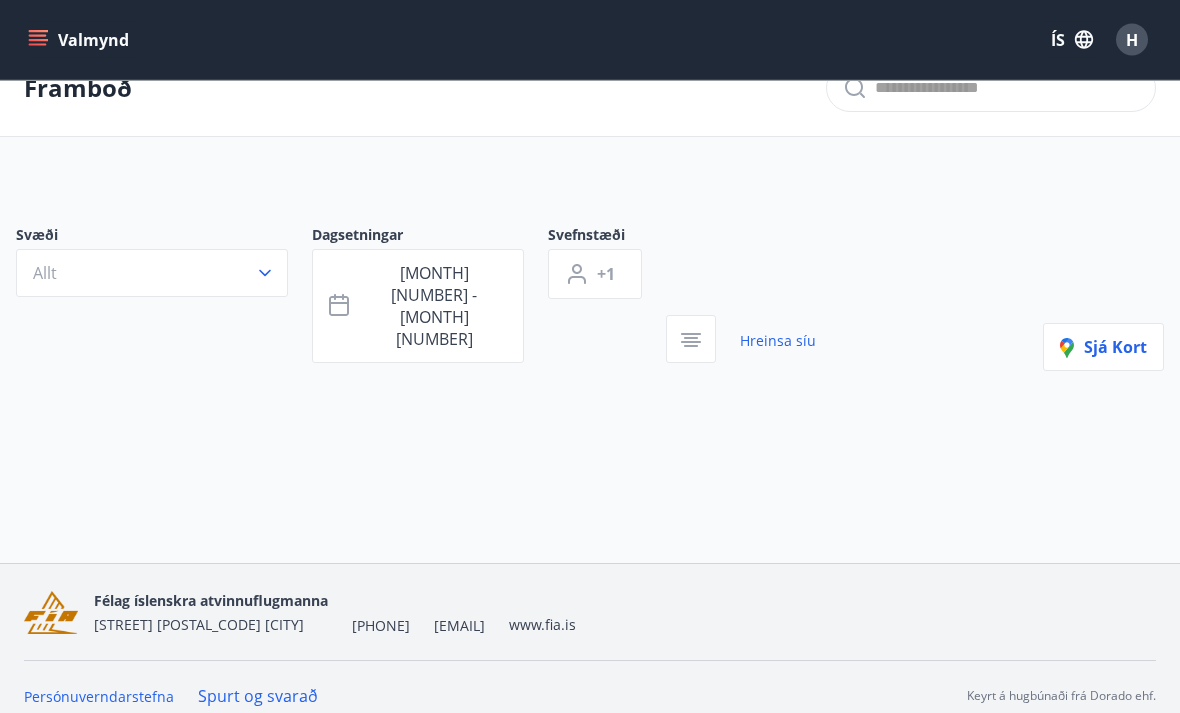 scroll, scrollTop: 68, scrollLeft: 0, axis: vertical 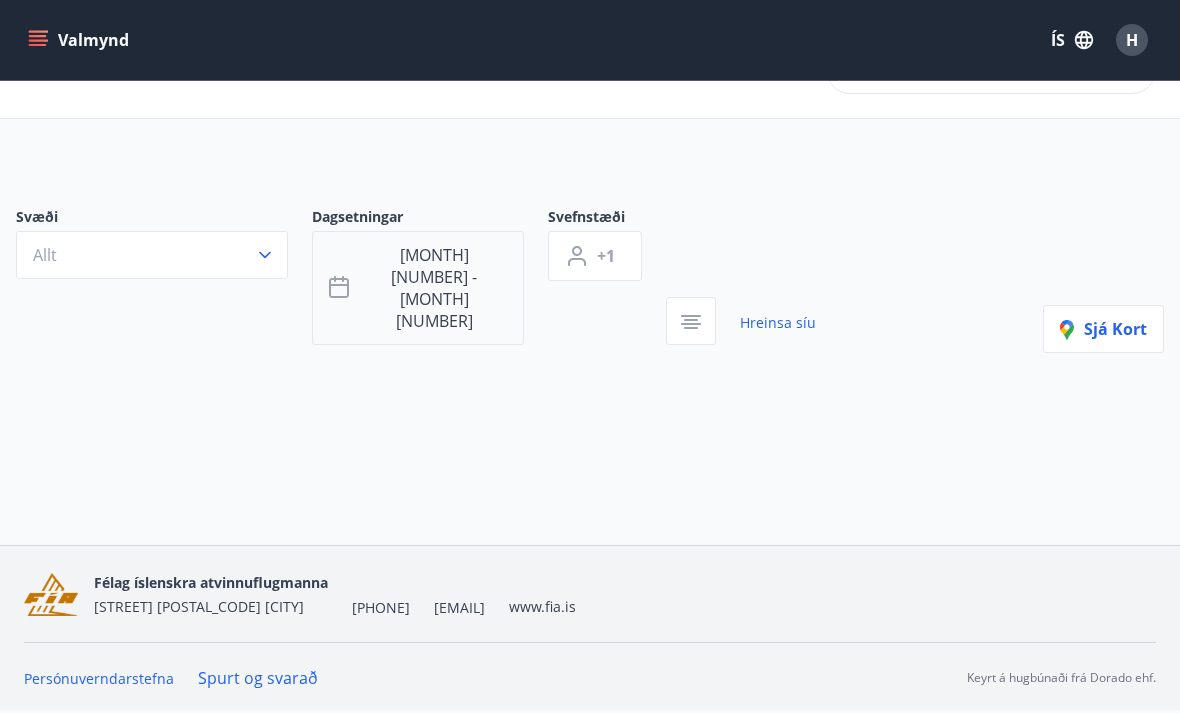 click 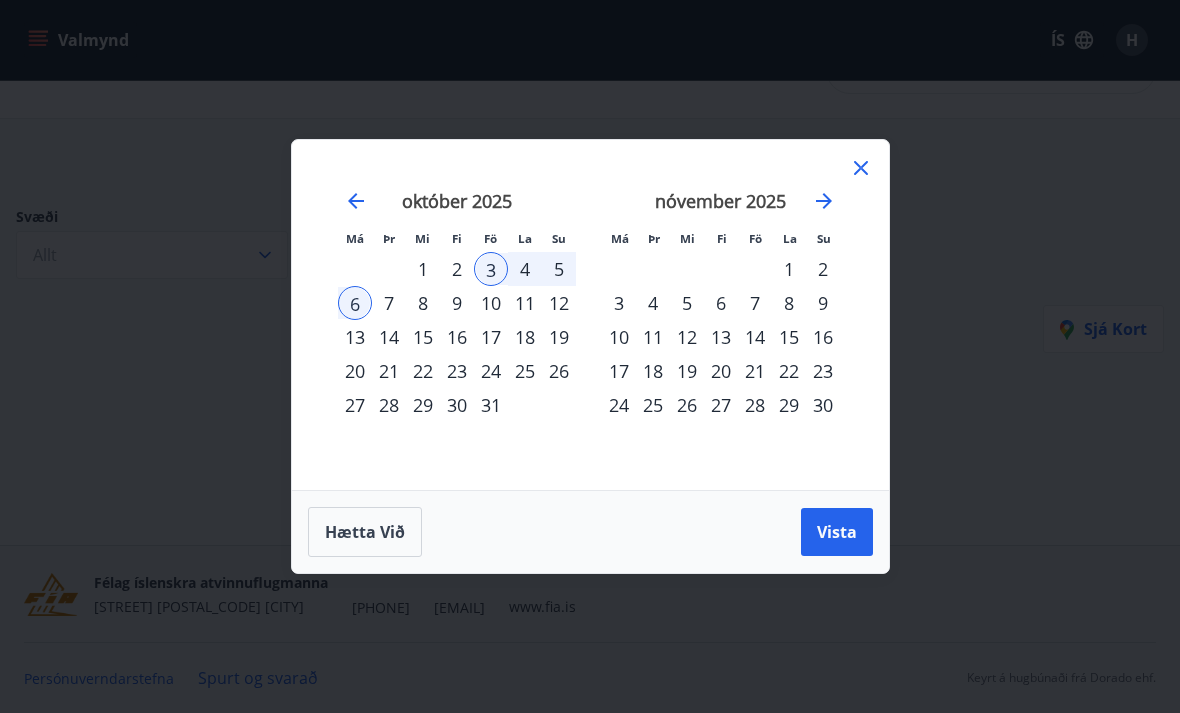 click on "10" at bounding box center (491, 303) 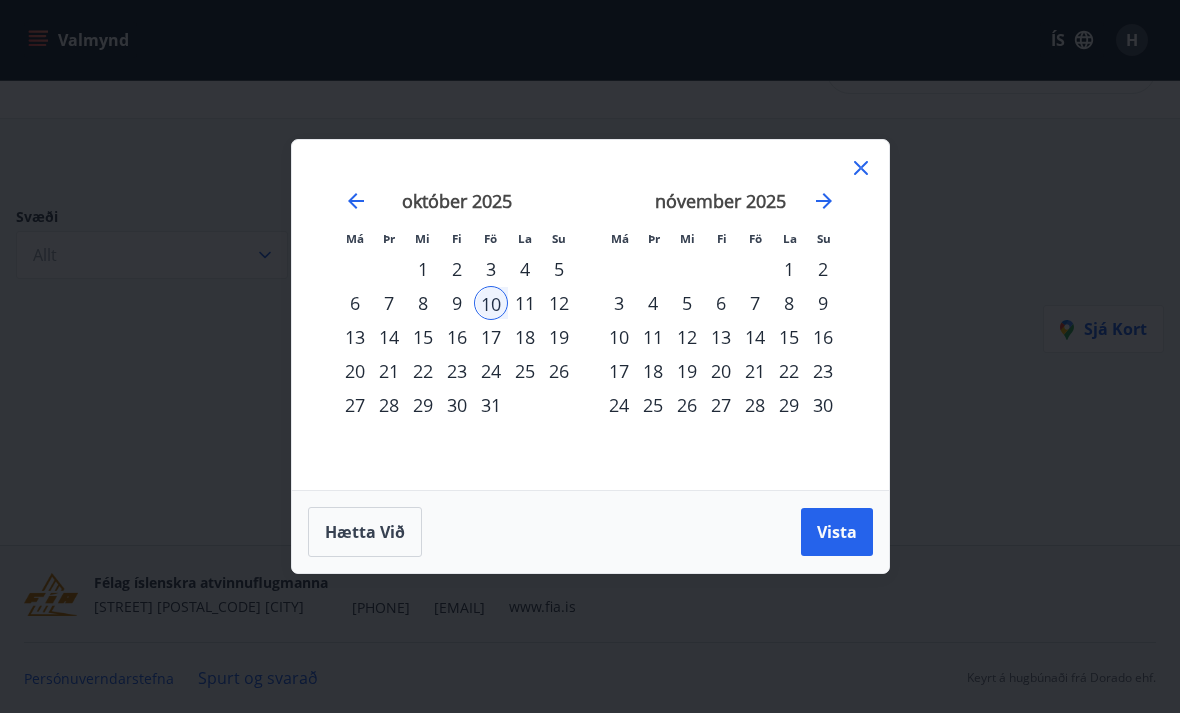 click on "13" at bounding box center [355, 337] 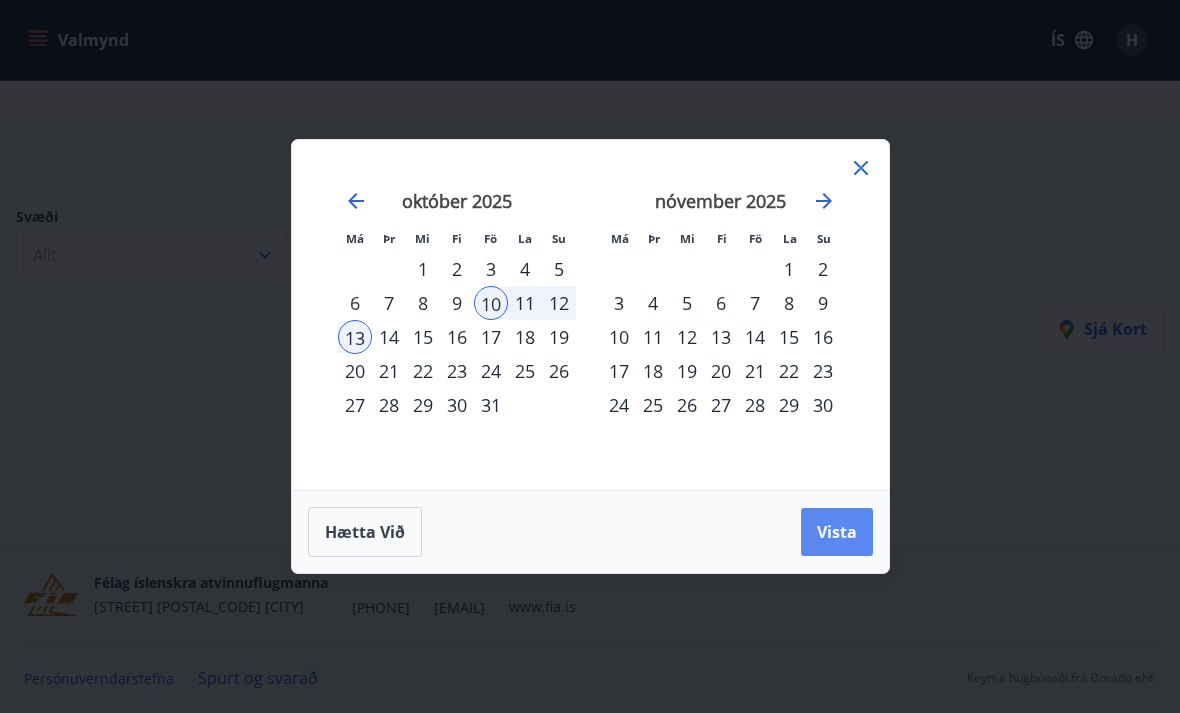 click on "Vista" at bounding box center (837, 532) 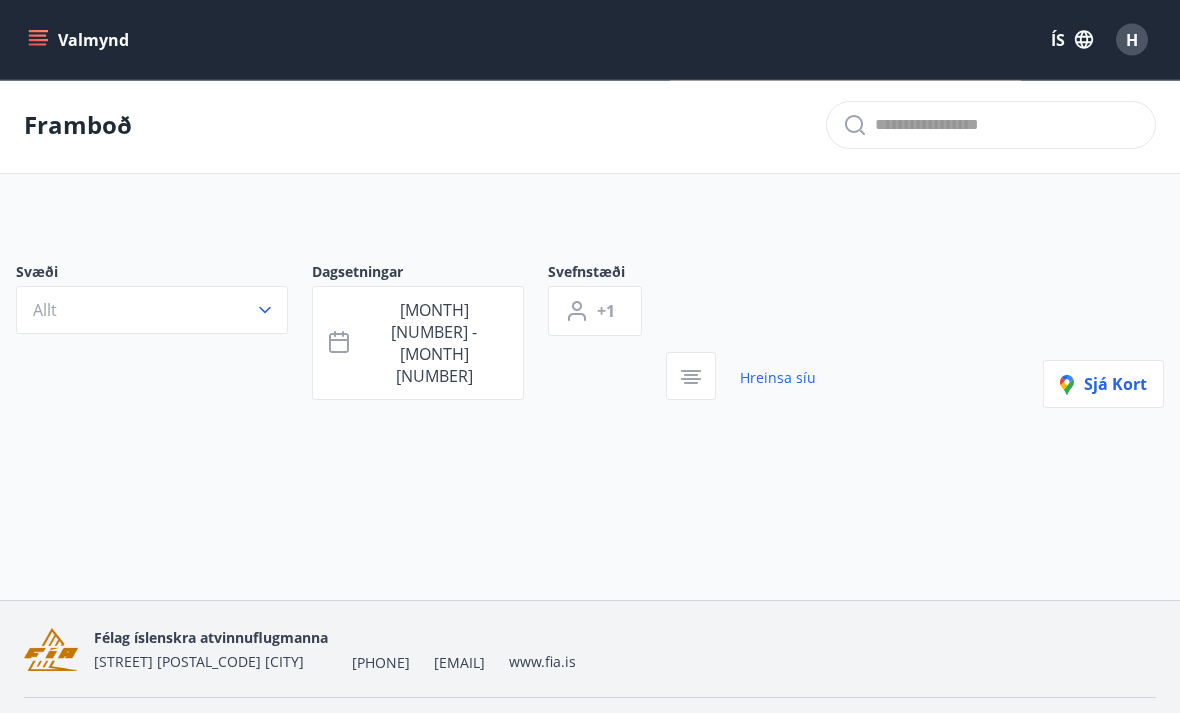 scroll, scrollTop: 0, scrollLeft: 0, axis: both 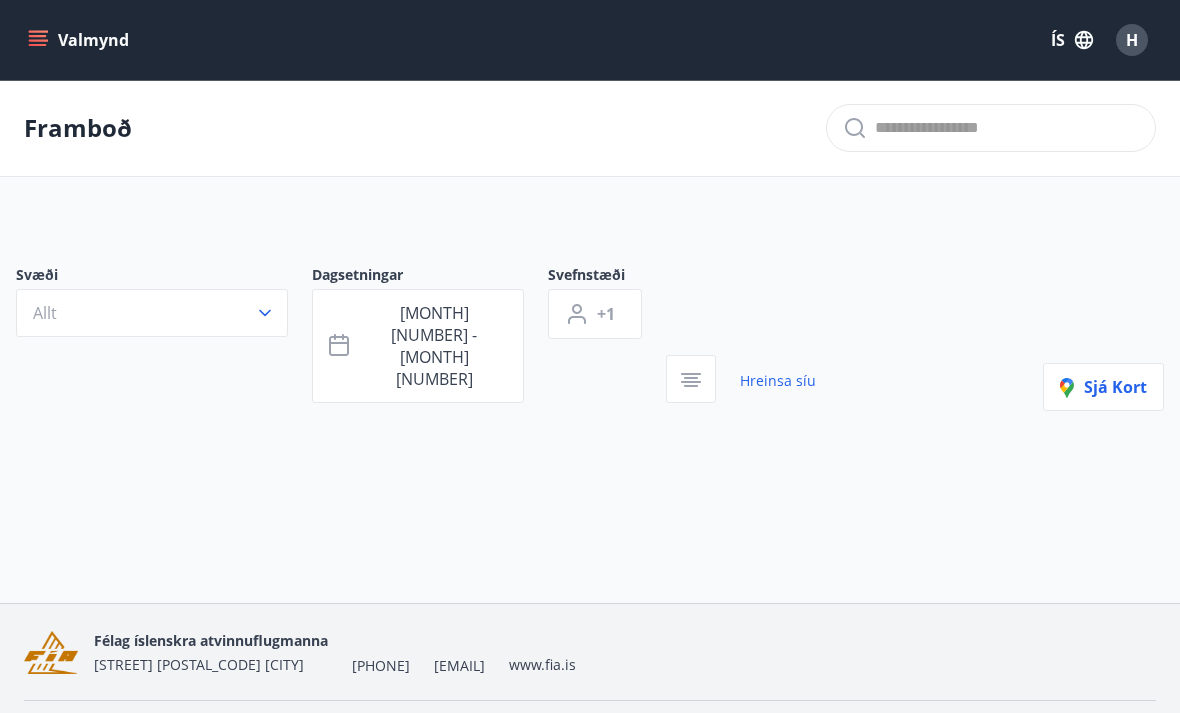 click on "Valmynd" at bounding box center [80, 40] 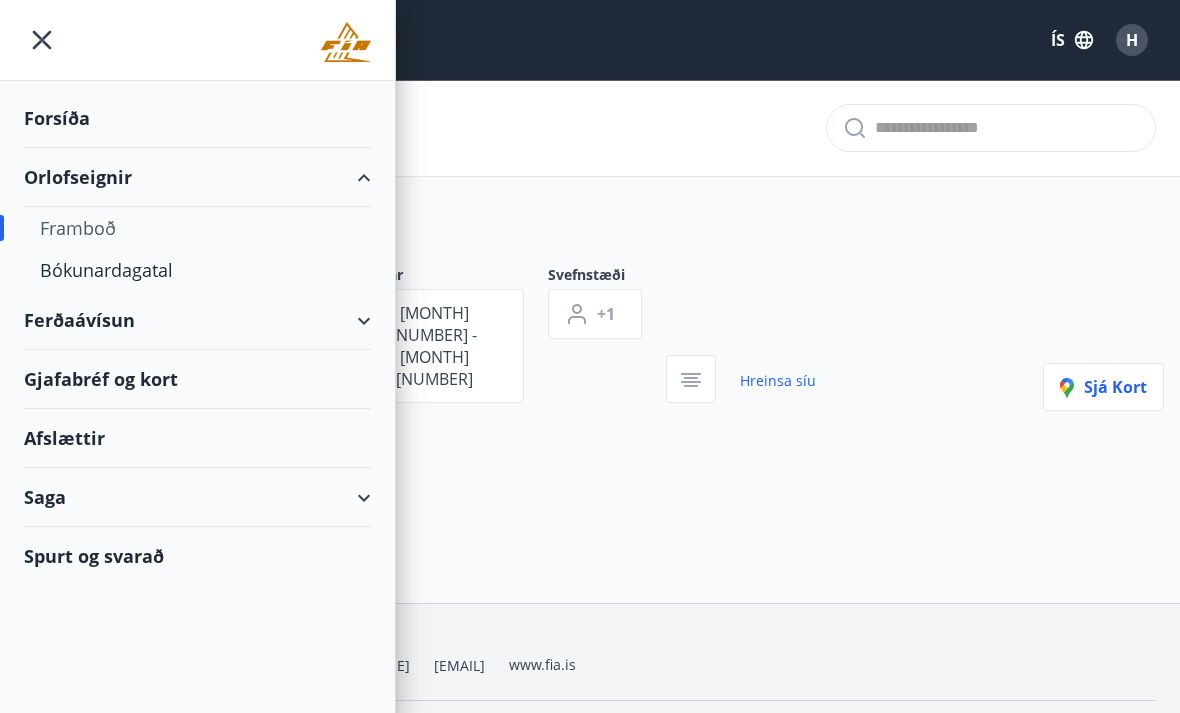 click on "Ferðaávísun" at bounding box center (197, 320) 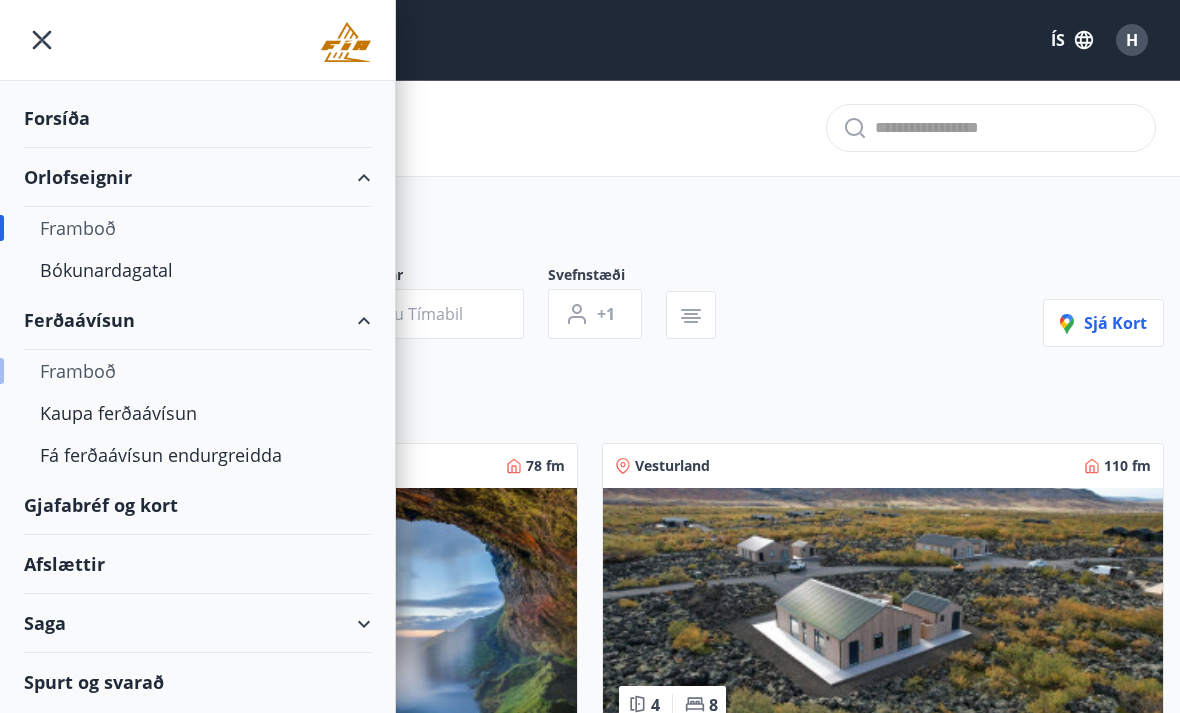 click on "Framboð" at bounding box center [197, 371] 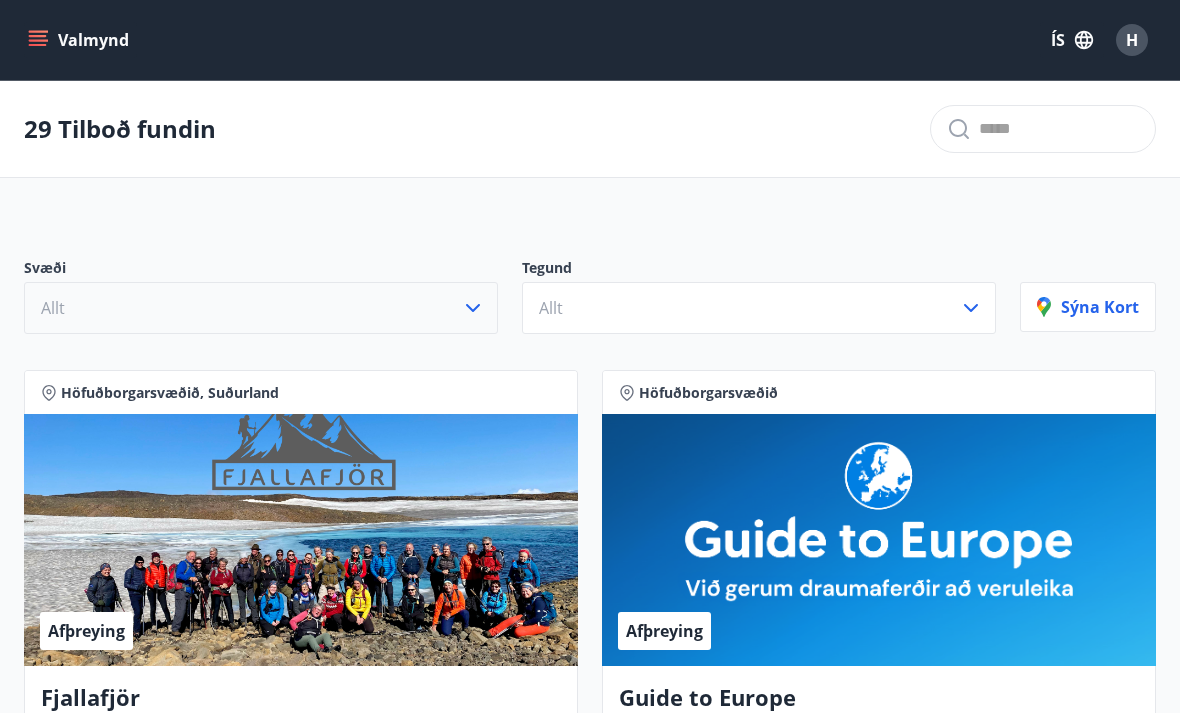 click on "Allt" at bounding box center [261, 308] 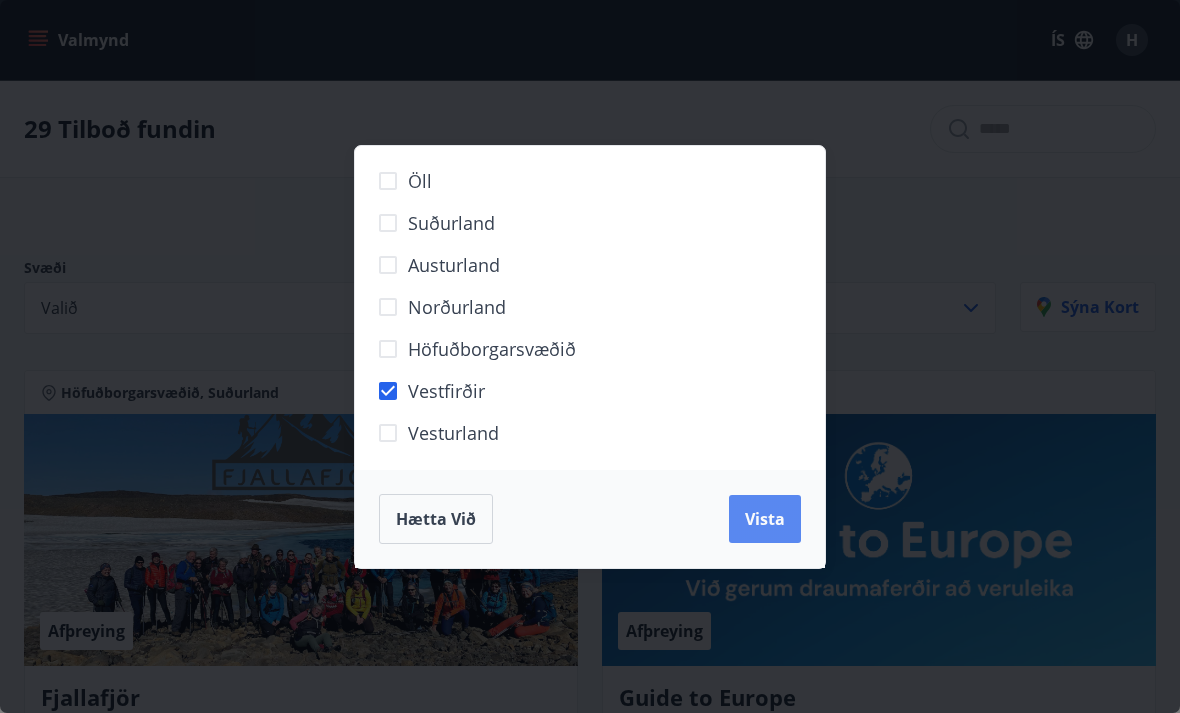 click on "Vista" at bounding box center [765, 519] 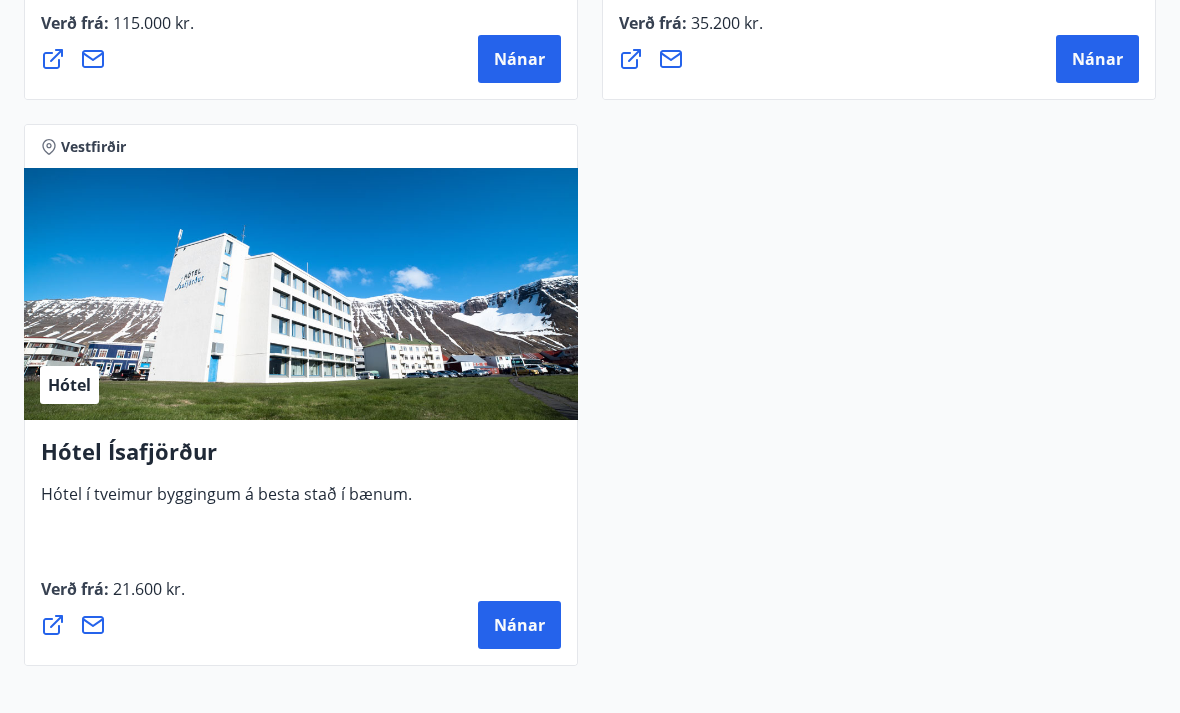 scroll, scrollTop: 912, scrollLeft: 0, axis: vertical 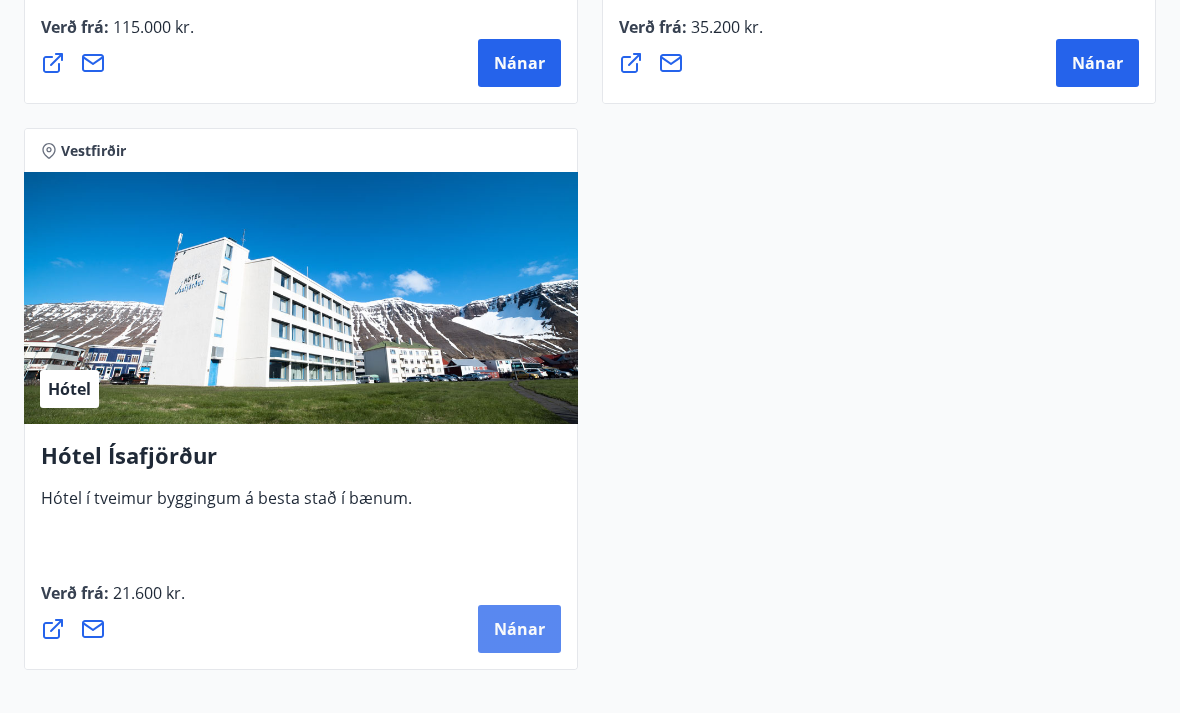 click on "Nánar" at bounding box center [519, 629] 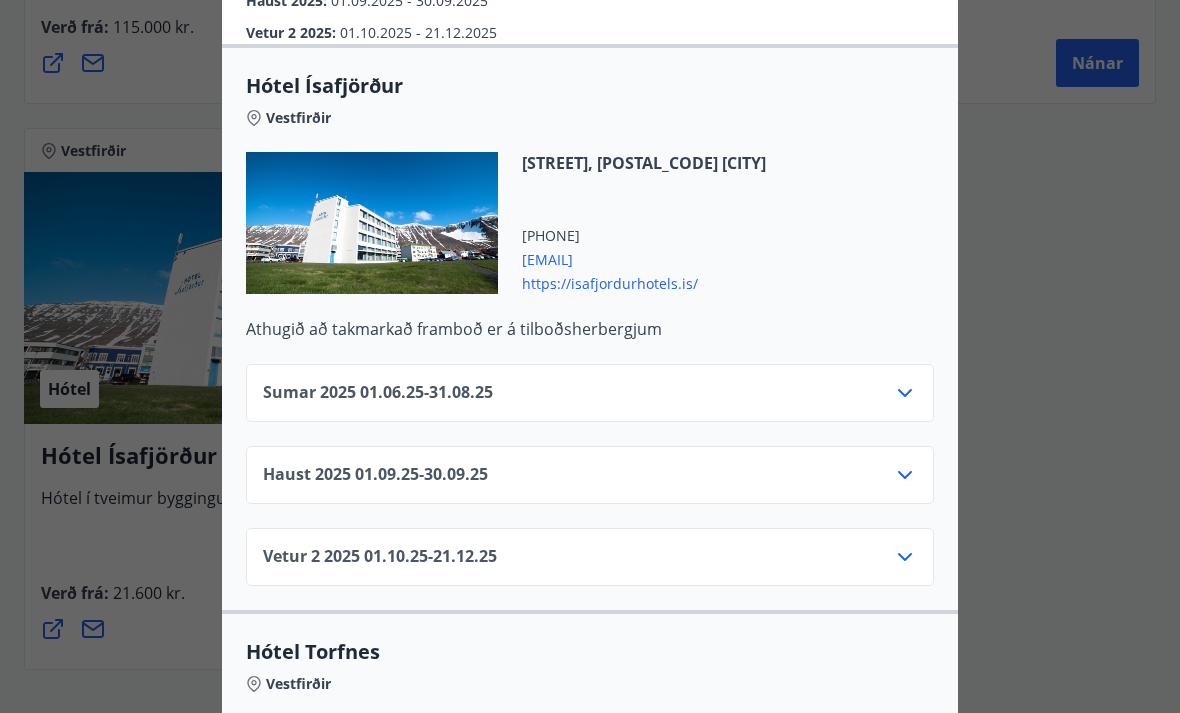 scroll, scrollTop: 483, scrollLeft: 0, axis: vertical 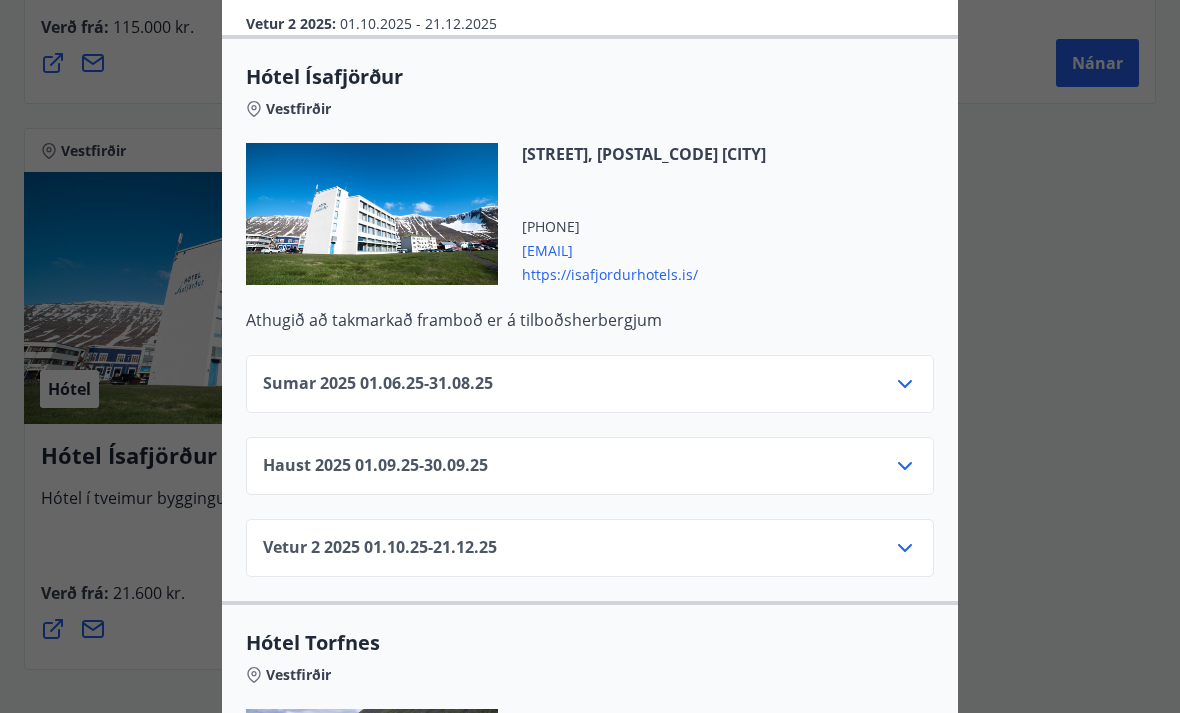 click 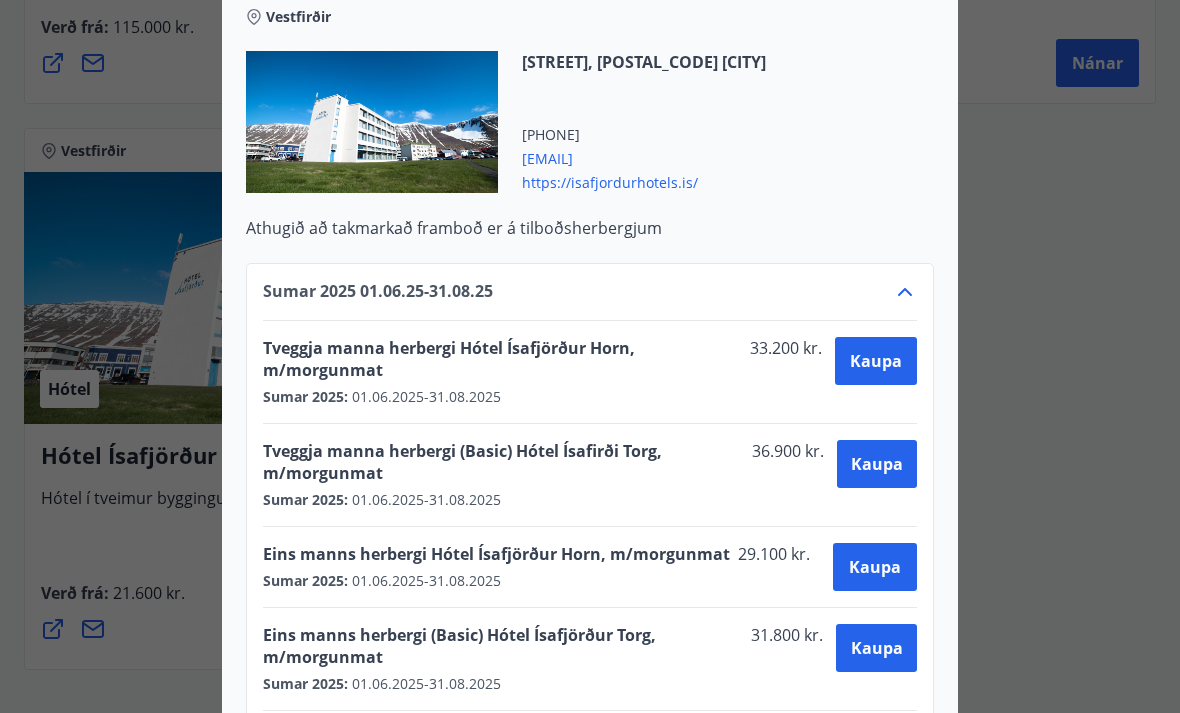 scroll, scrollTop: 582, scrollLeft: 0, axis: vertical 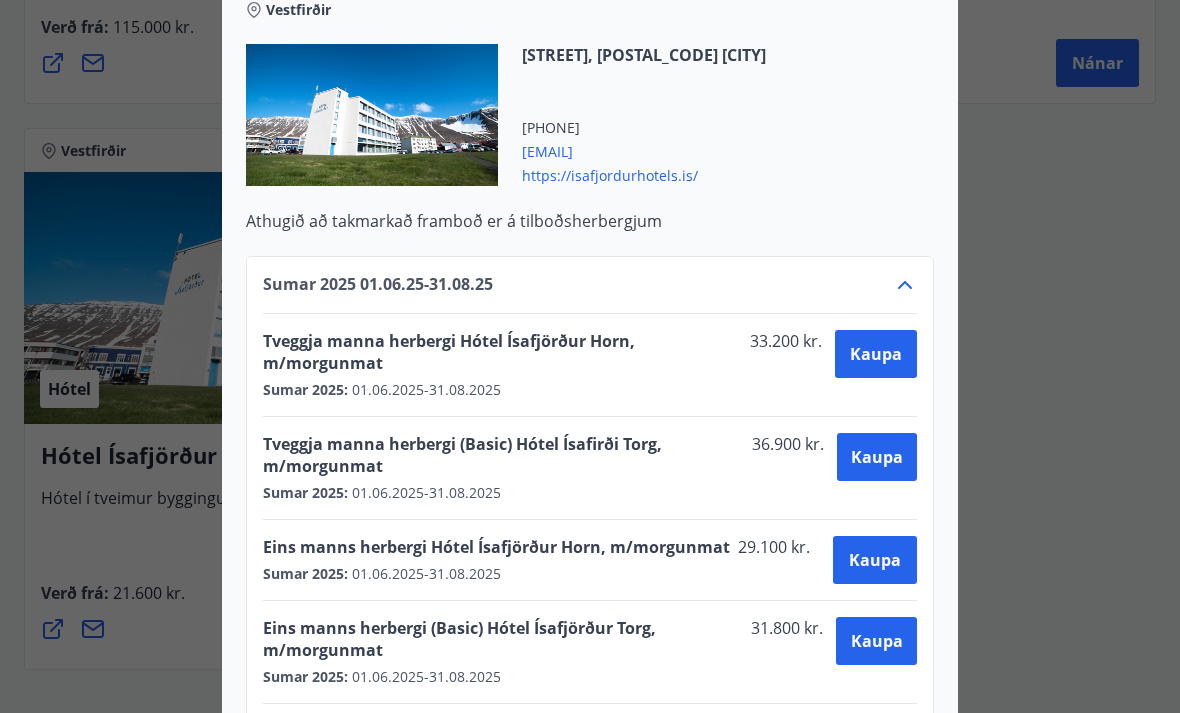 click on "Tveggja manna herbergi Hótel Ísafjörður Horn, m/morgunmat 33.200 kr." at bounding box center [549, 355] 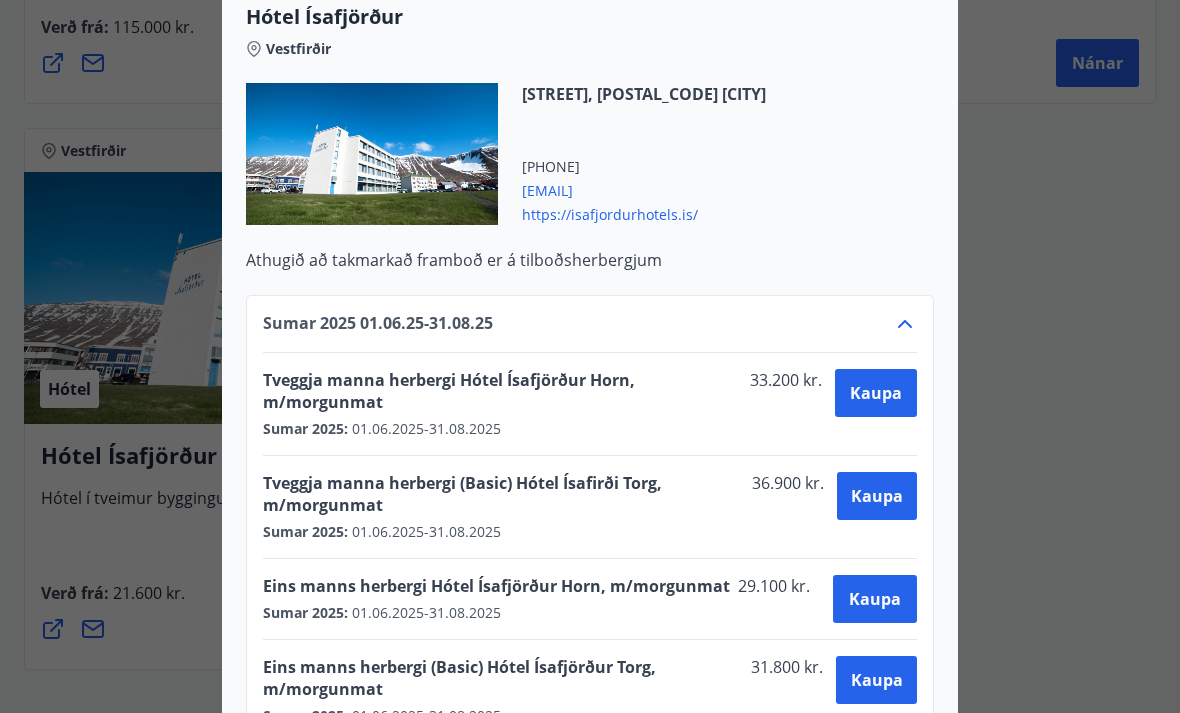 scroll, scrollTop: 558, scrollLeft: 0, axis: vertical 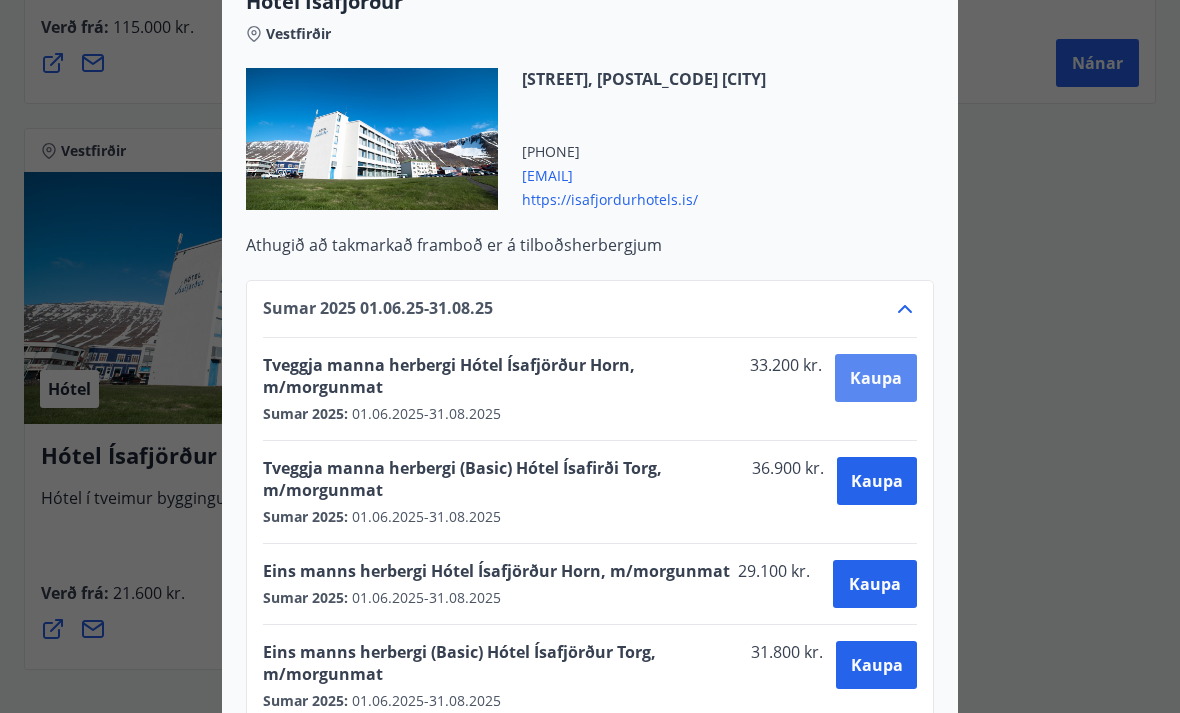 click on "Kaupa" at bounding box center (876, 378) 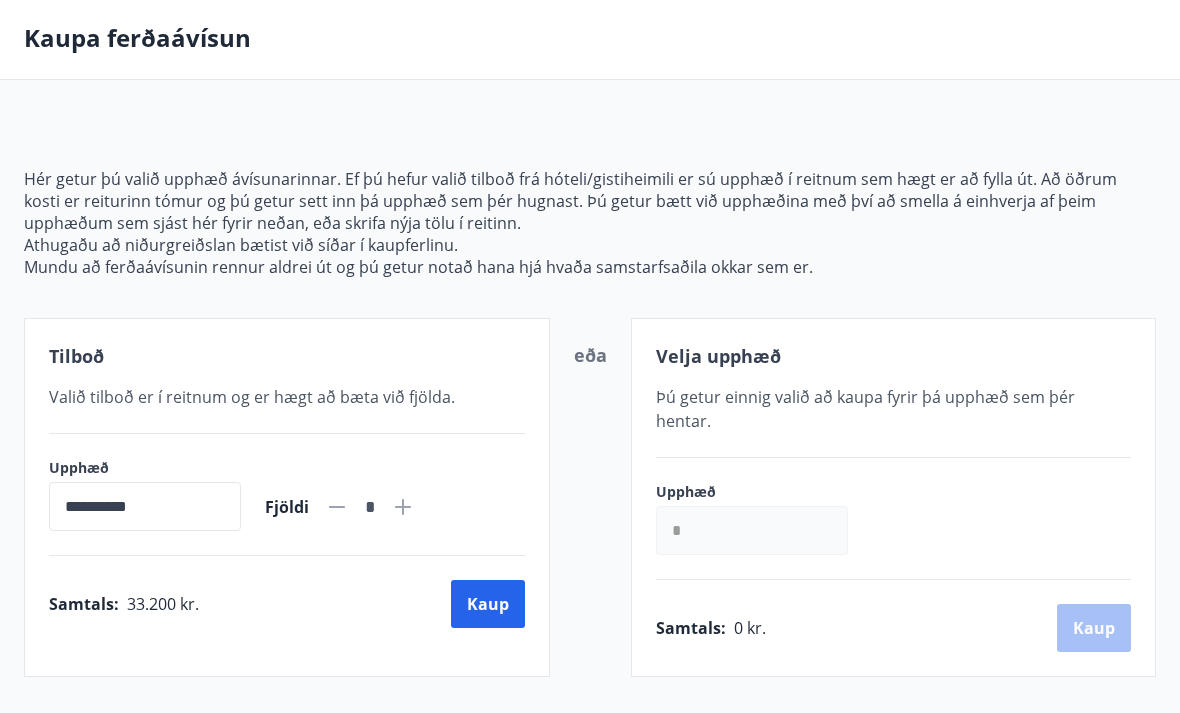 scroll, scrollTop: 85, scrollLeft: 0, axis: vertical 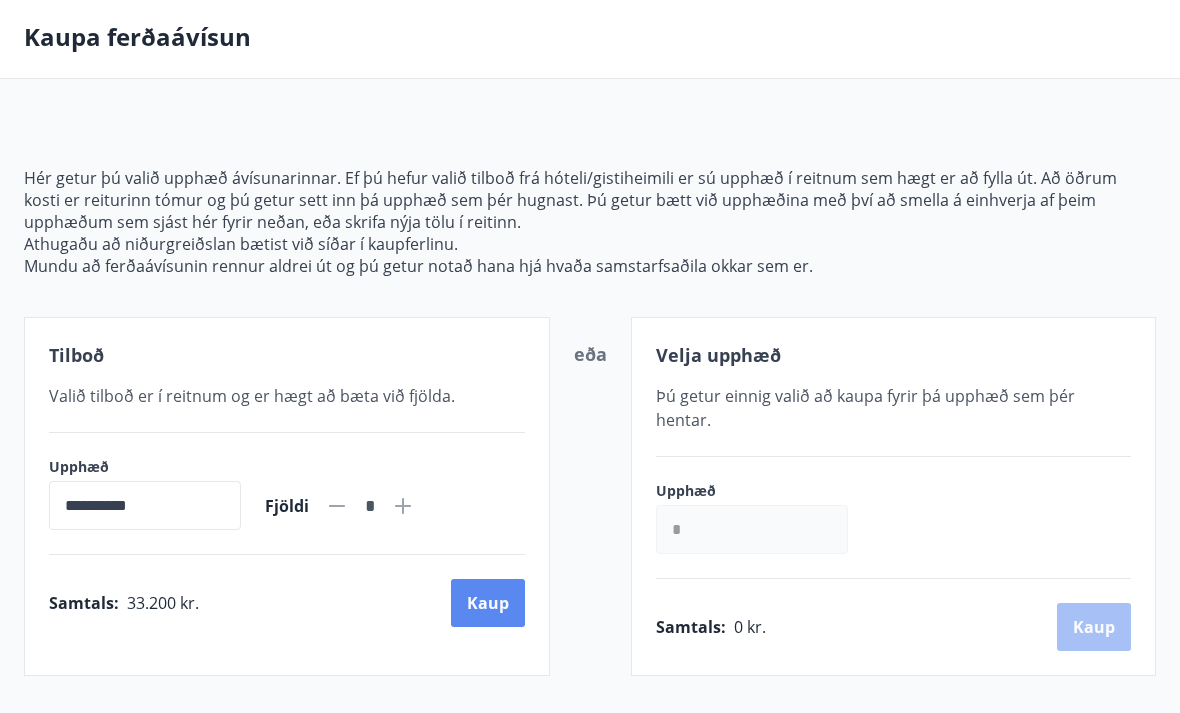 click on "Kaup" at bounding box center [488, 603] 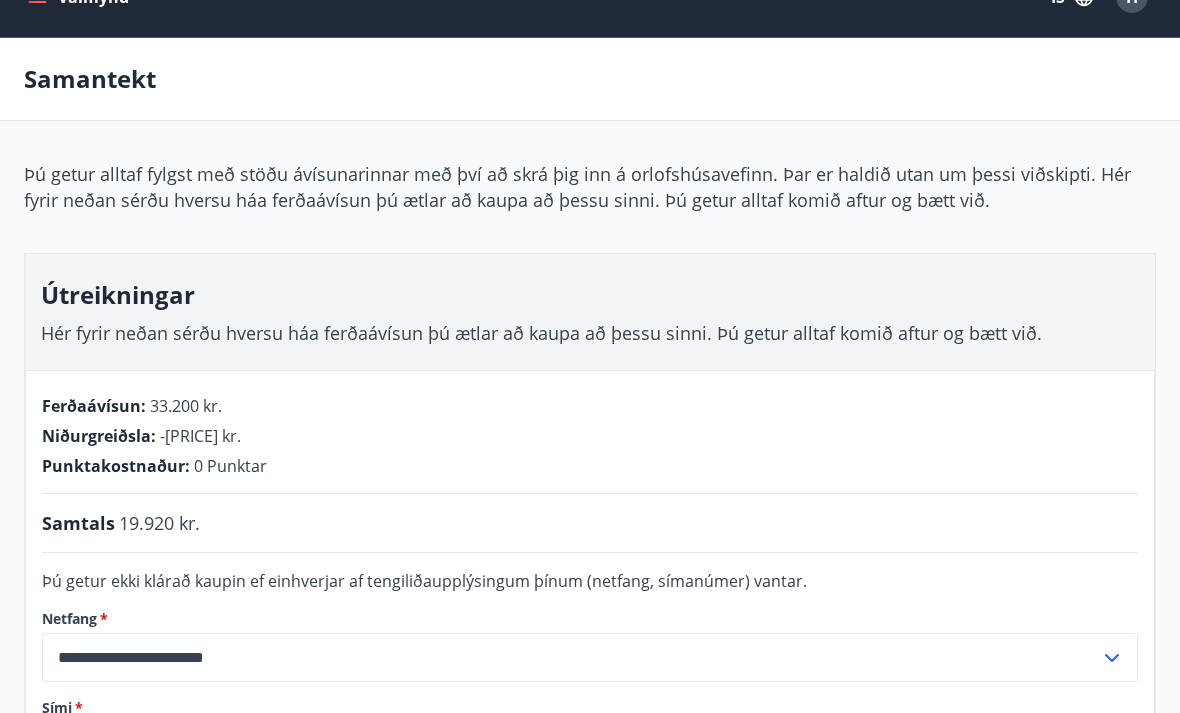 scroll, scrollTop: 0, scrollLeft: 0, axis: both 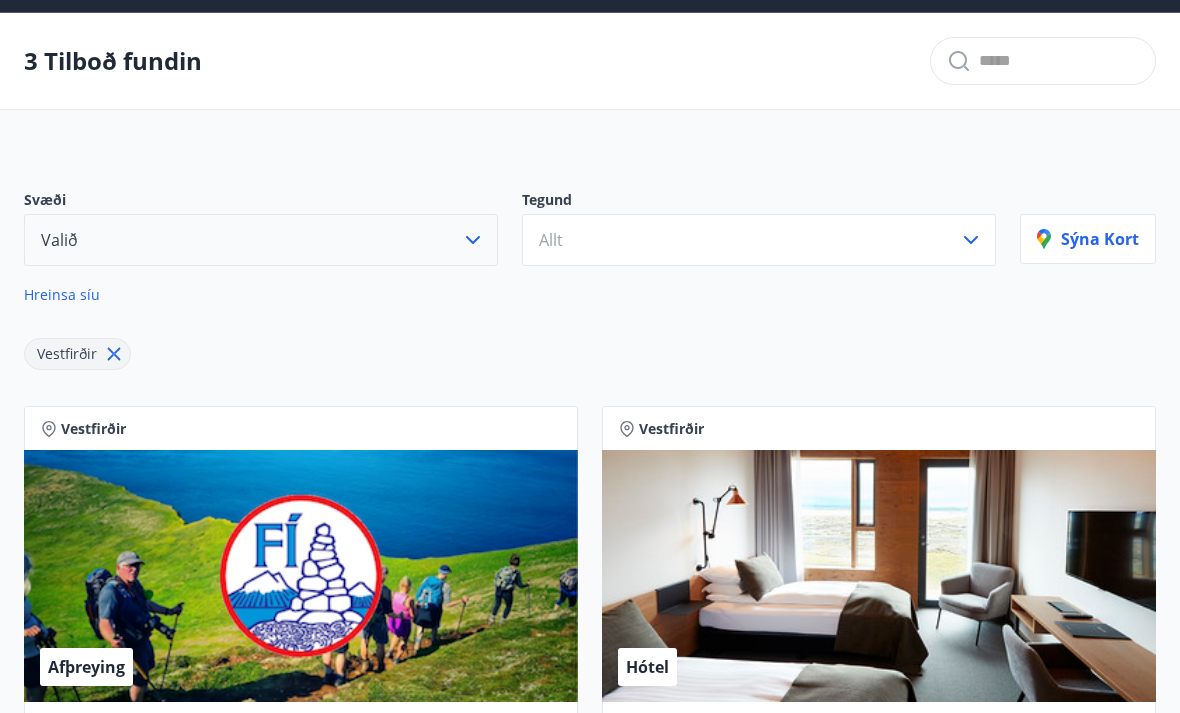 click on "Valið" at bounding box center [261, 240] 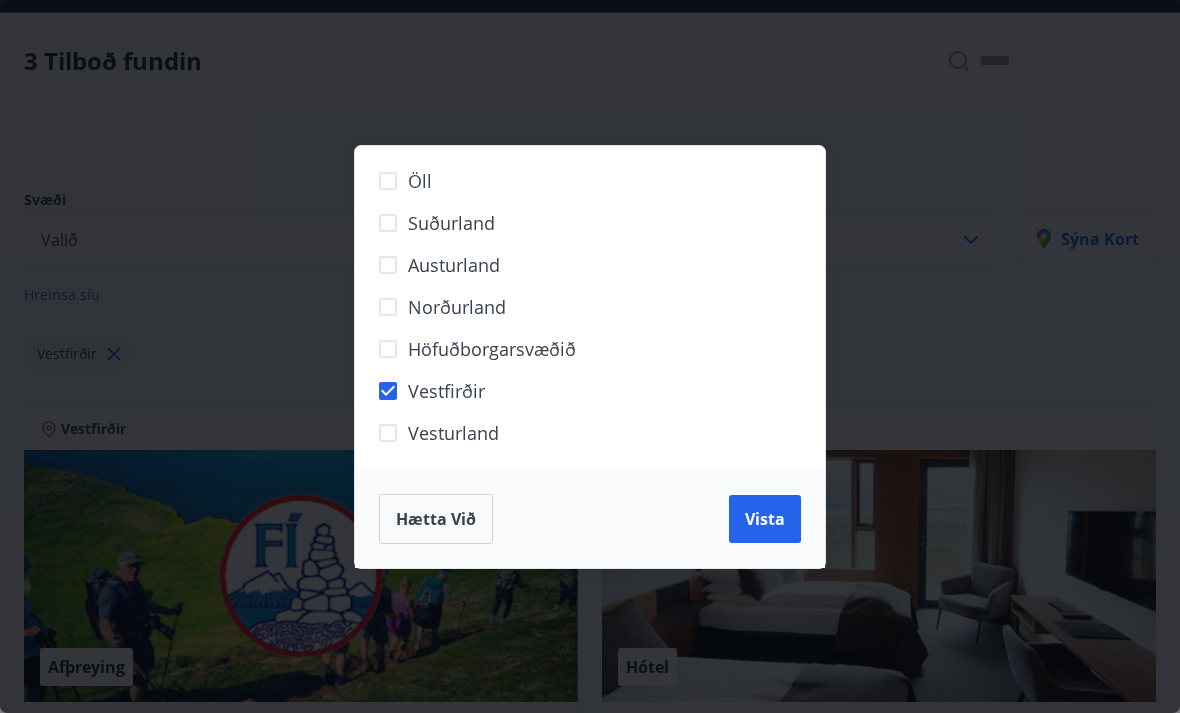 click on "Öll Suðurland Austurland Norðurland Höfuðborgarsvæðið Vestfirðir Vesturland" at bounding box center [591, 308] 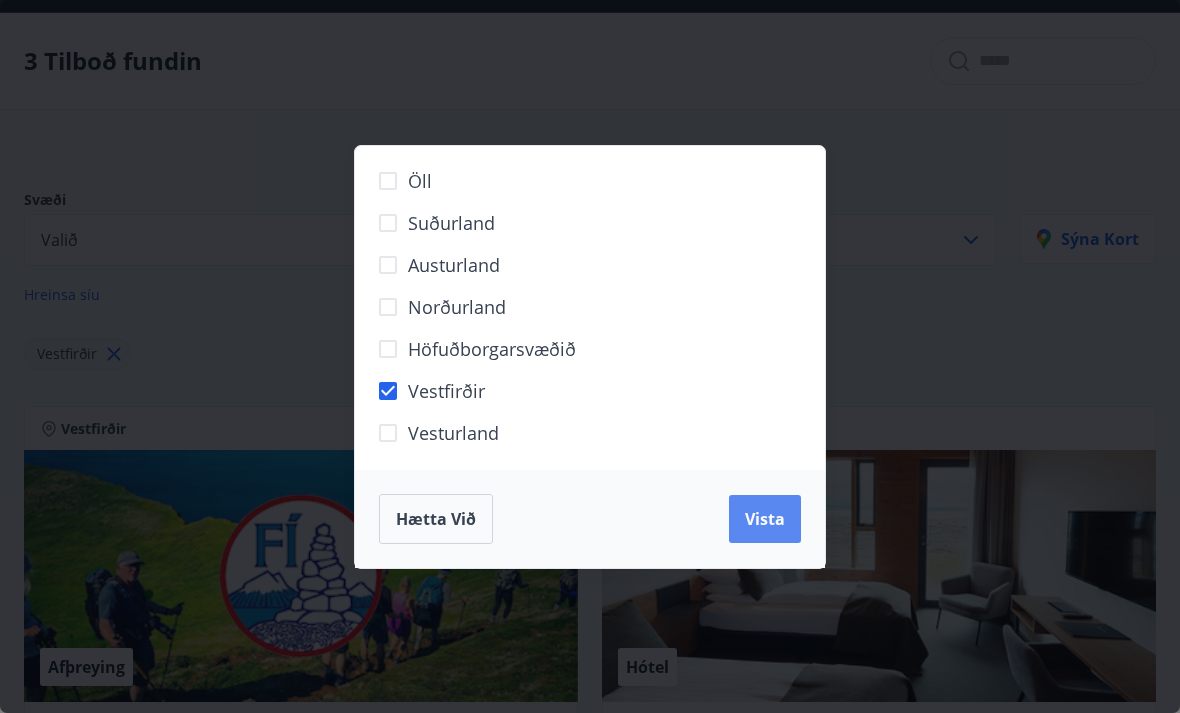 click on "Vista" at bounding box center (765, 519) 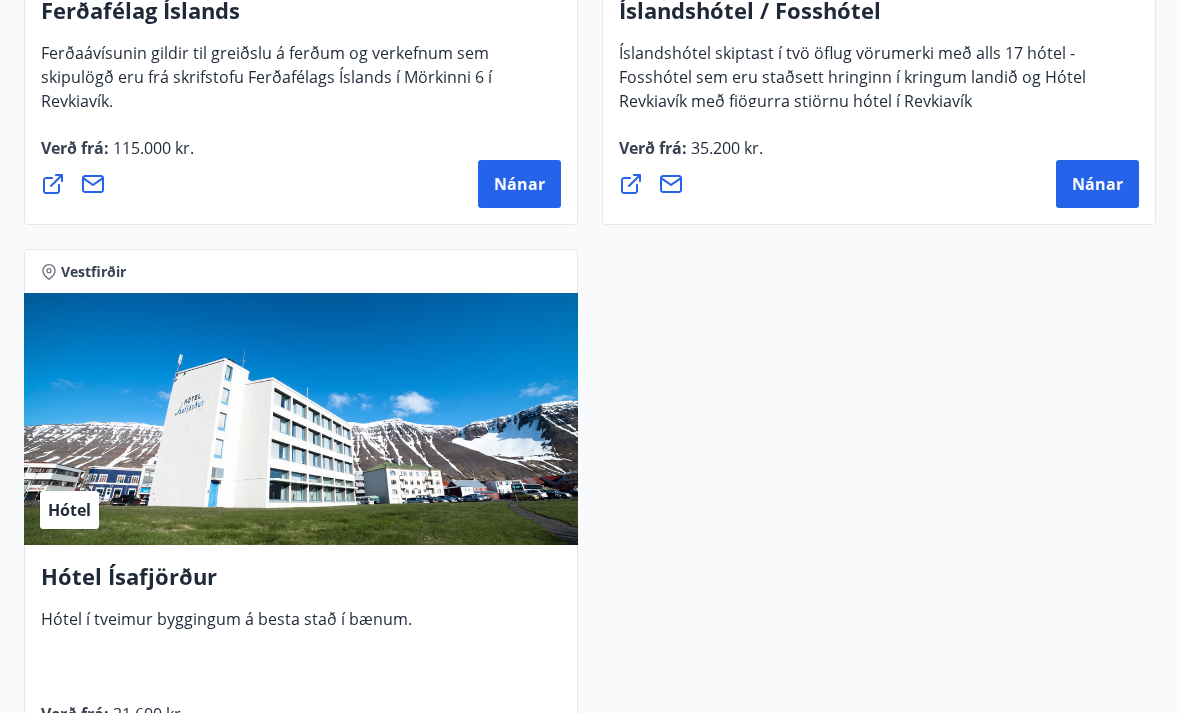 scroll, scrollTop: 803, scrollLeft: 0, axis: vertical 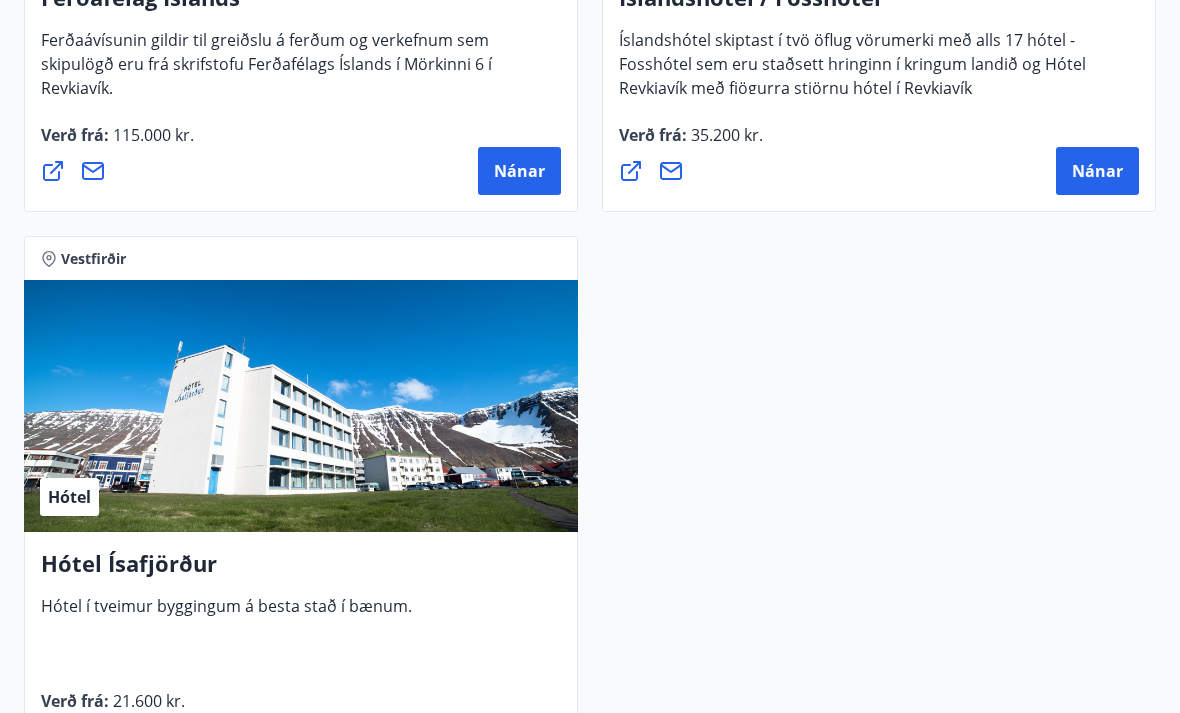 click on "Nánar" at bounding box center (519, 738) 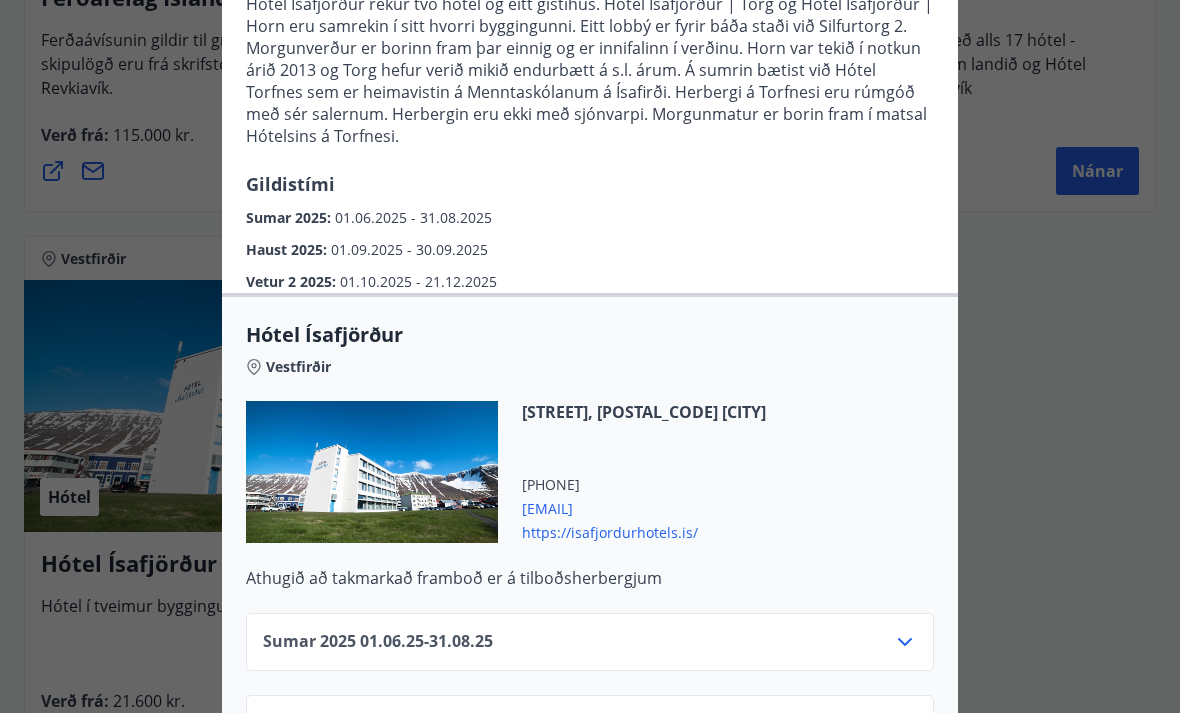 scroll, scrollTop: 337, scrollLeft: 0, axis: vertical 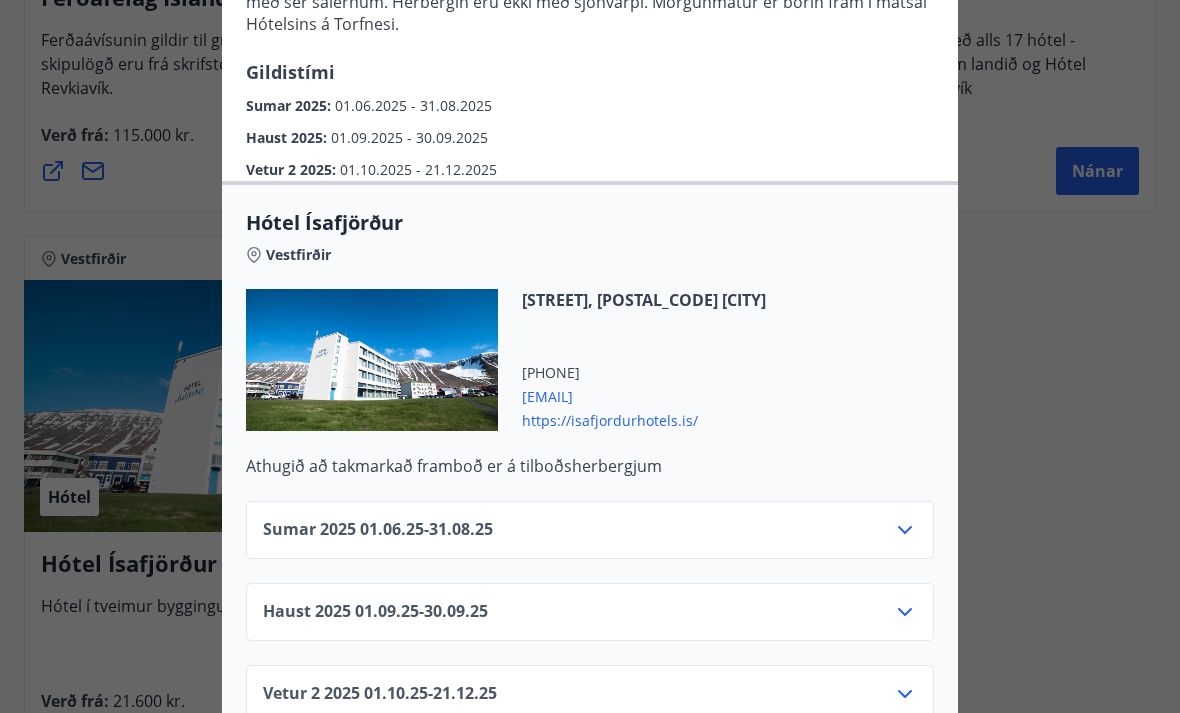 click 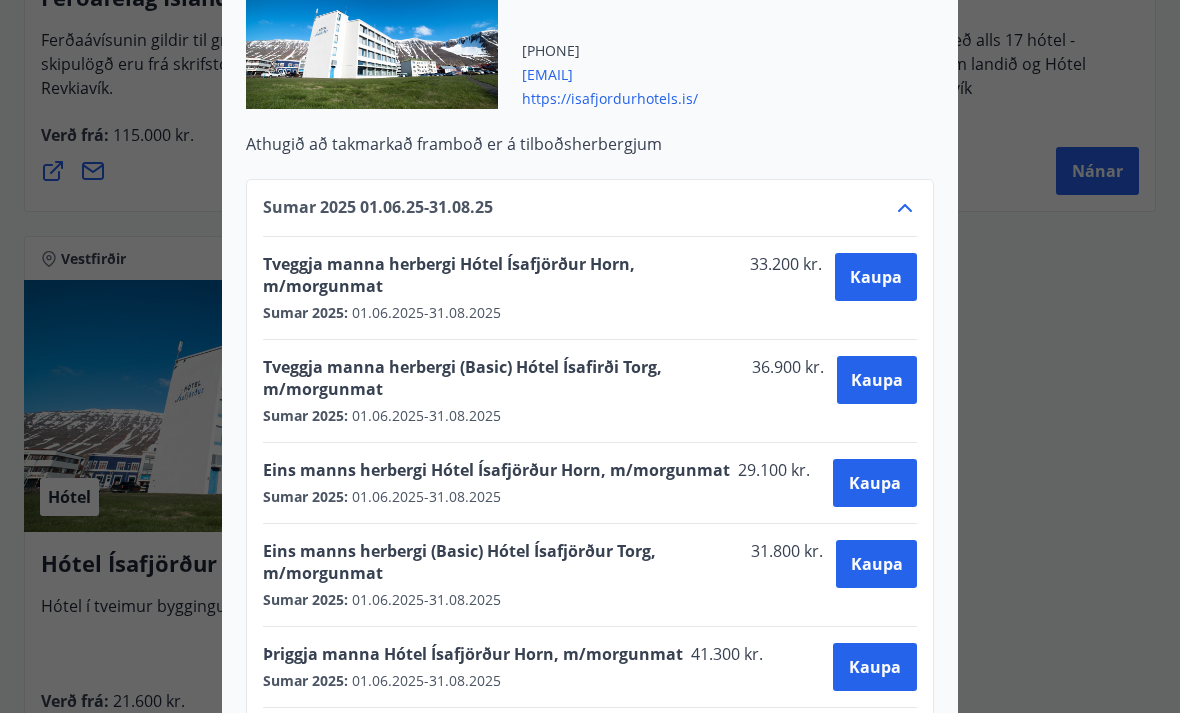scroll, scrollTop: 671, scrollLeft: 0, axis: vertical 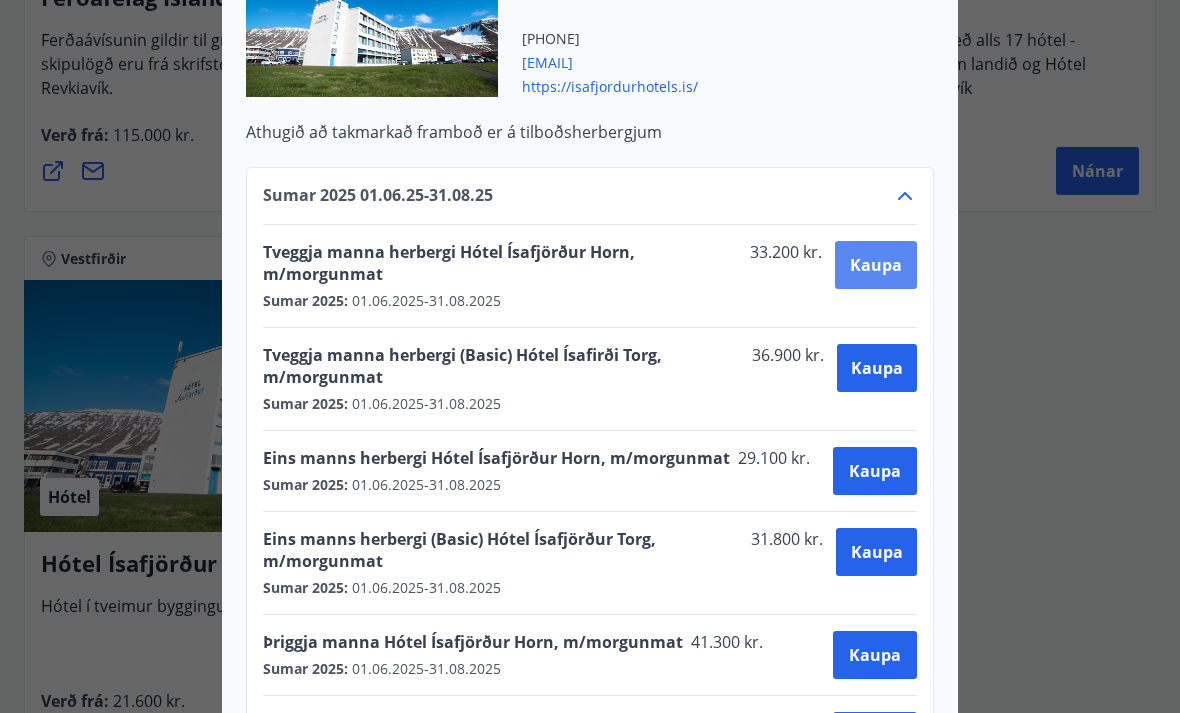 click on "Kaupa" at bounding box center [876, 265] 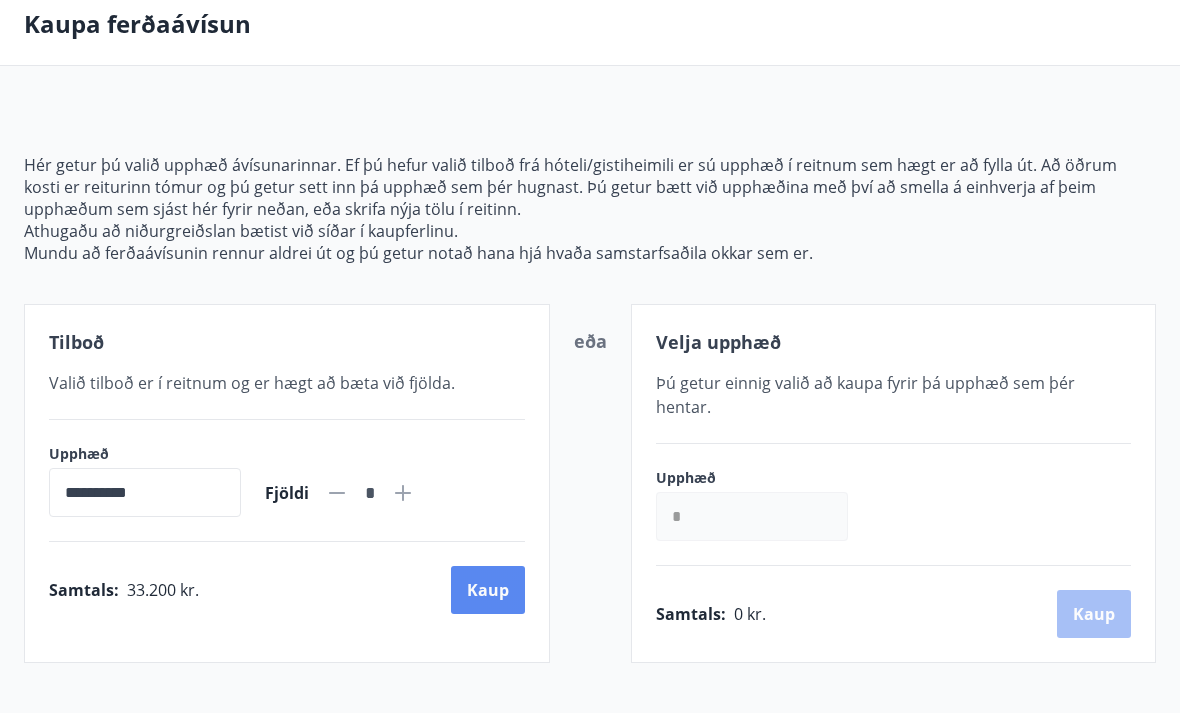click on "Kaup" at bounding box center [488, 590] 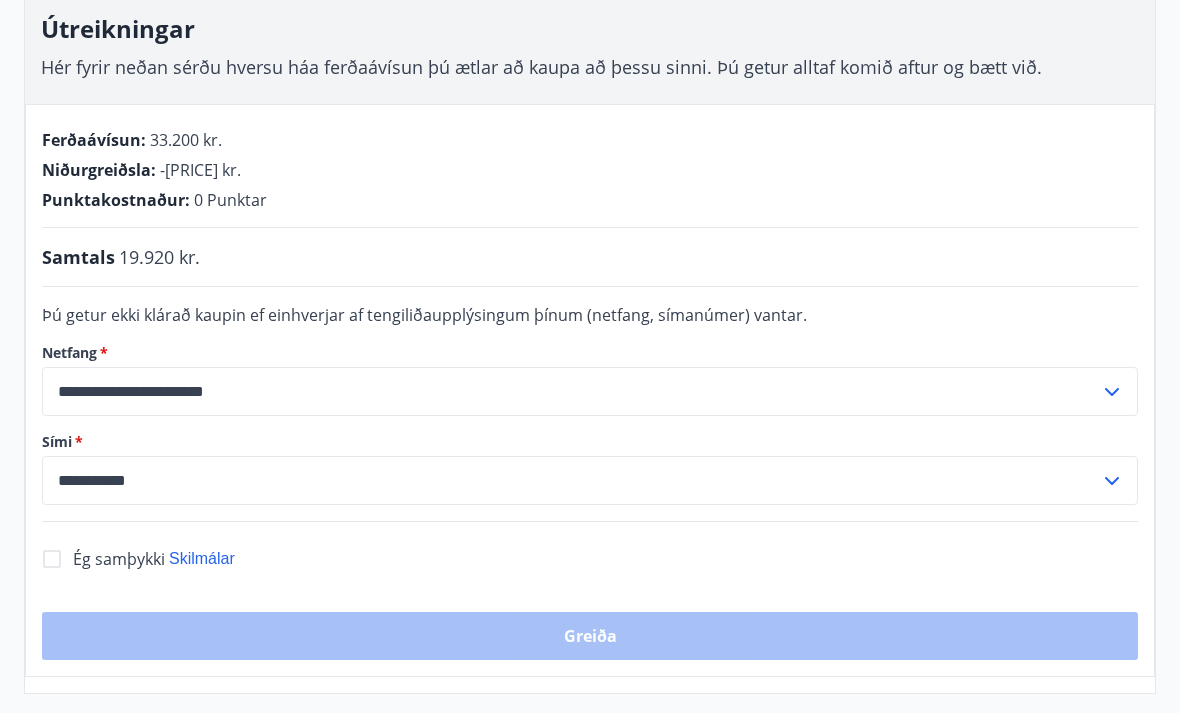 scroll, scrollTop: 316, scrollLeft: 0, axis: vertical 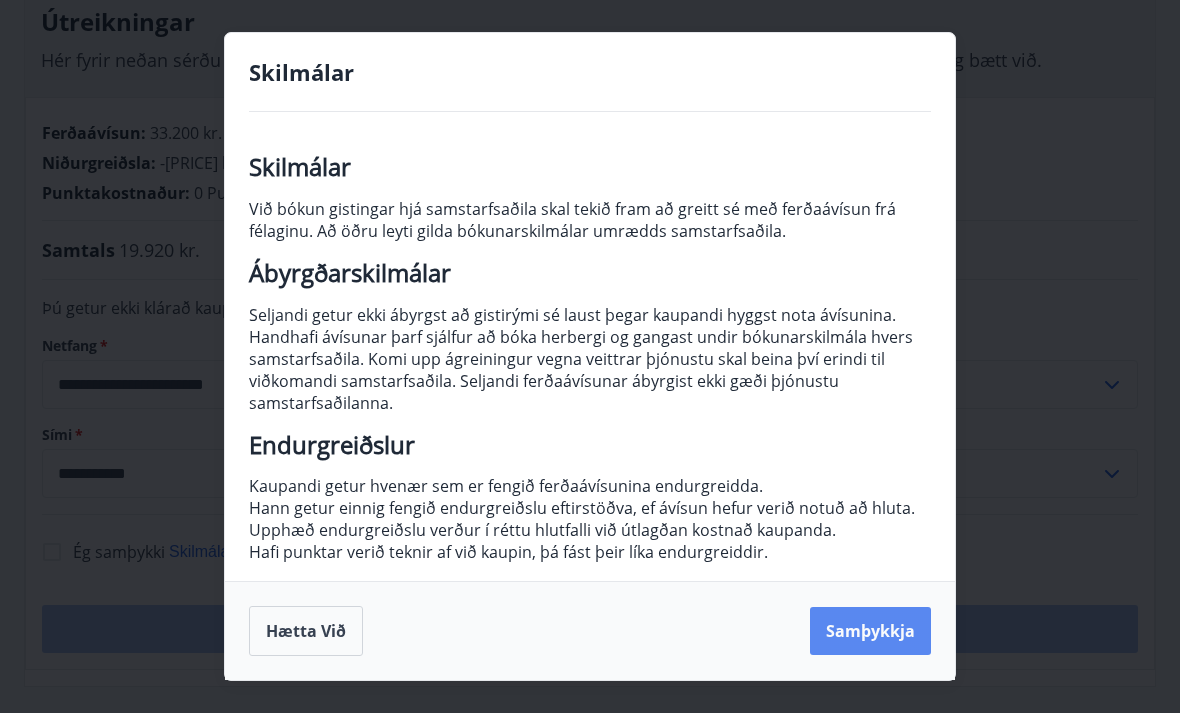 click on "Samþykkja" at bounding box center [870, 631] 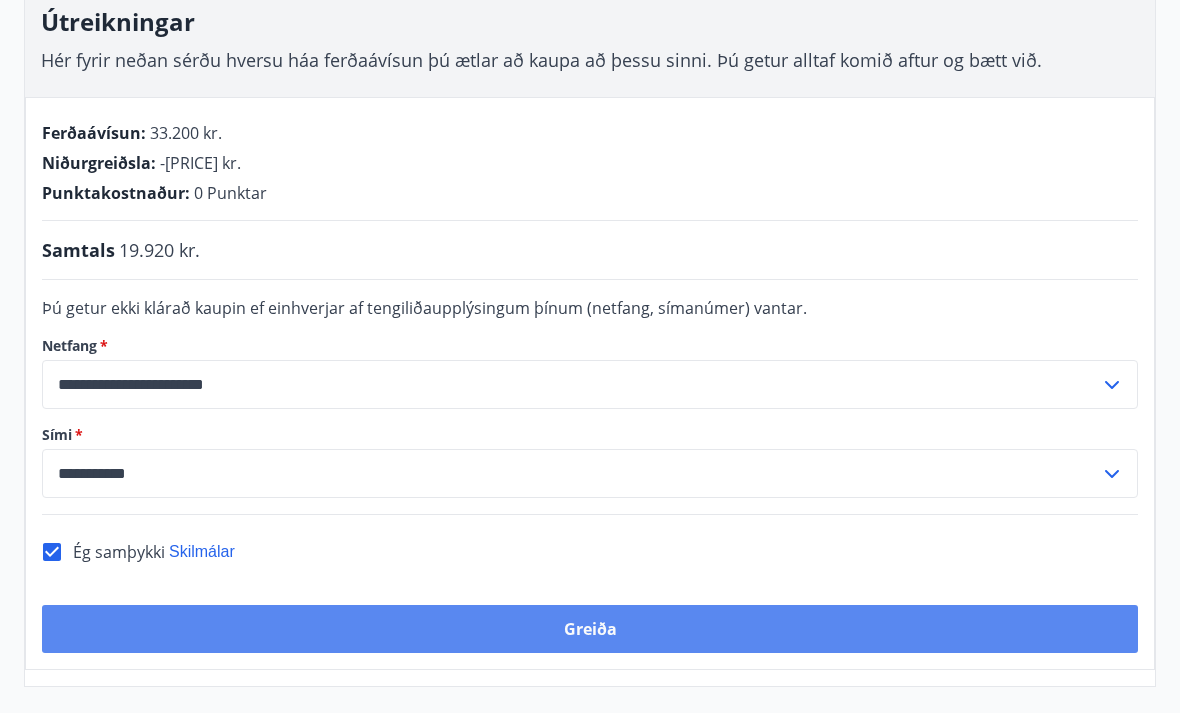 click on "Greiða" at bounding box center (590, 629) 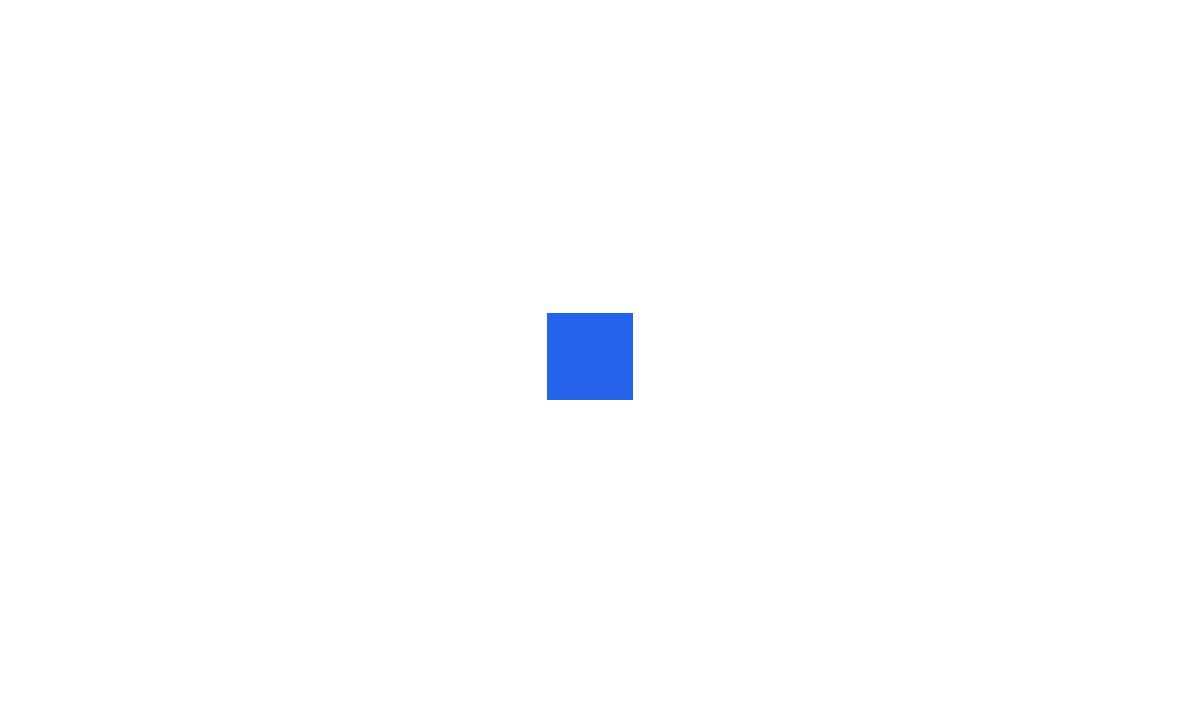 scroll, scrollTop: 0, scrollLeft: 0, axis: both 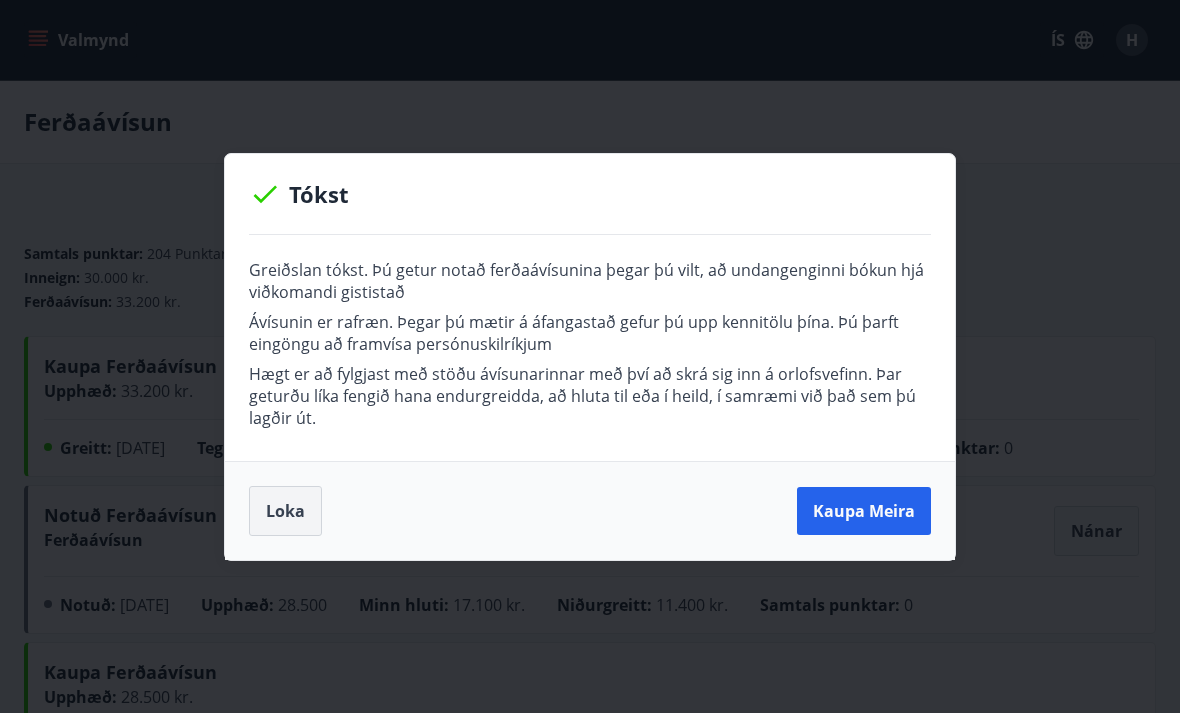 click on "Loka" at bounding box center [285, 511] 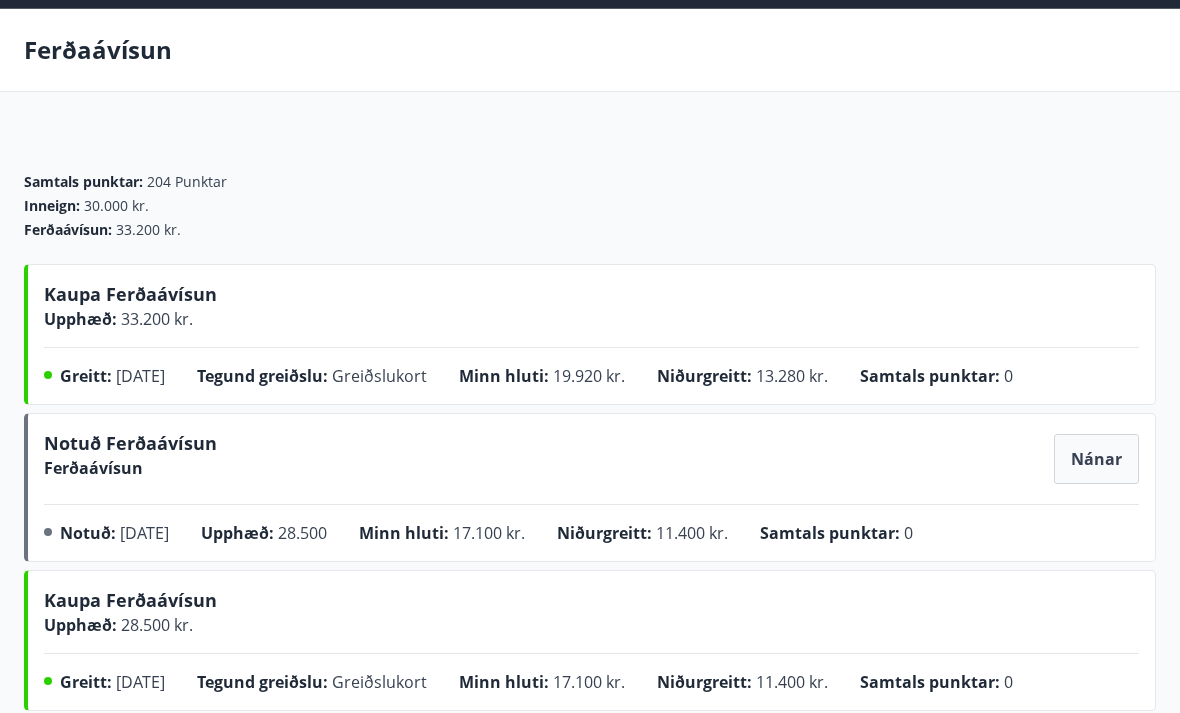 scroll, scrollTop: 0, scrollLeft: 0, axis: both 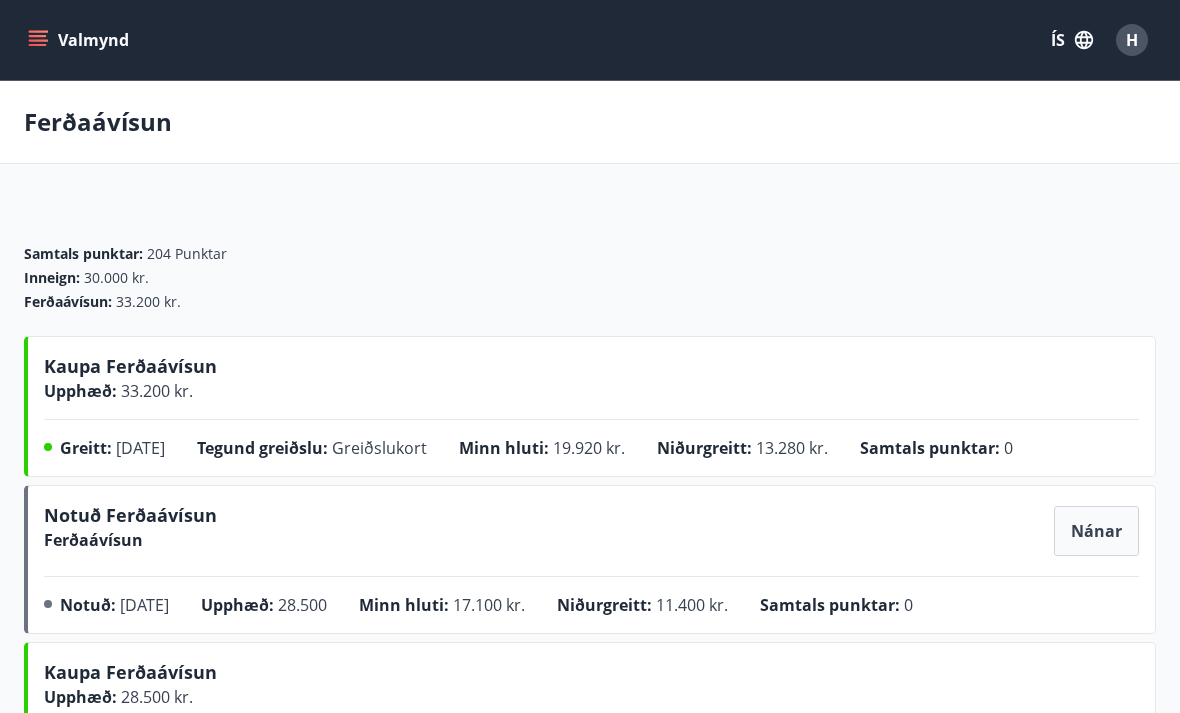 click 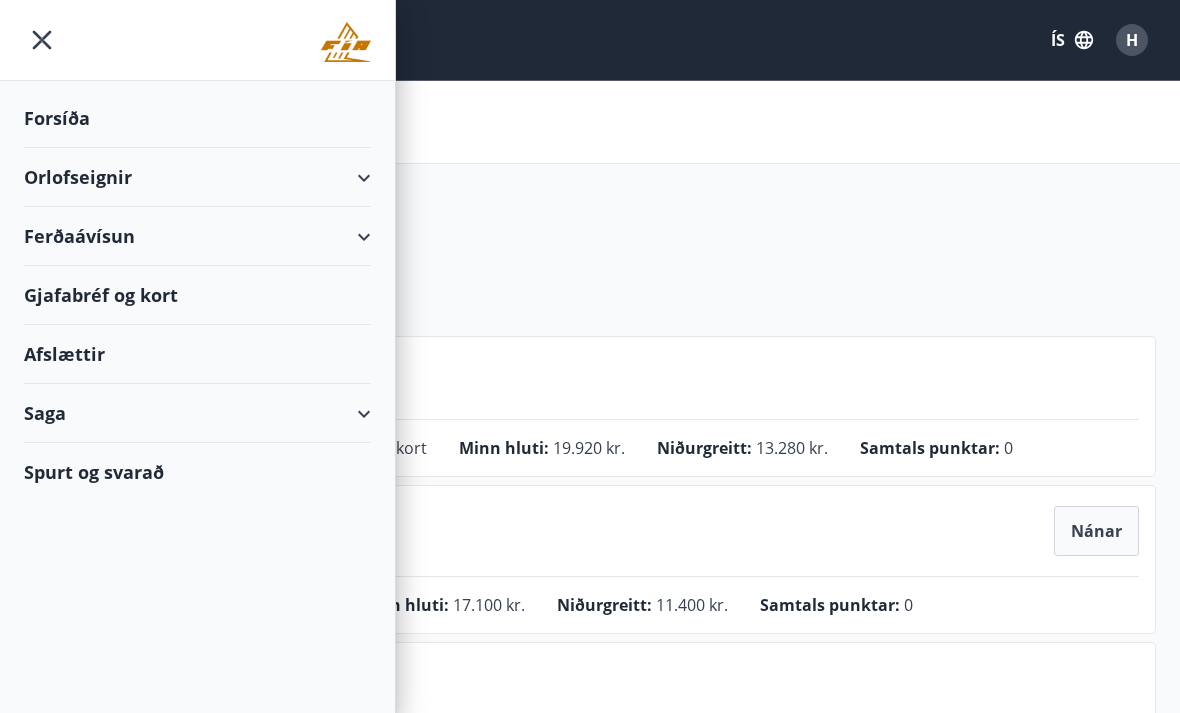 click on "Ferðaávísun" at bounding box center (197, 236) 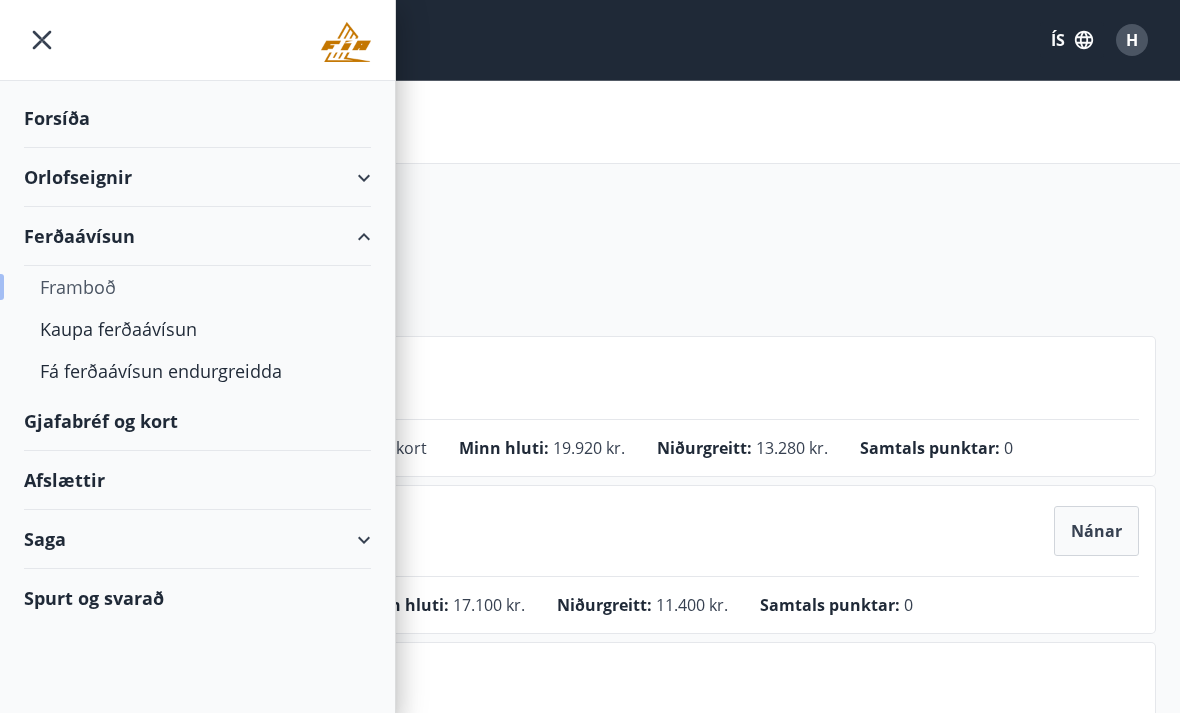 click on "Framboð" at bounding box center [197, 287] 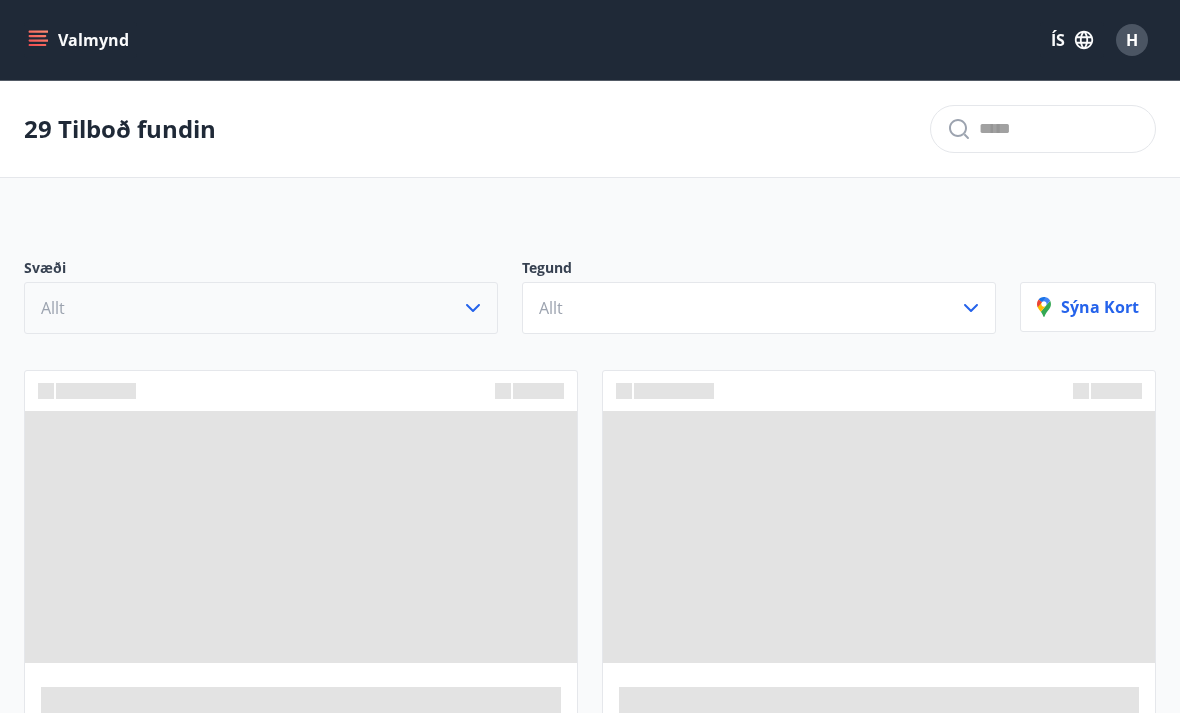 click 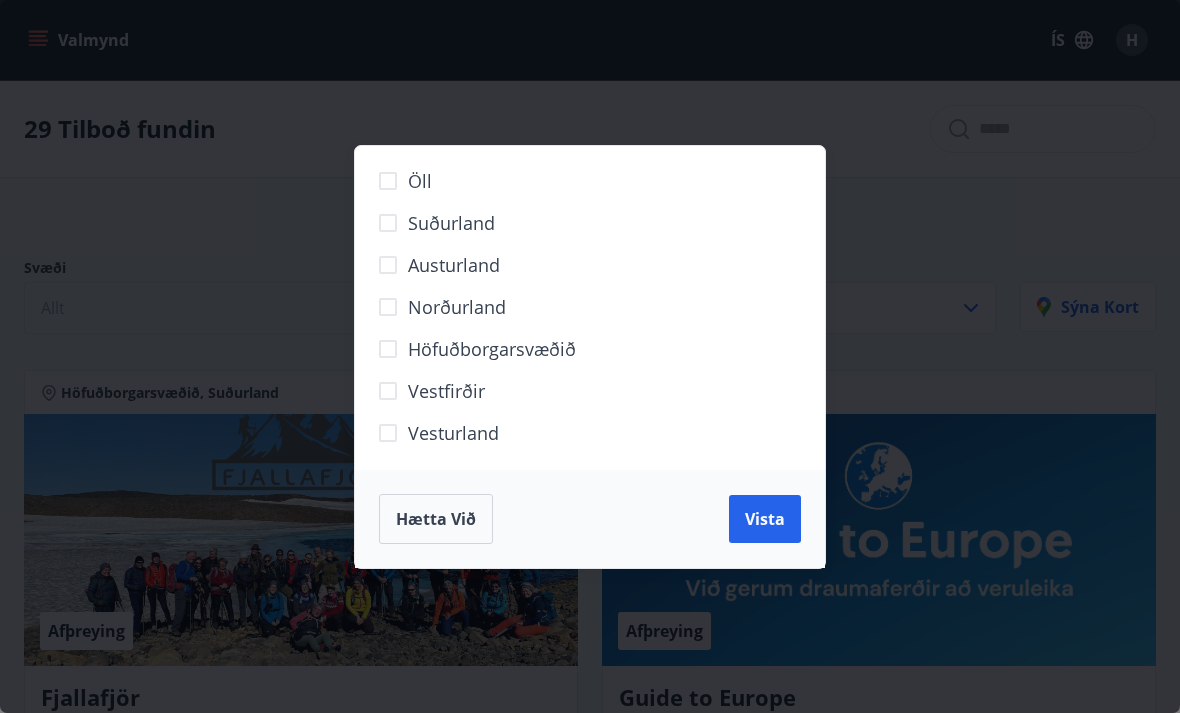 click on "Vestfirðir" at bounding box center [577, 399] 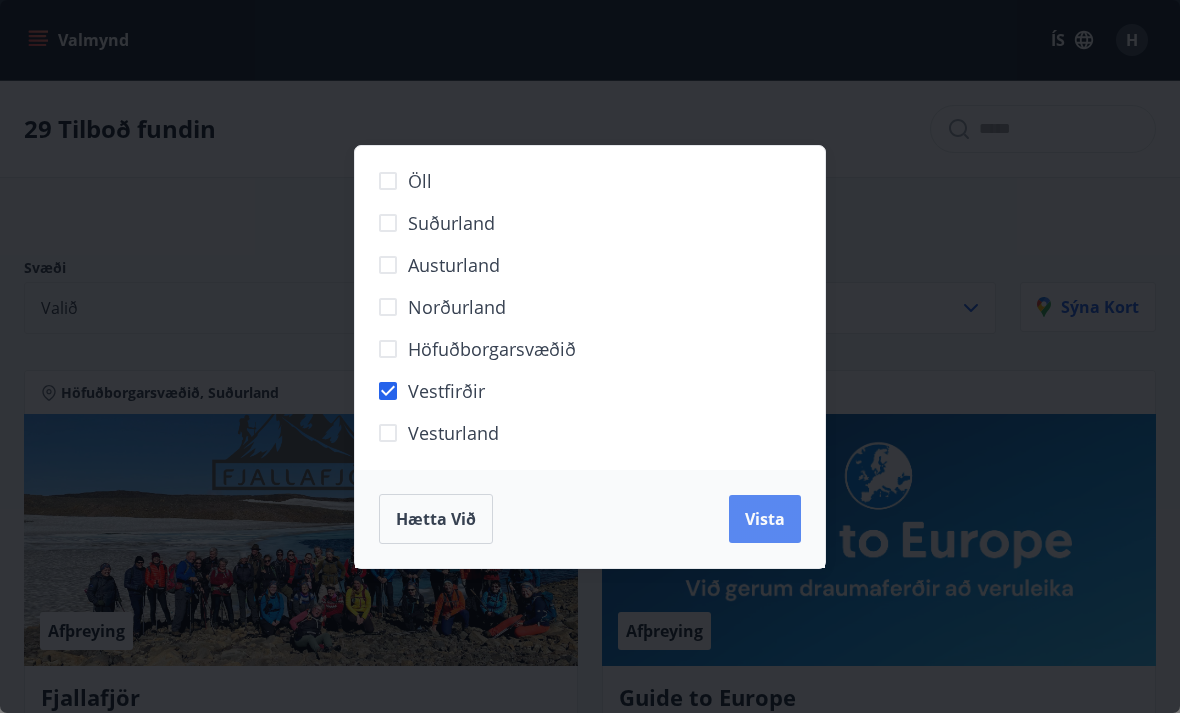 click on "Vista" at bounding box center (765, 519) 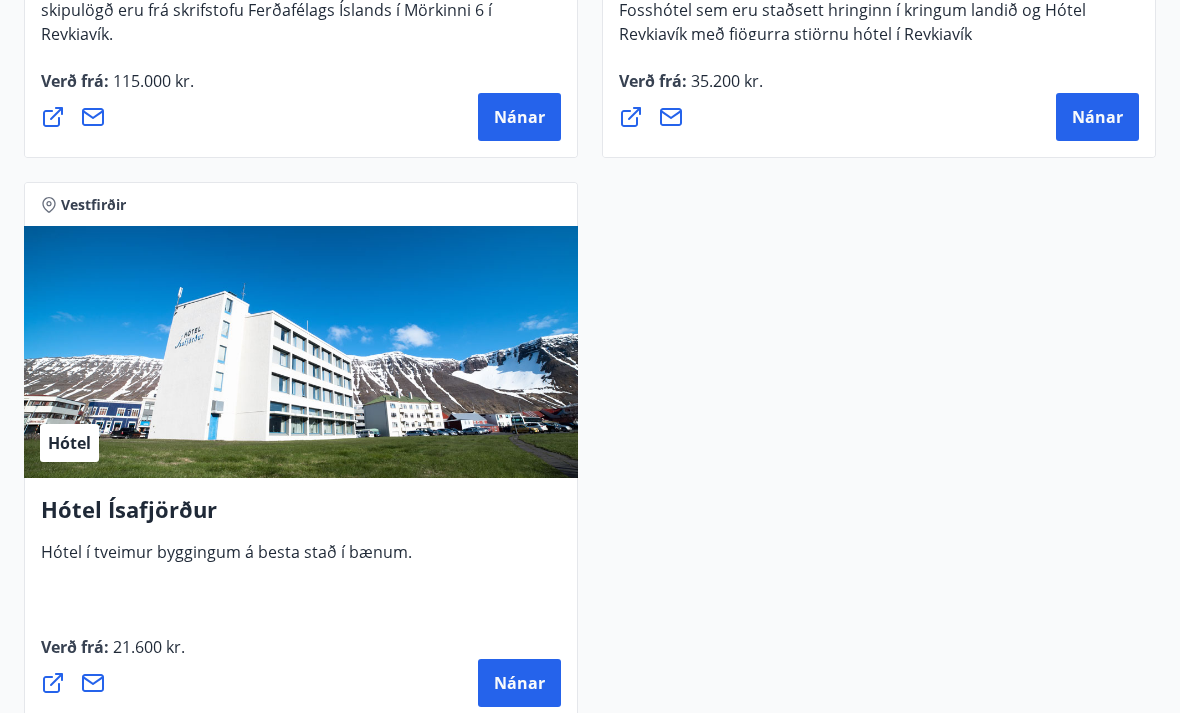 scroll, scrollTop: 859, scrollLeft: 0, axis: vertical 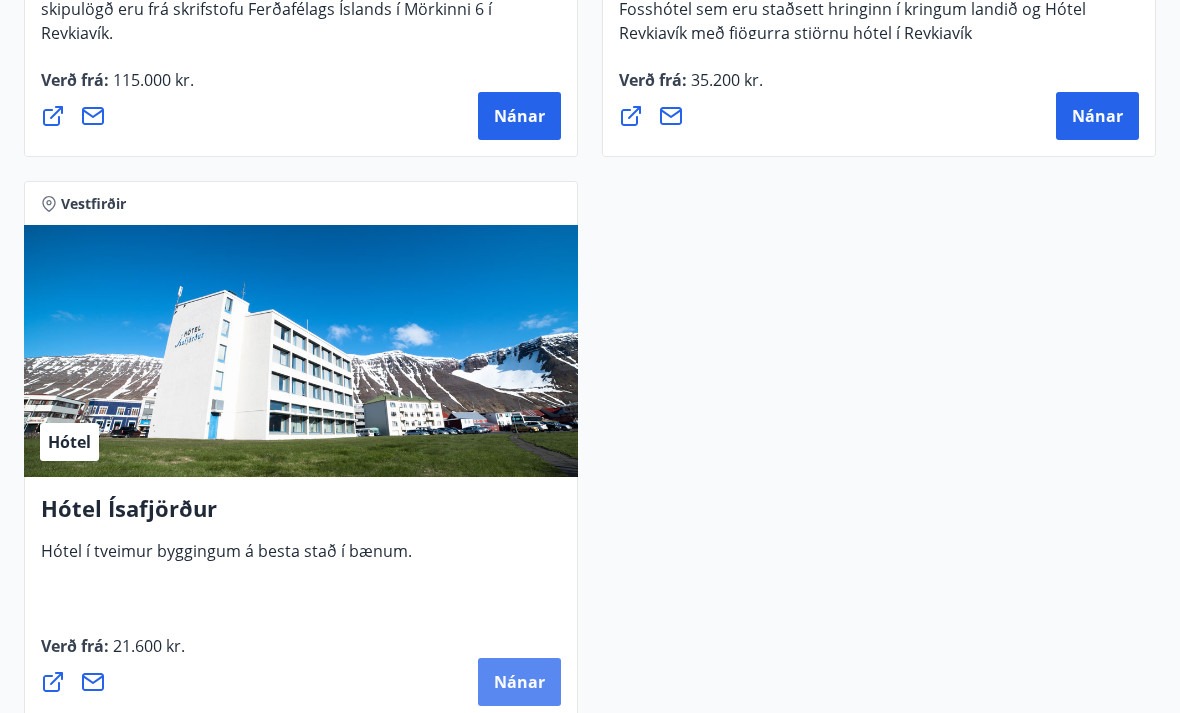 click on "Nánar" at bounding box center [519, 682] 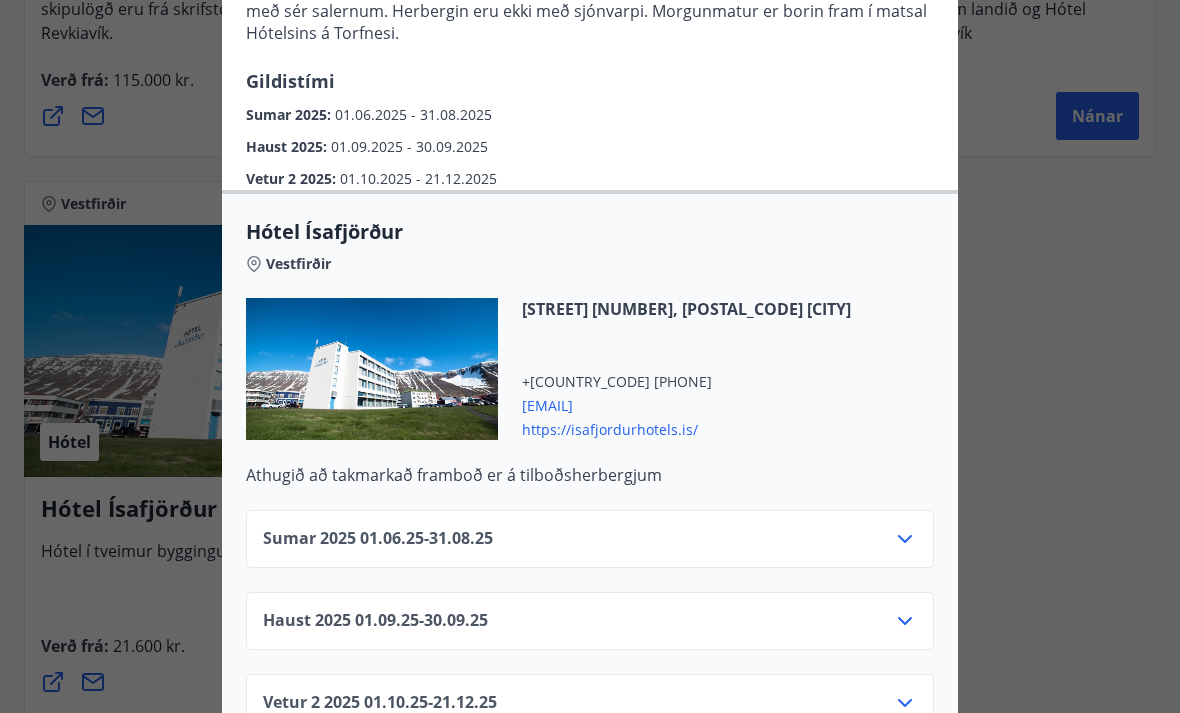 scroll, scrollTop: 340, scrollLeft: 0, axis: vertical 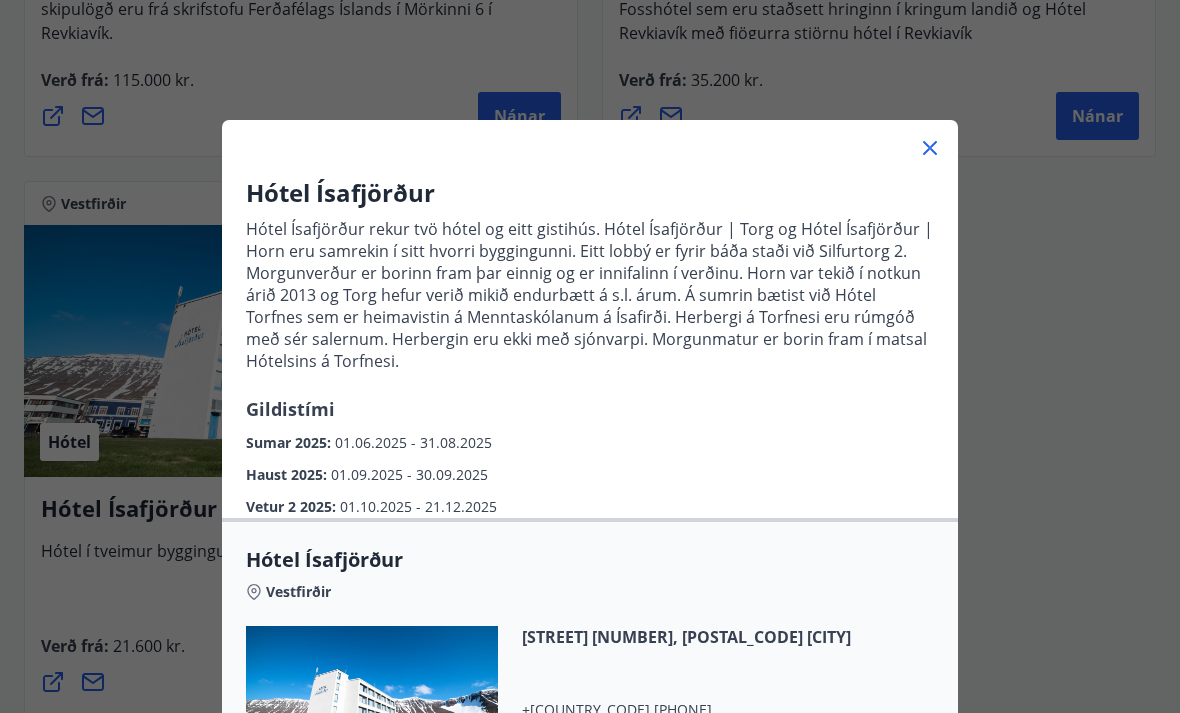 click 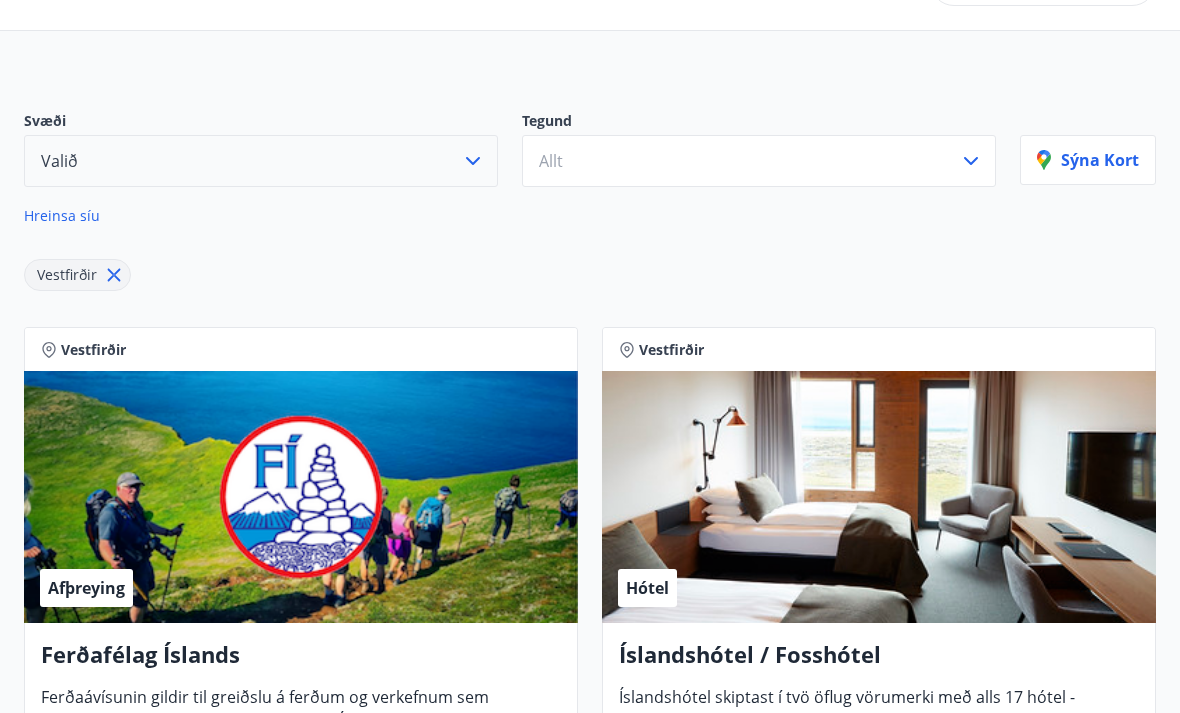 scroll, scrollTop: 146, scrollLeft: 0, axis: vertical 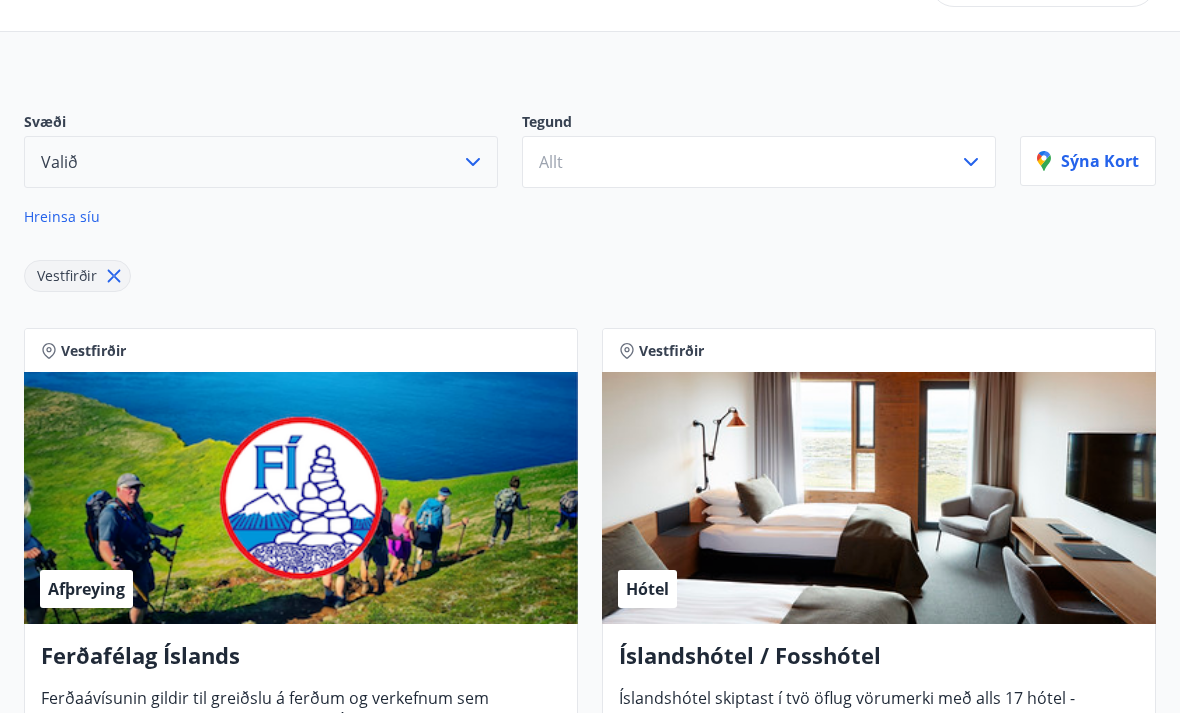 click 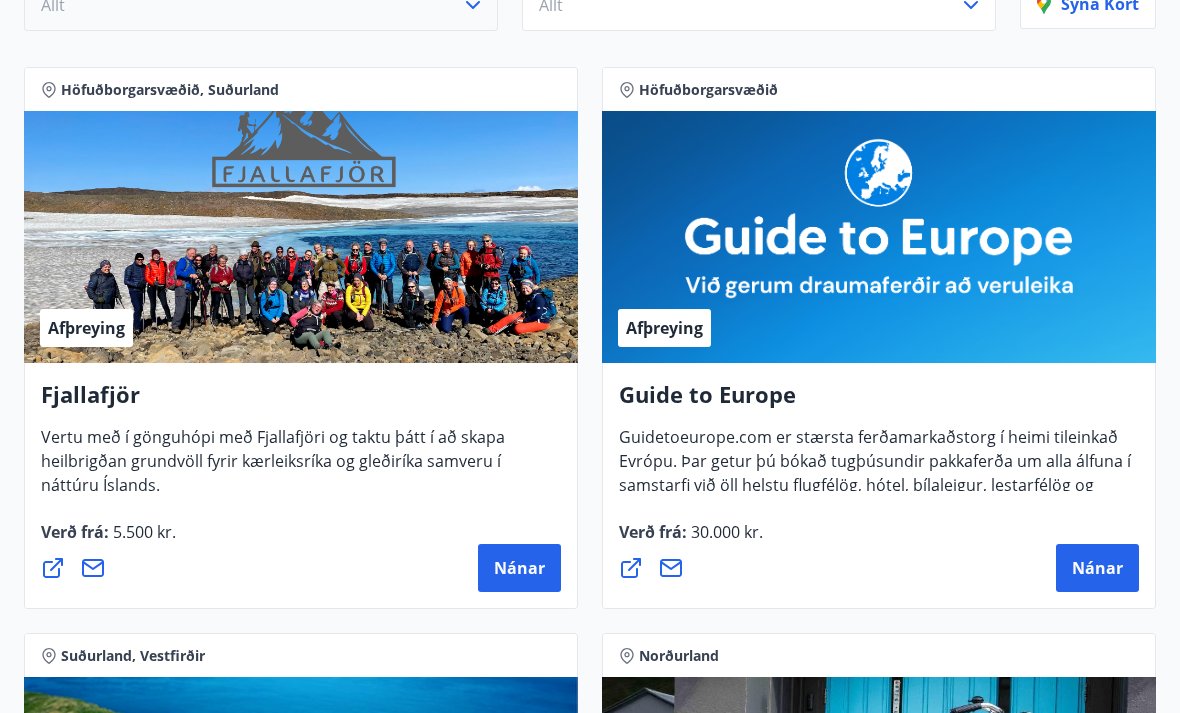 scroll, scrollTop: 0, scrollLeft: 0, axis: both 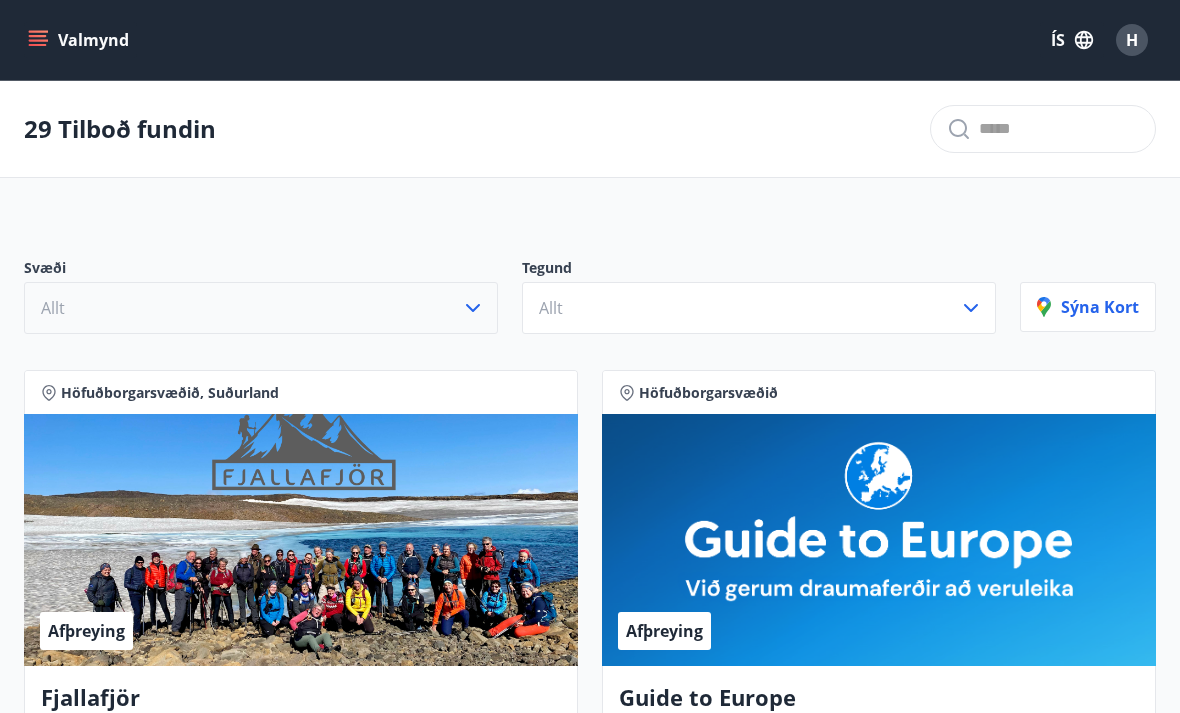 click on "Valmynd" at bounding box center (80, 40) 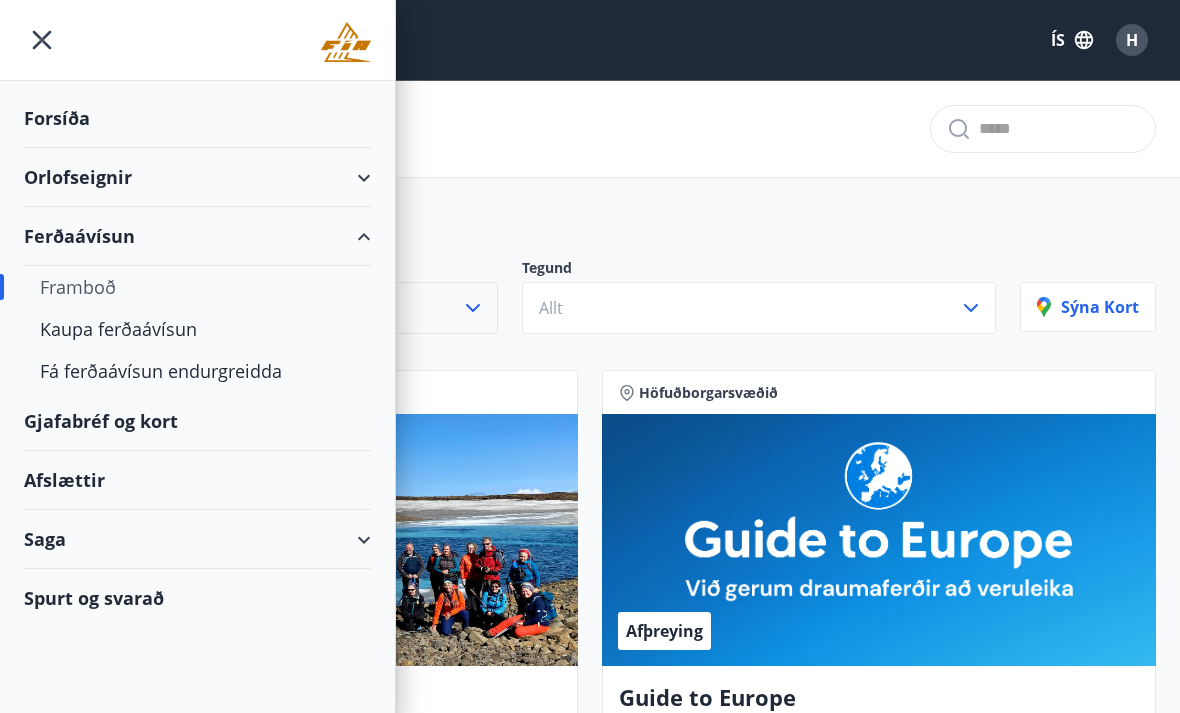 click on "Gjafabréf og kort" at bounding box center (197, 421) 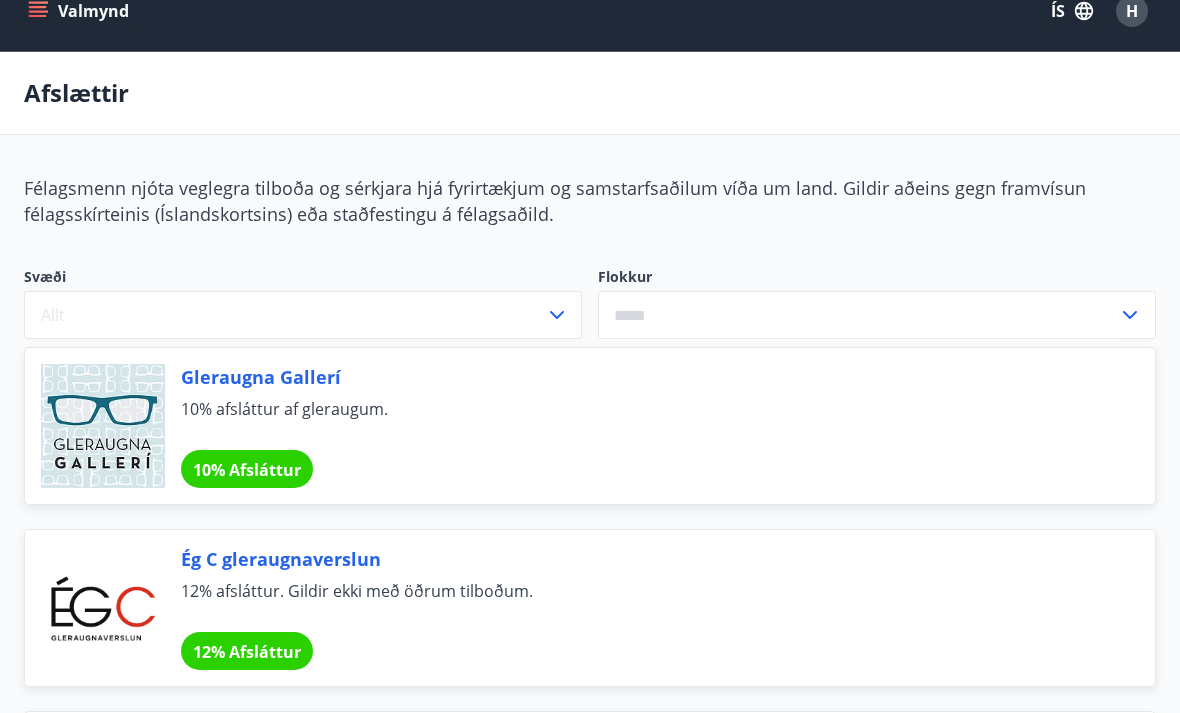 scroll, scrollTop: 0, scrollLeft: 0, axis: both 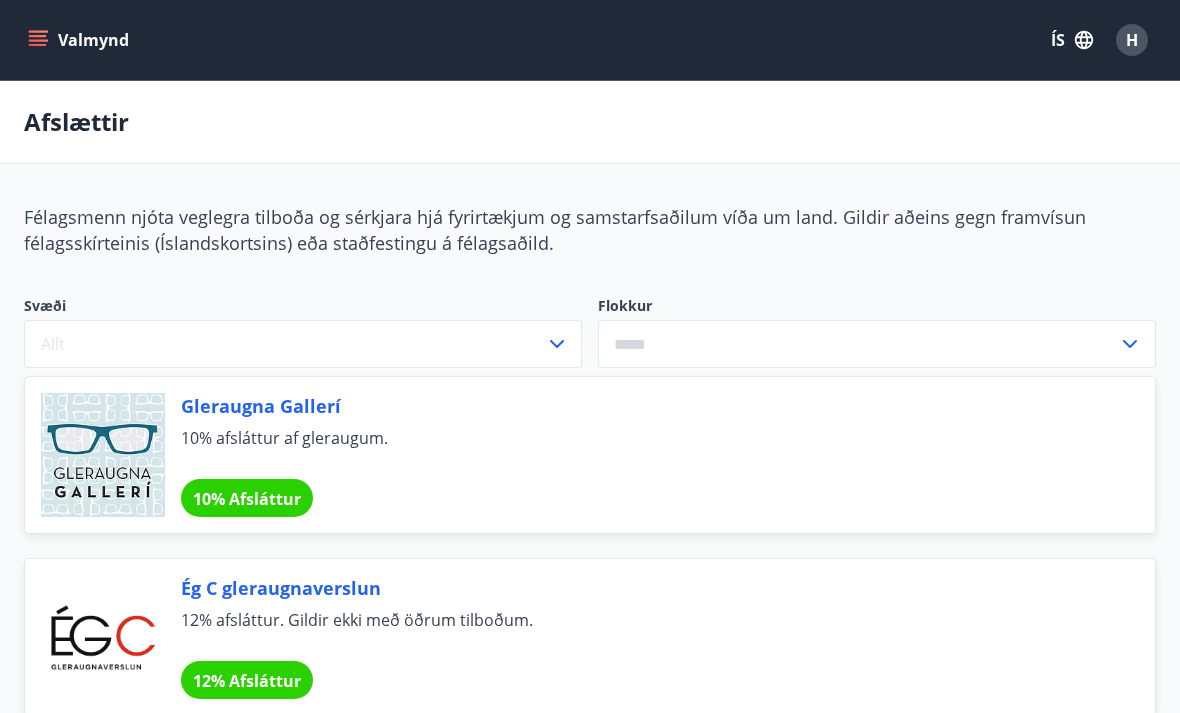click 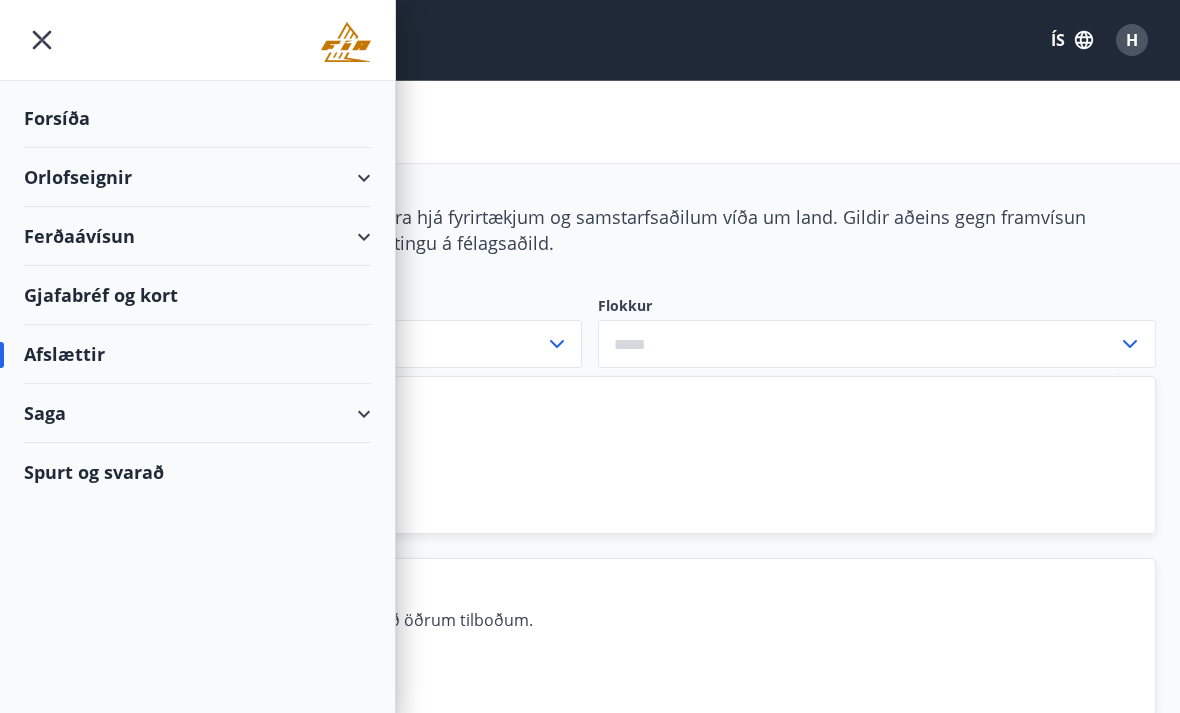click 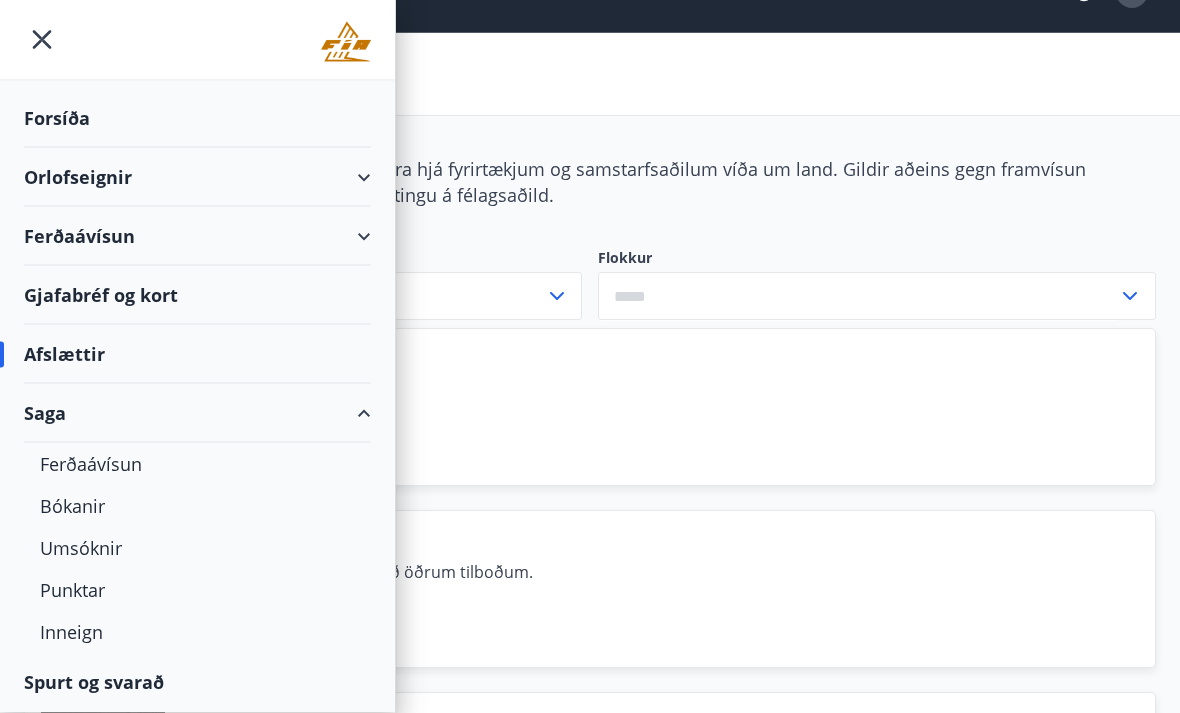 scroll, scrollTop: 48, scrollLeft: 0, axis: vertical 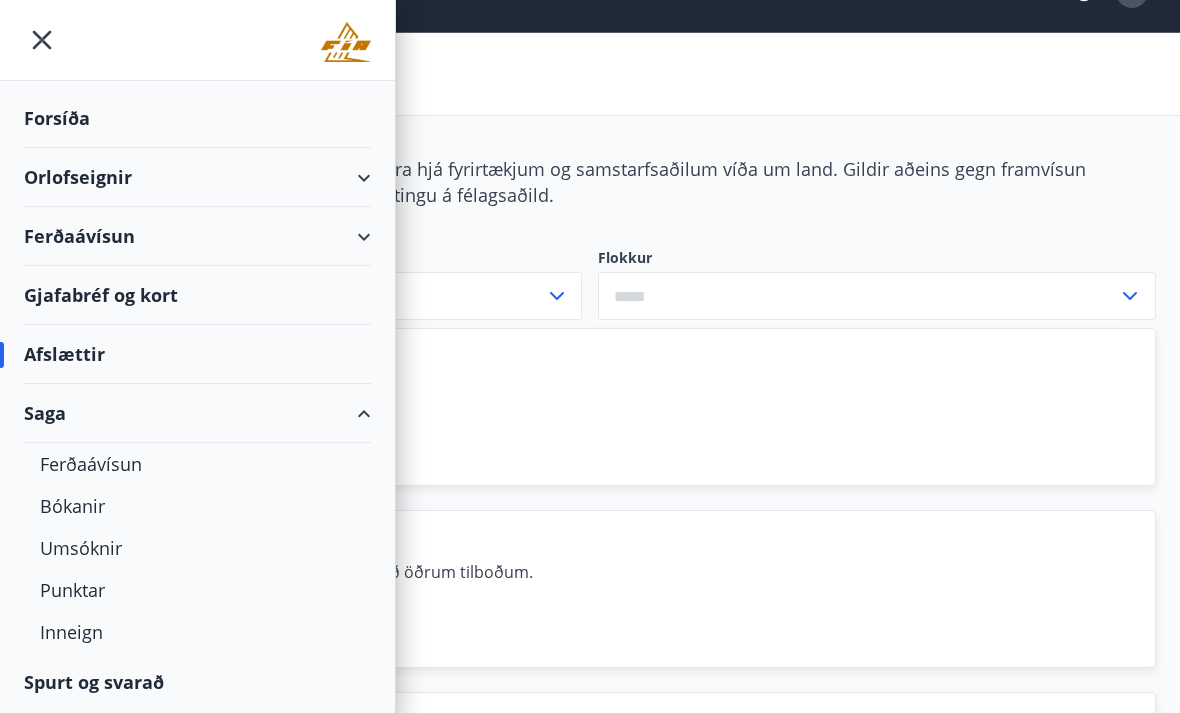 click on "Ég C gleraugnaverslun 12% afsláttur. Gildir ekki með öðrum tilboðum. 12% Afsláttur" at bounding box center (578, 577) 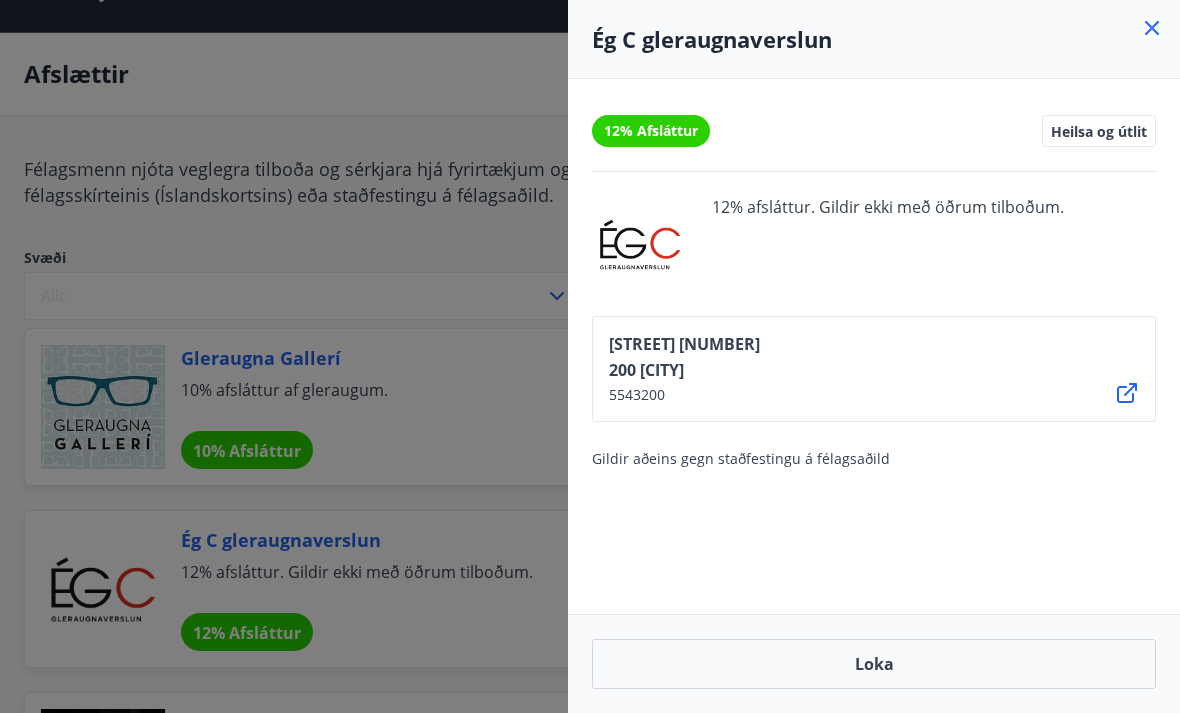 click 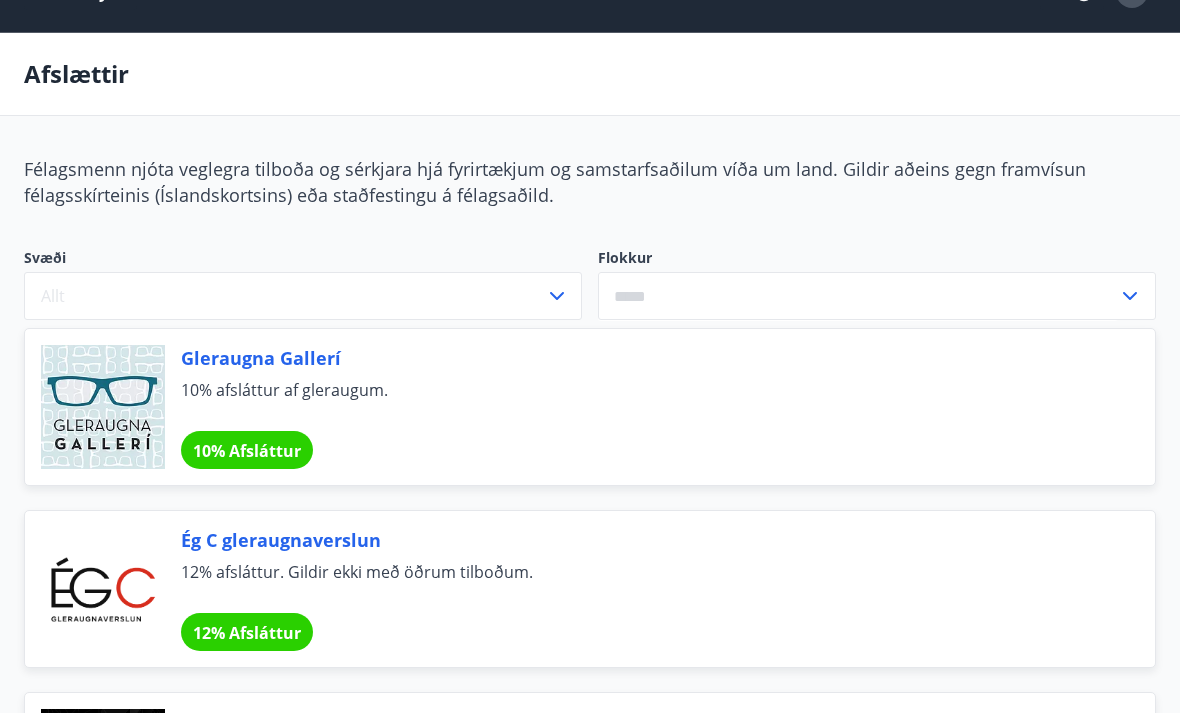 scroll, scrollTop: 0, scrollLeft: 0, axis: both 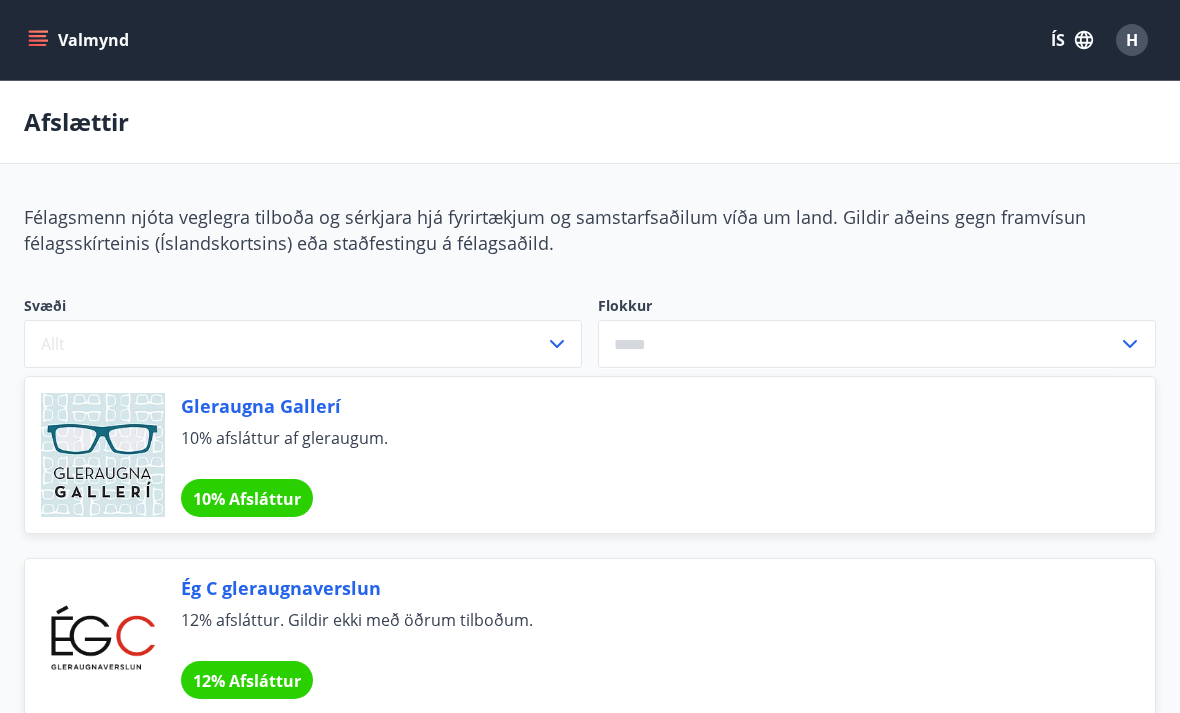 click on "Valmynd" at bounding box center (80, 40) 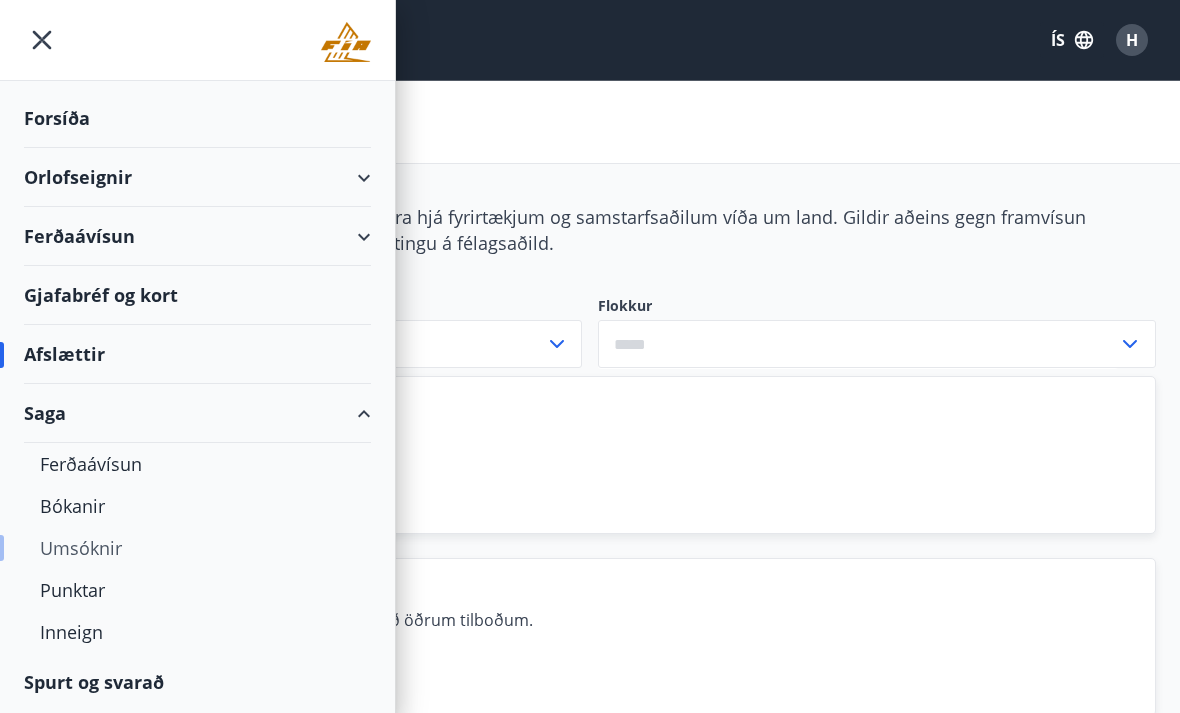 click on "Umsóknir" at bounding box center [197, 548] 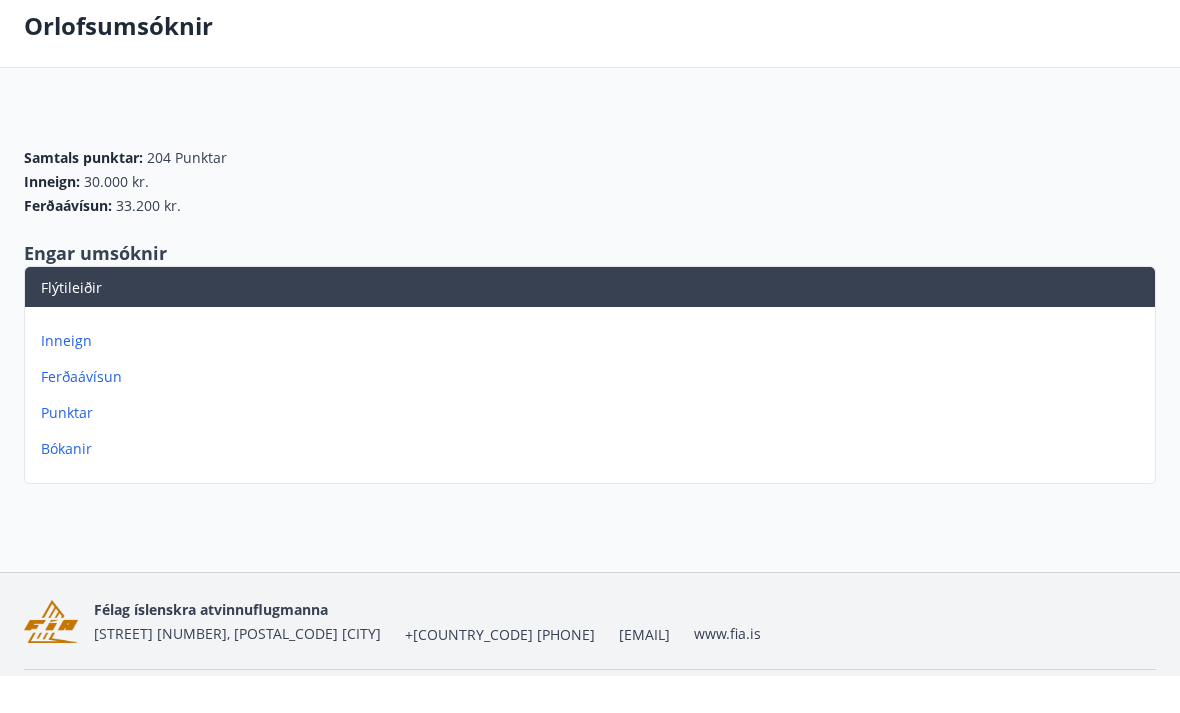 scroll, scrollTop: 58, scrollLeft: 0, axis: vertical 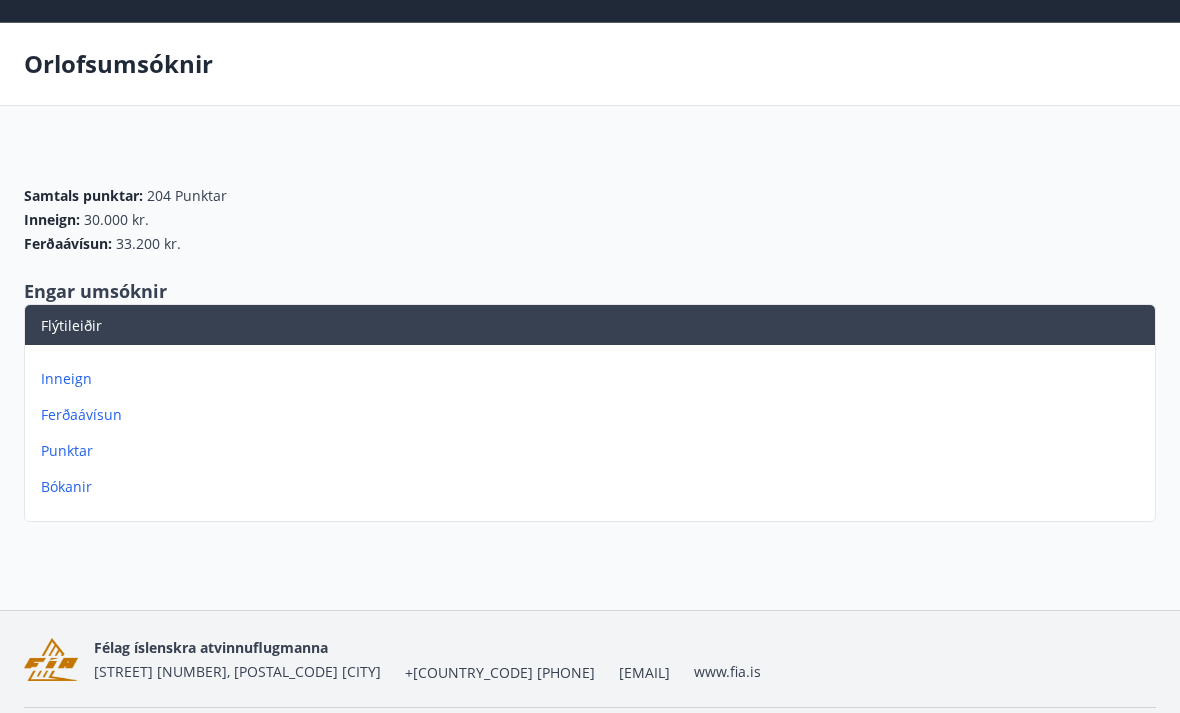 click on "Inneign" at bounding box center (594, 379) 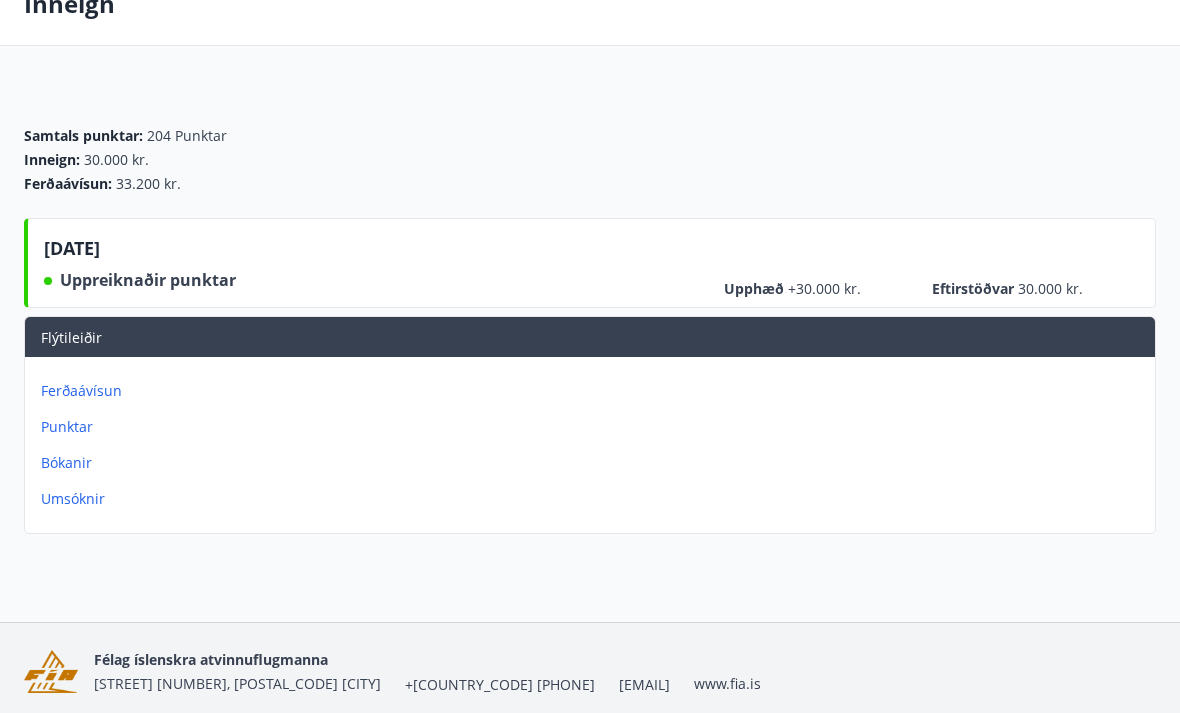 scroll, scrollTop: 130, scrollLeft: 0, axis: vertical 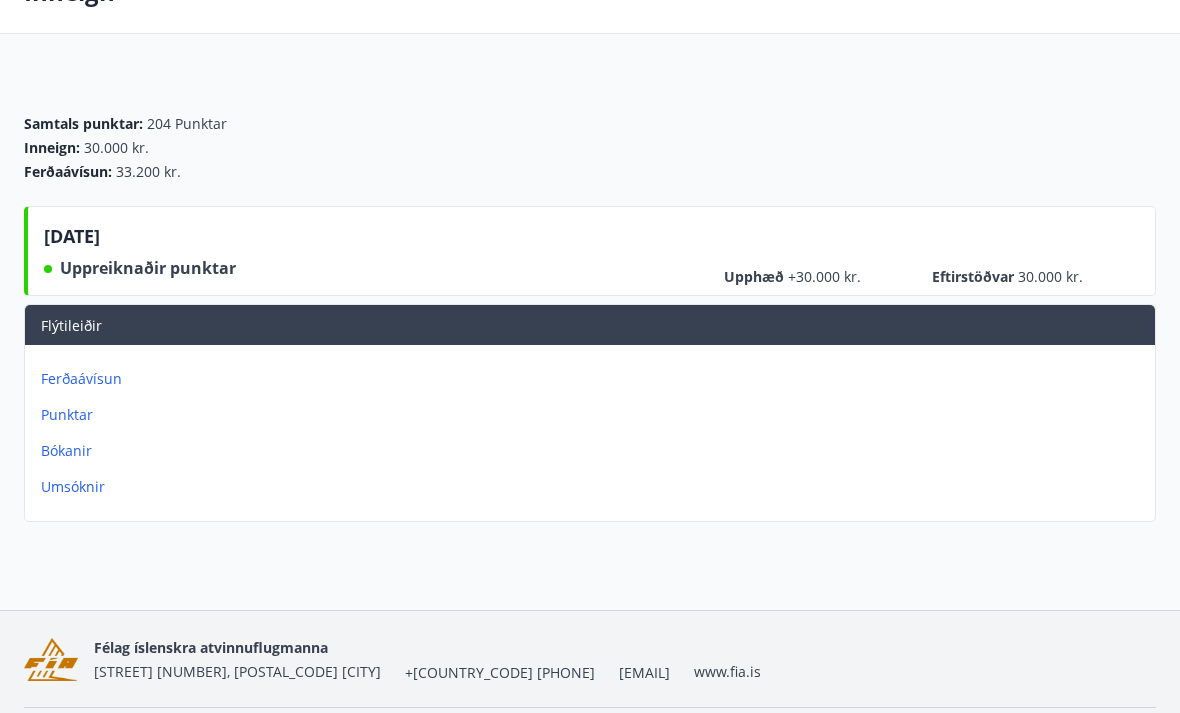 click on "Ferðaávísun" at bounding box center [594, 379] 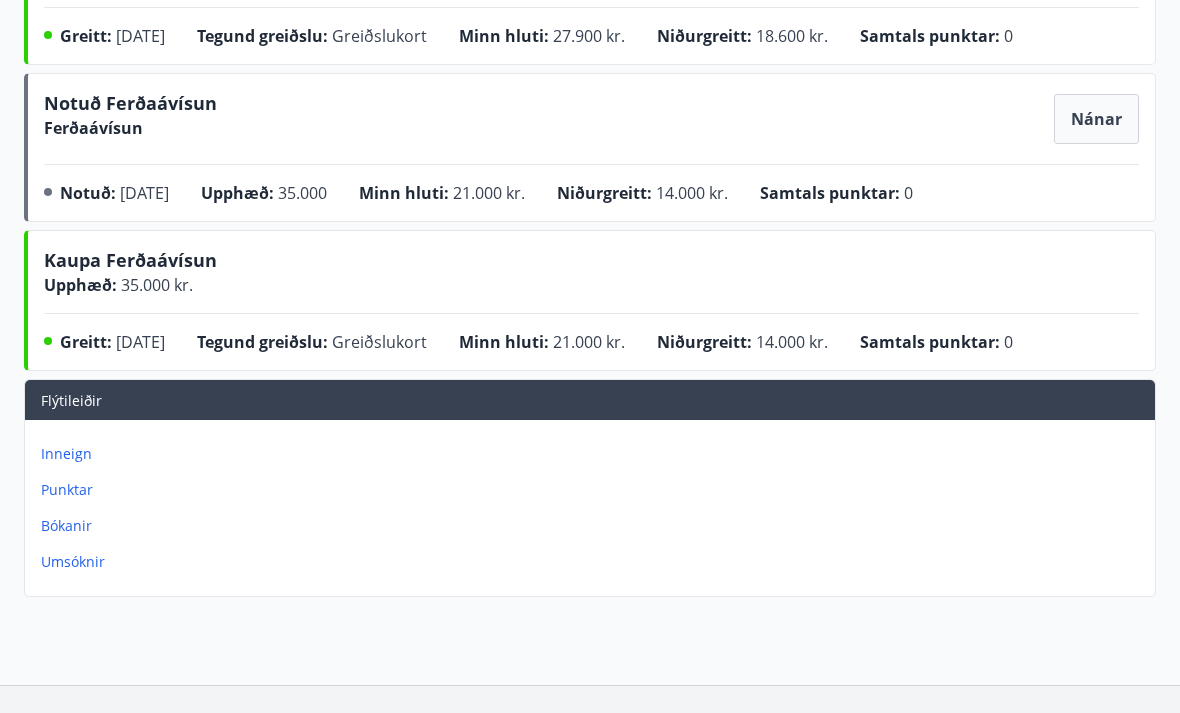scroll, scrollTop: 1405, scrollLeft: 0, axis: vertical 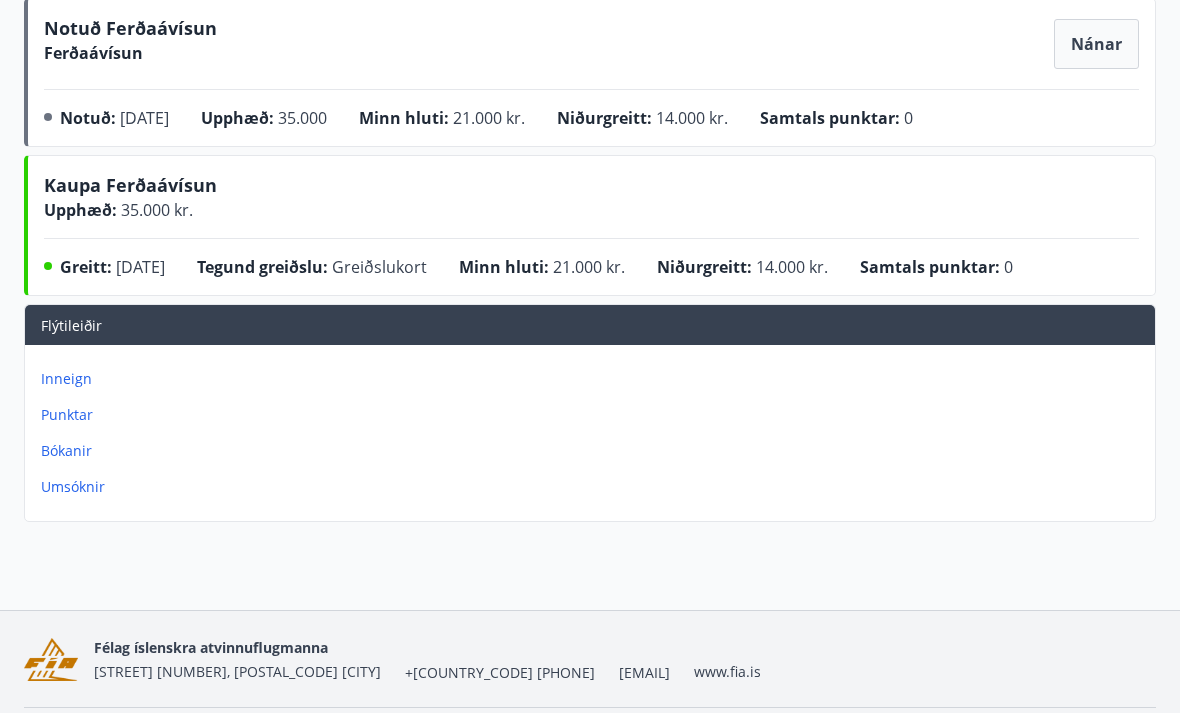 click on "Inneign" at bounding box center [594, 379] 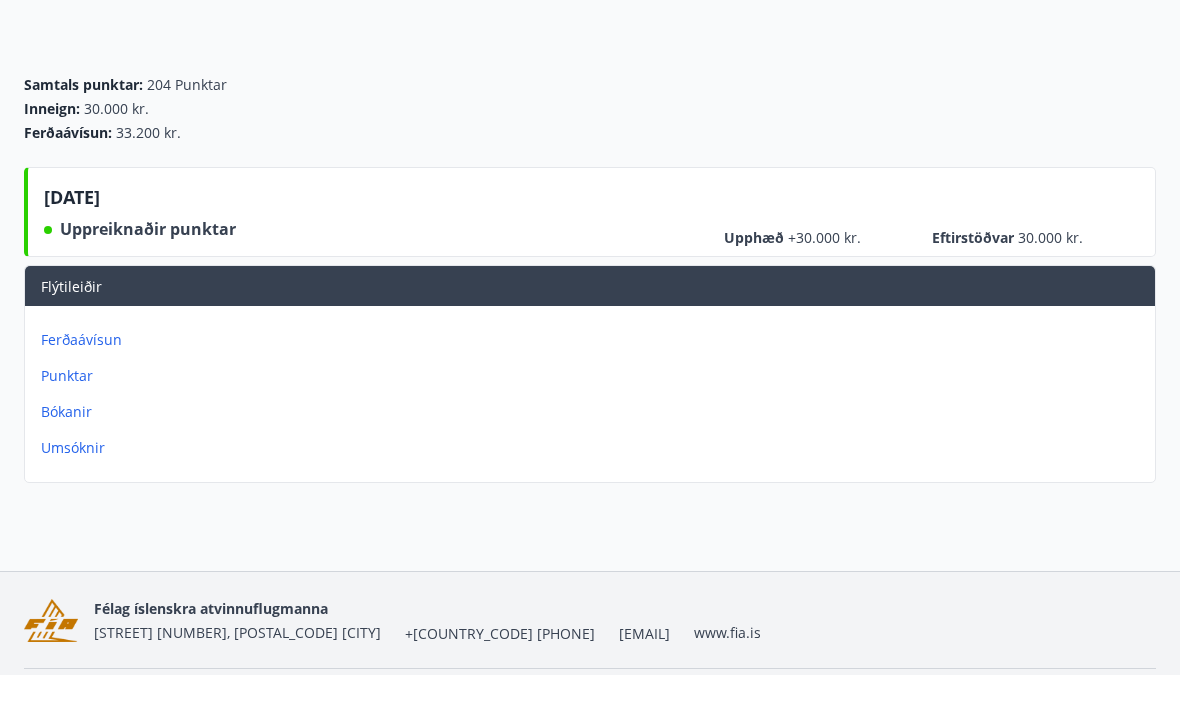 scroll, scrollTop: 130, scrollLeft: 0, axis: vertical 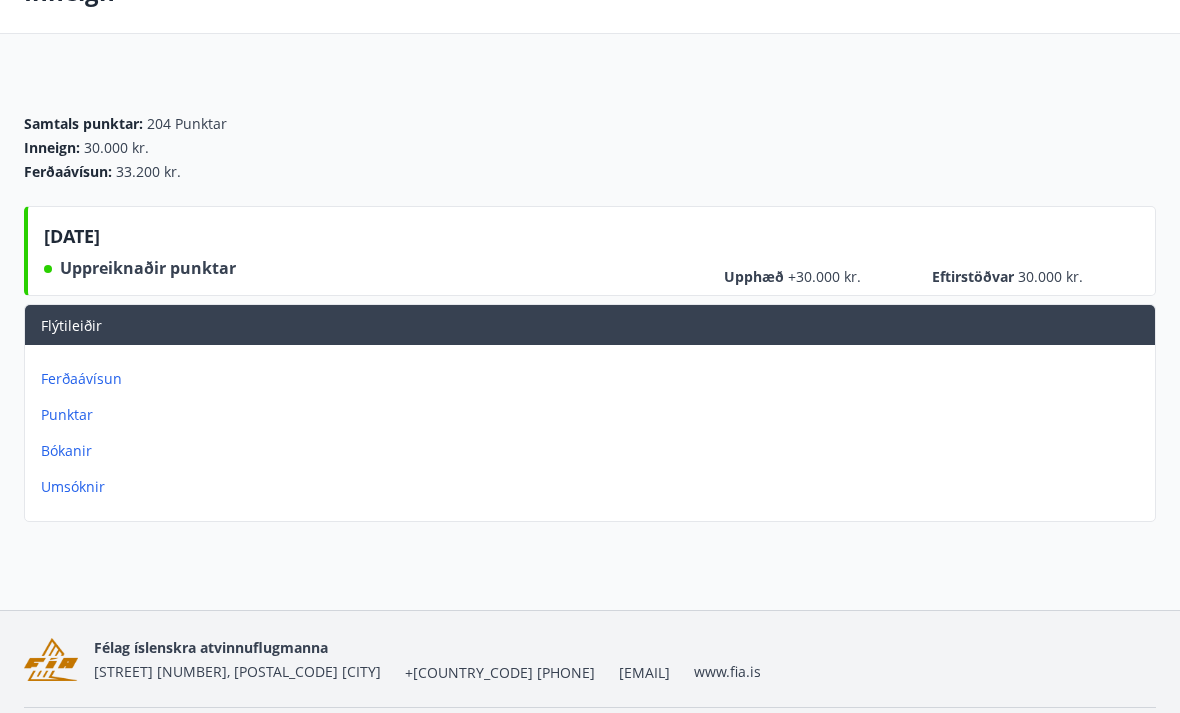 click on "Bókanir" at bounding box center (594, 451) 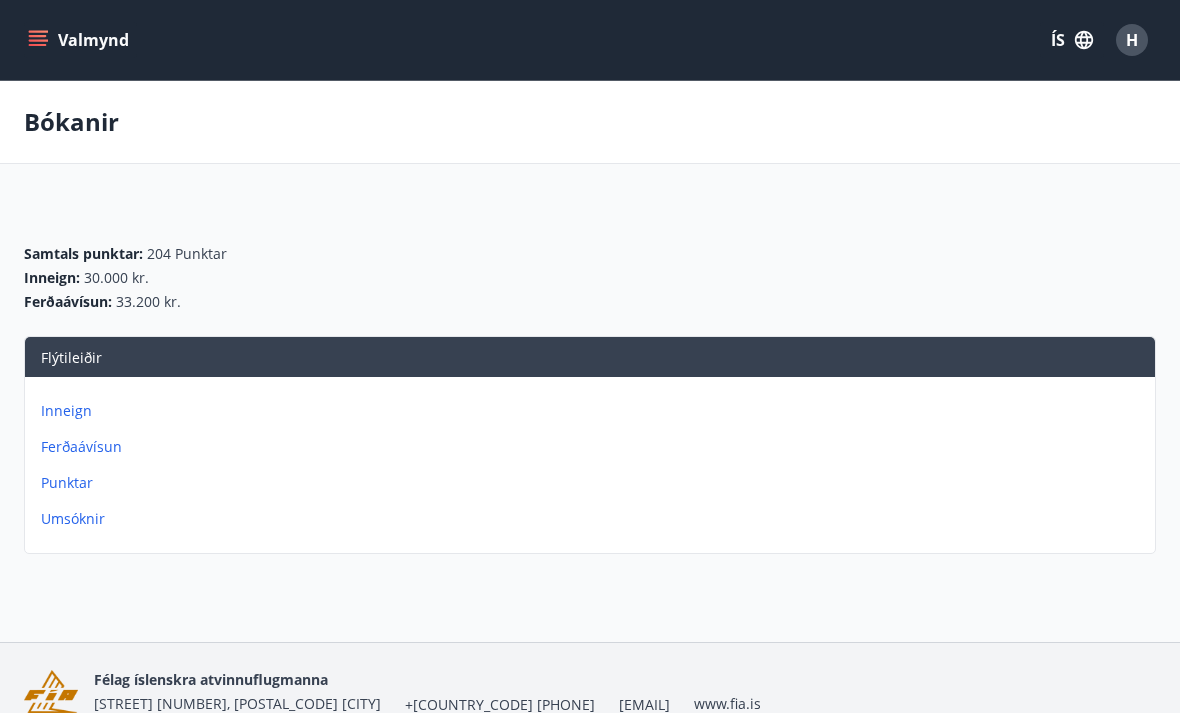 click on "Punktar" at bounding box center [594, 483] 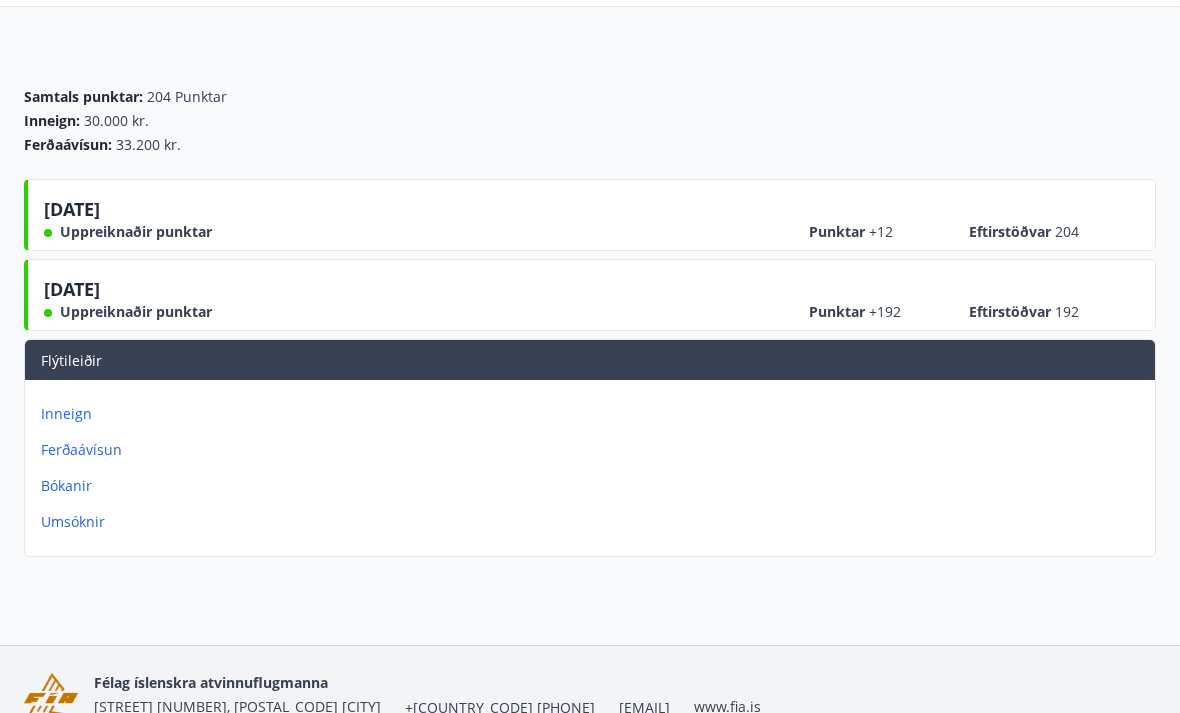 scroll, scrollTop: 192, scrollLeft: 0, axis: vertical 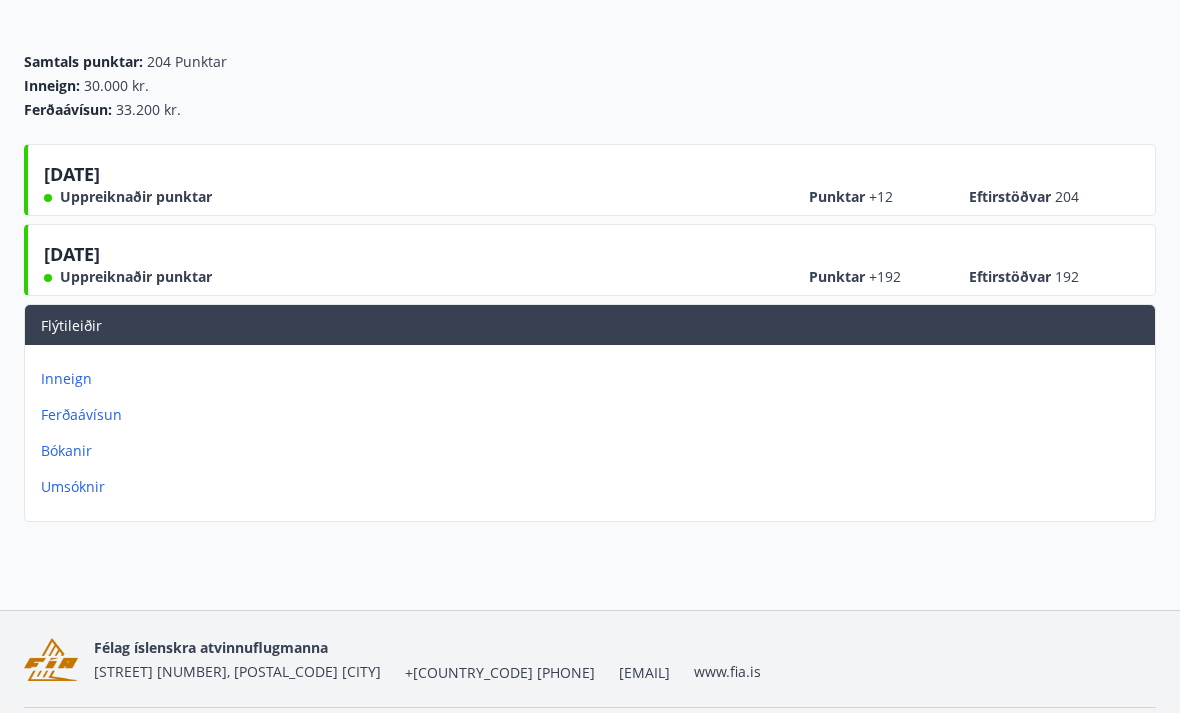 click on "Umsóknir" at bounding box center [594, 487] 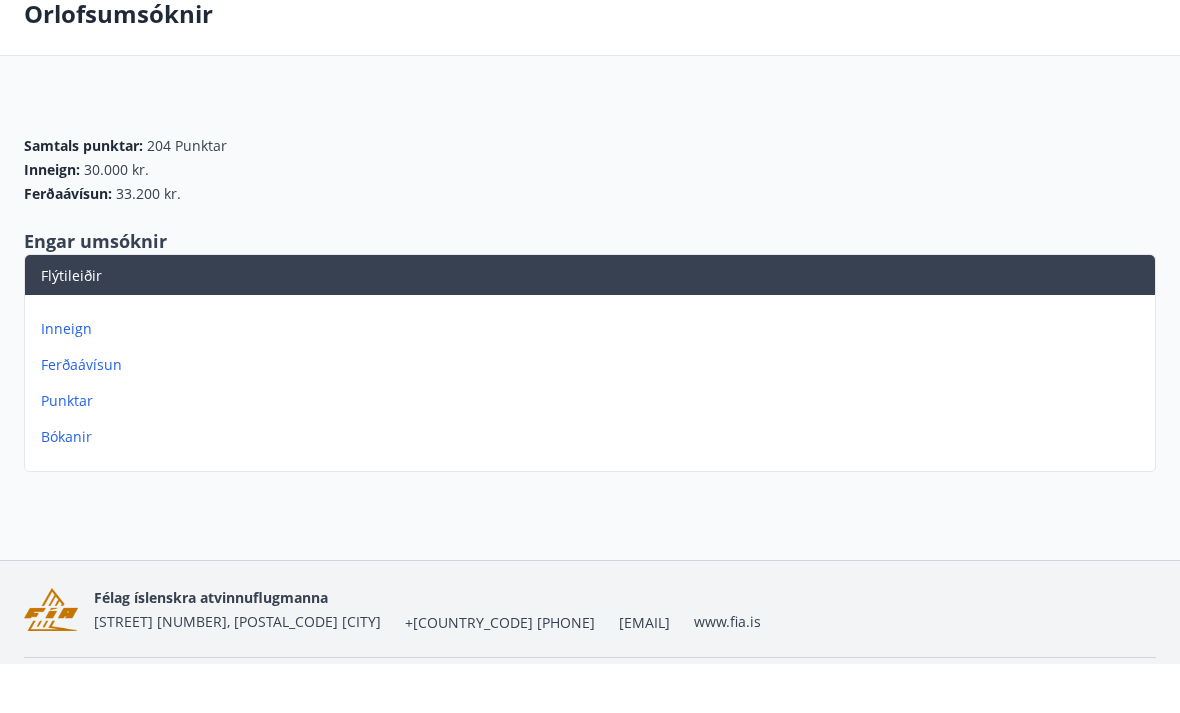 scroll, scrollTop: 58, scrollLeft: 0, axis: vertical 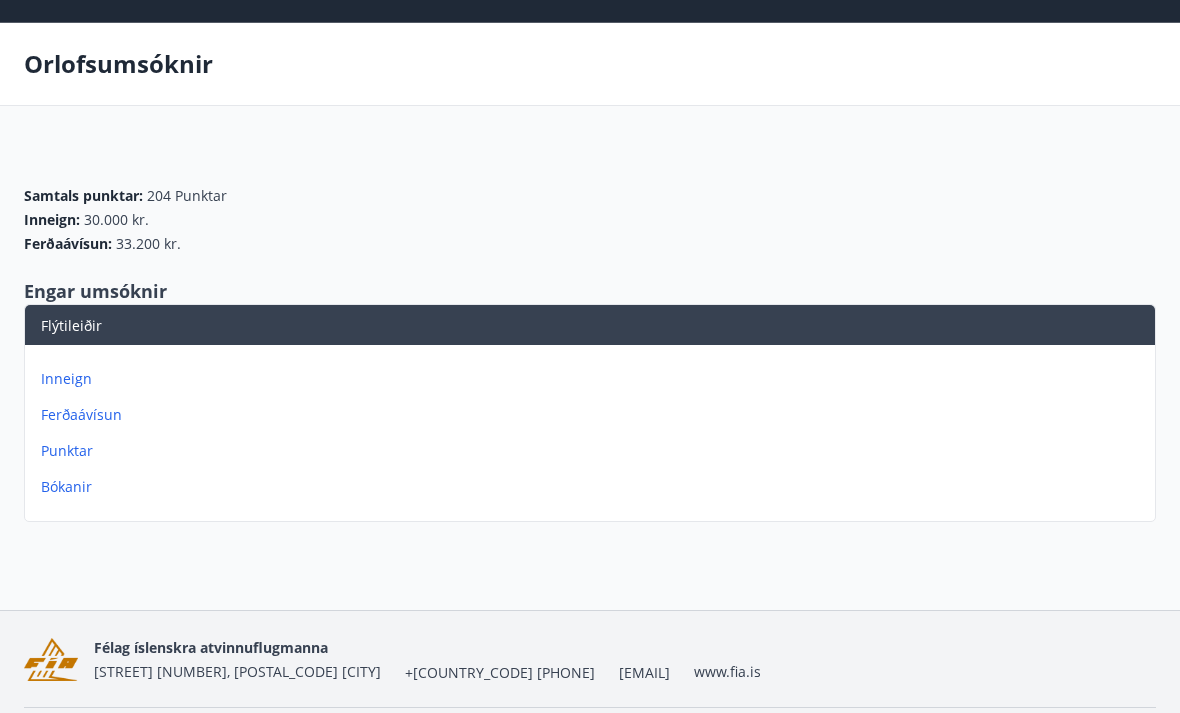 click on "Bókanir" at bounding box center [594, 487] 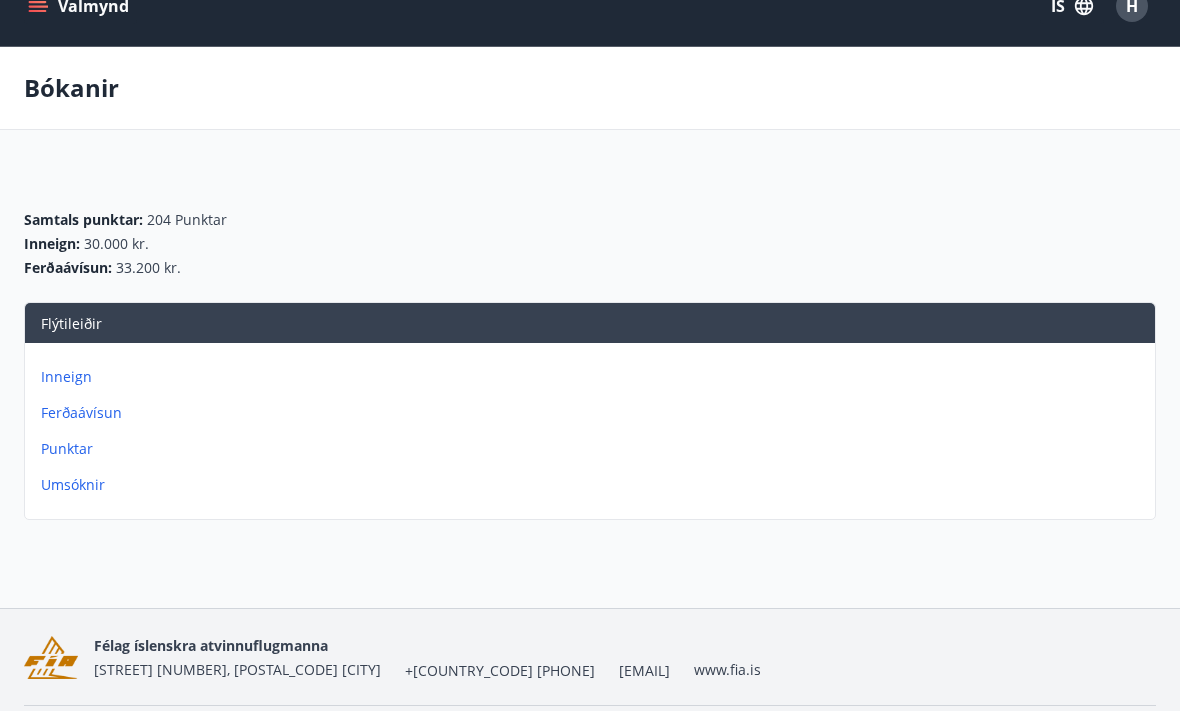 scroll, scrollTop: 0, scrollLeft: 0, axis: both 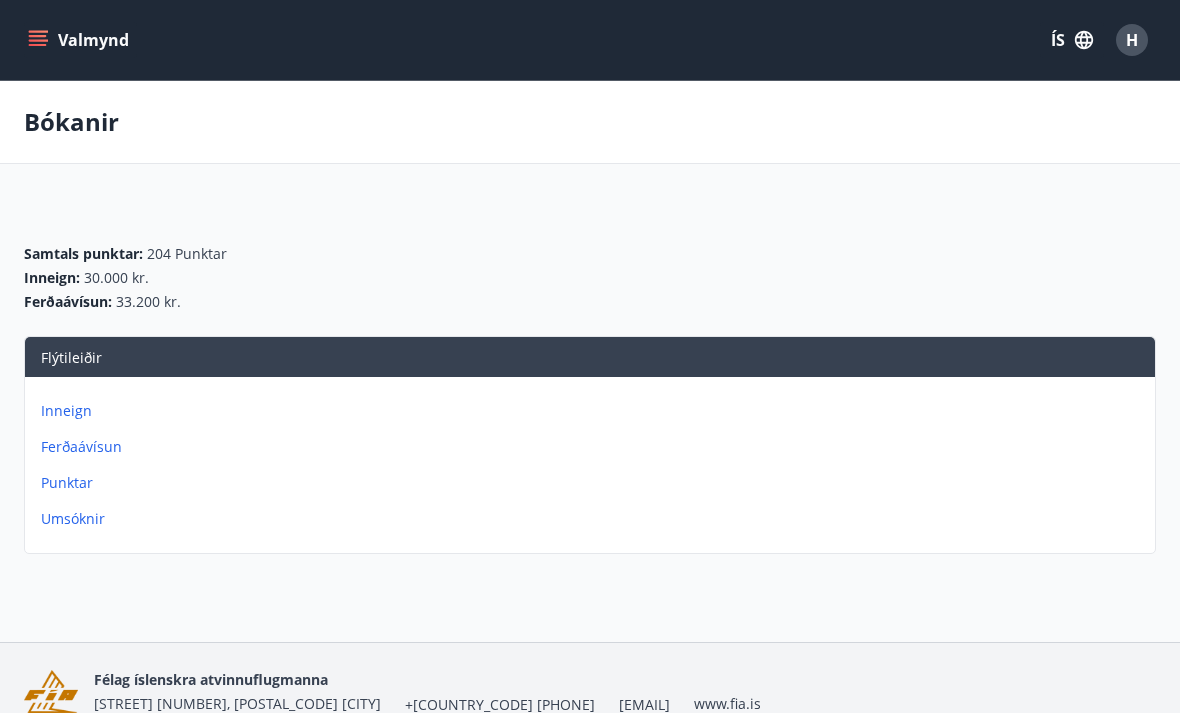 click 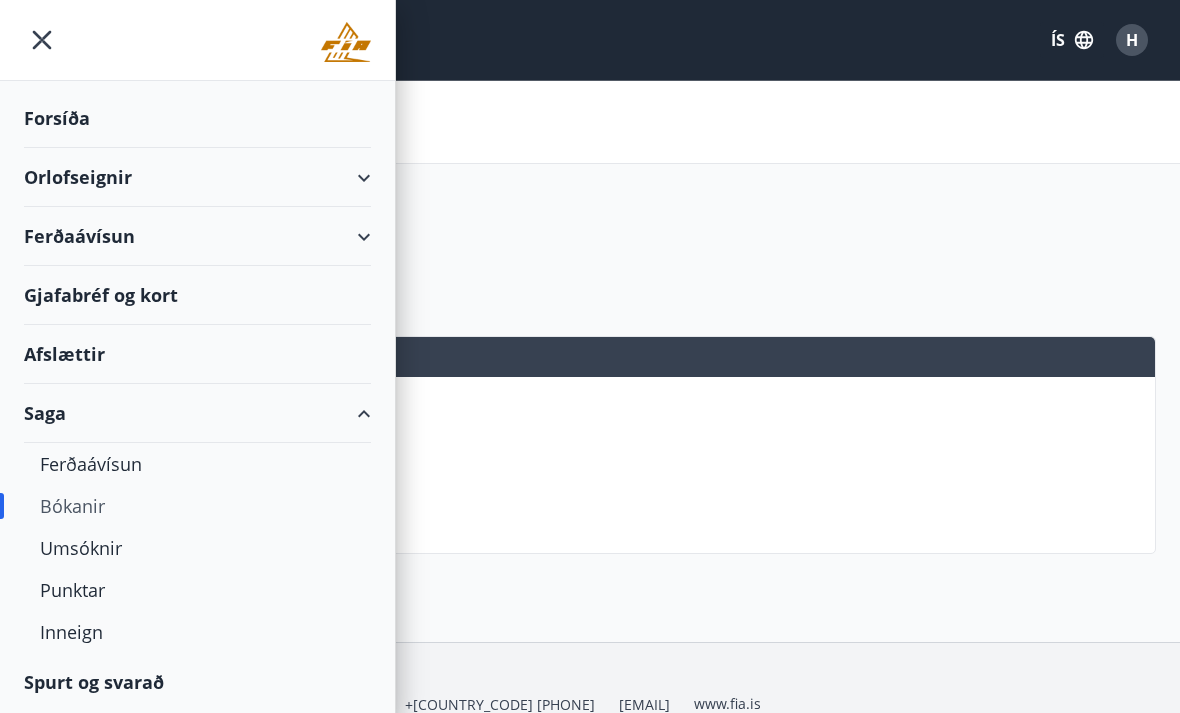 click on "Spurt og svarað" at bounding box center (197, 682) 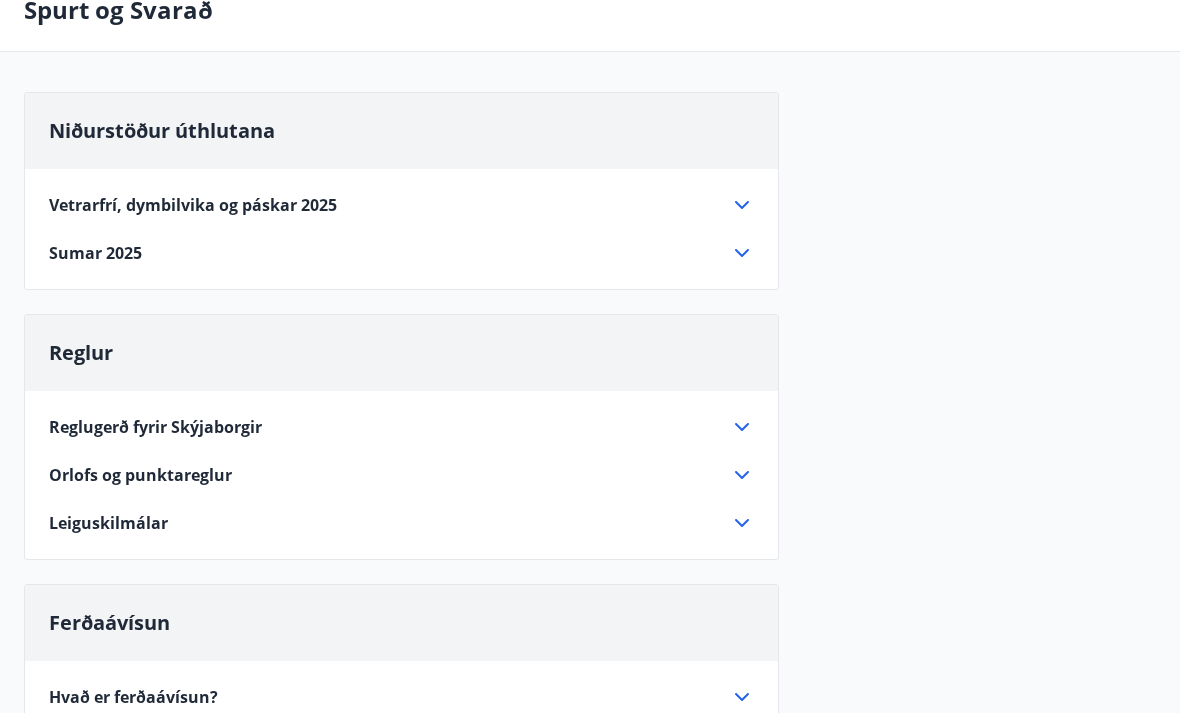 click on "Sumar 2025" at bounding box center (401, 254) 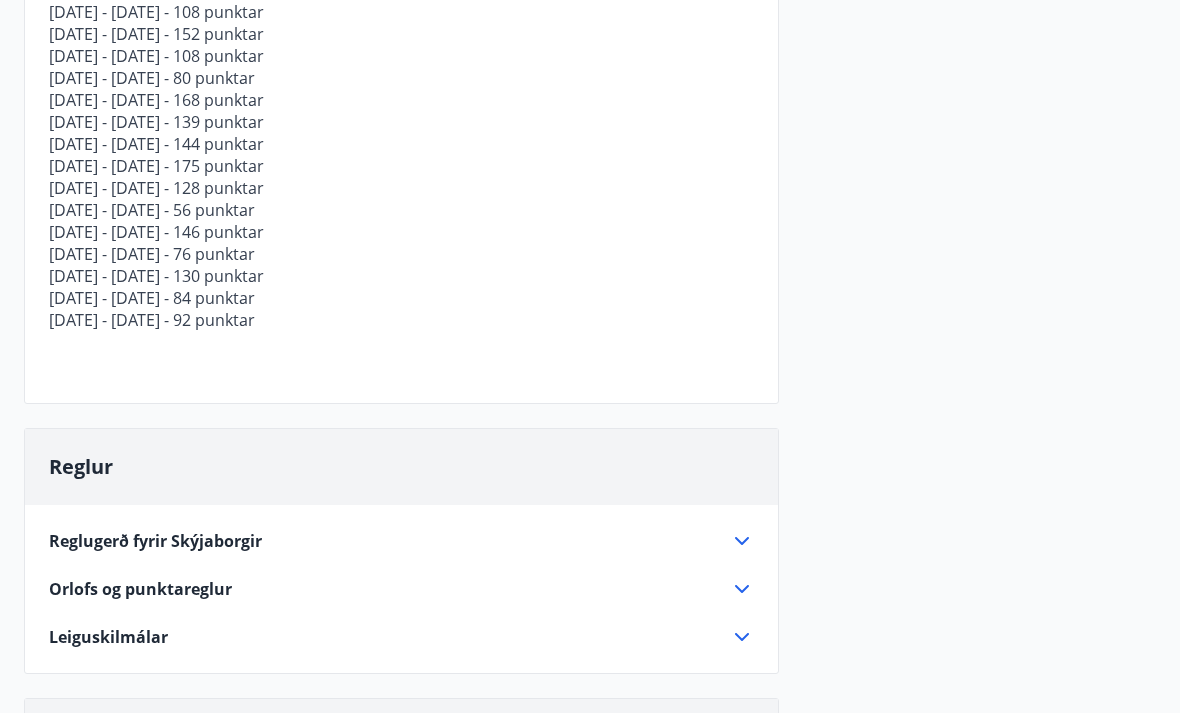 scroll, scrollTop: 2159, scrollLeft: 0, axis: vertical 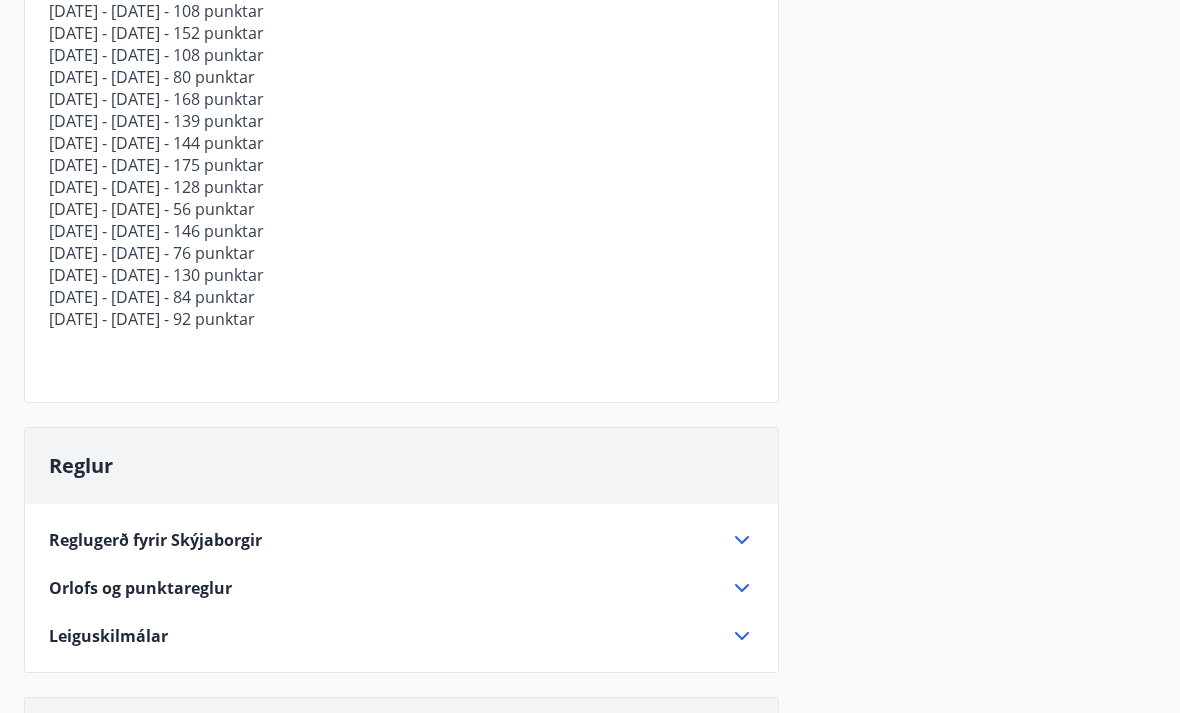 click 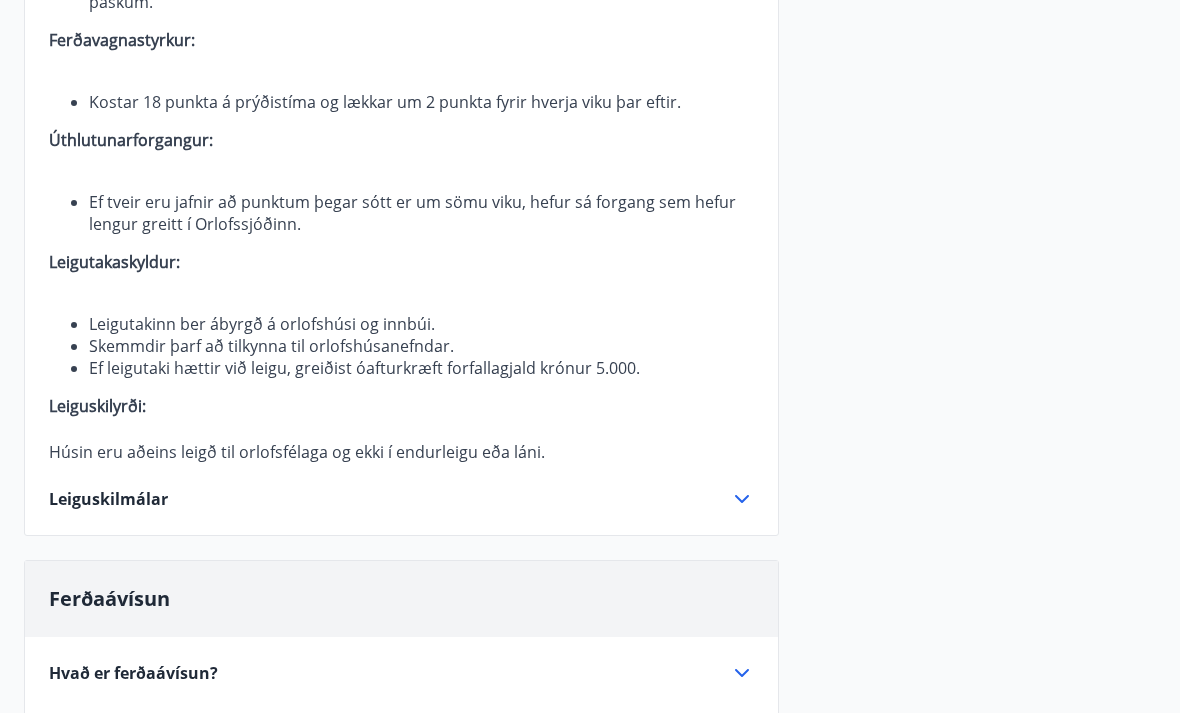 scroll, scrollTop: 1032, scrollLeft: 0, axis: vertical 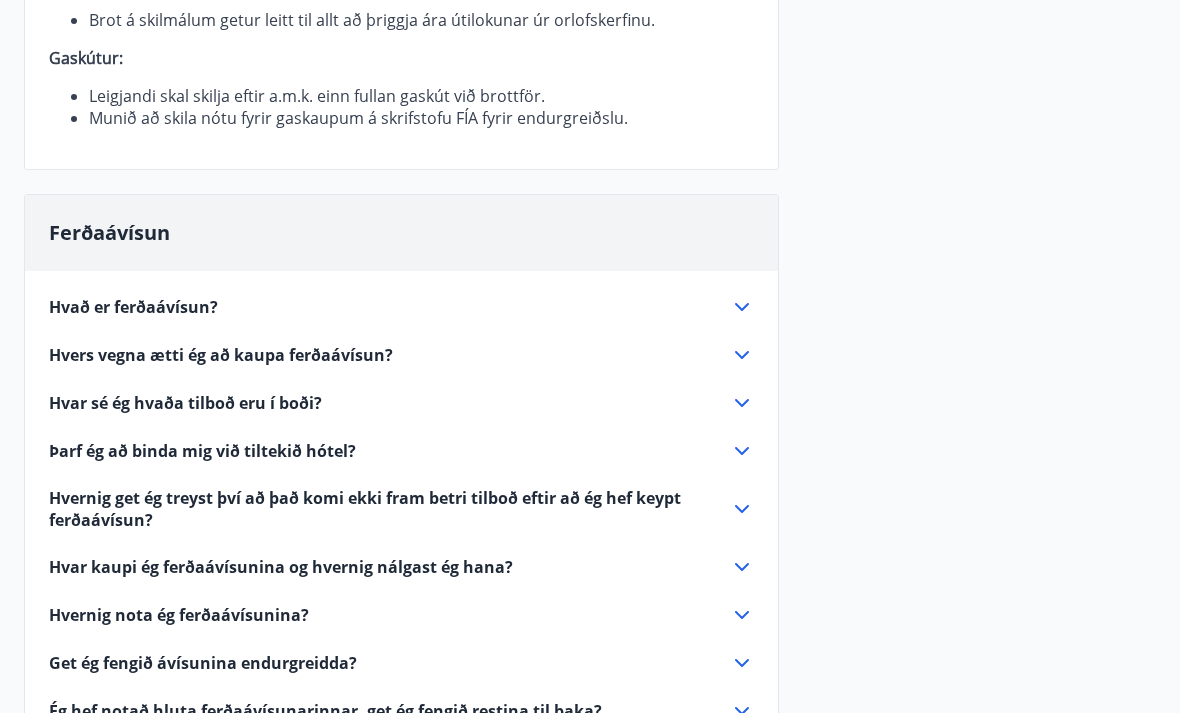 click 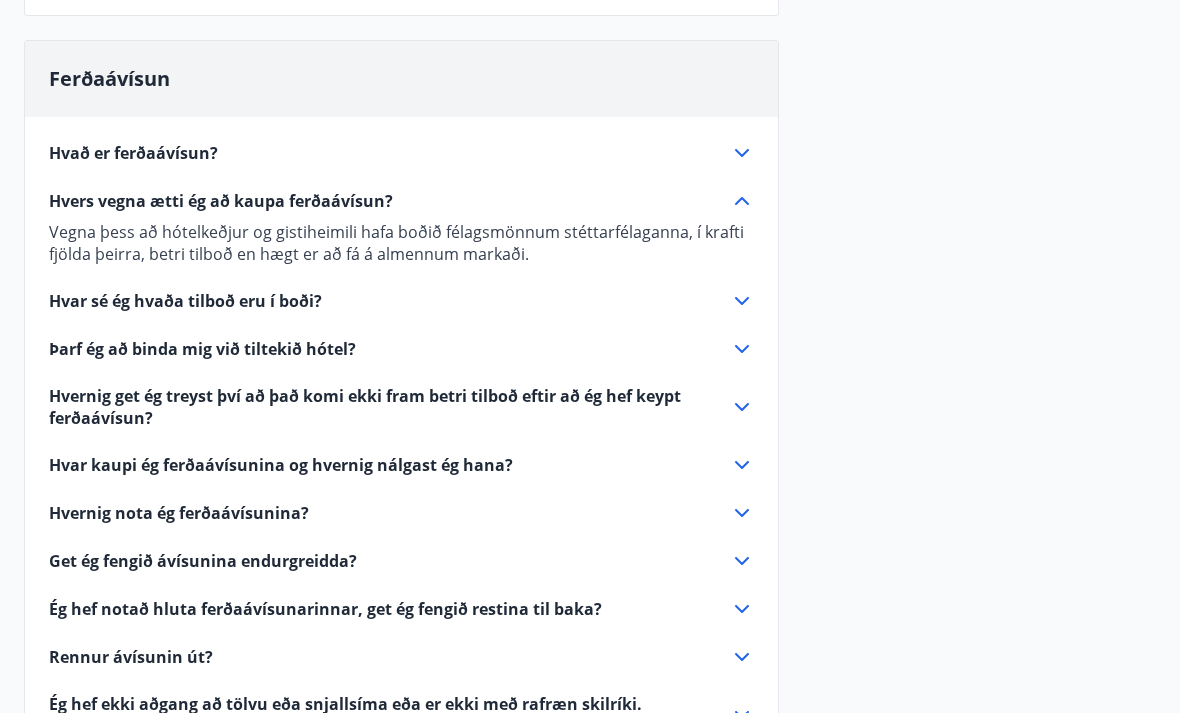 scroll, scrollTop: 664, scrollLeft: 0, axis: vertical 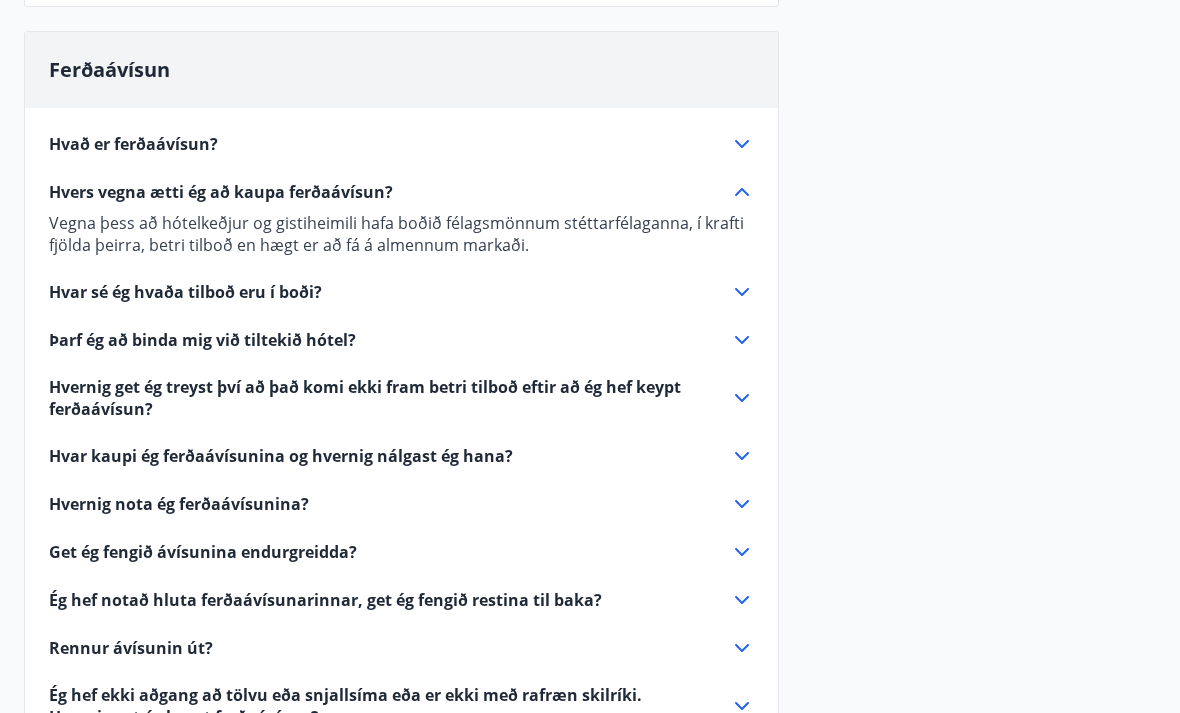 click 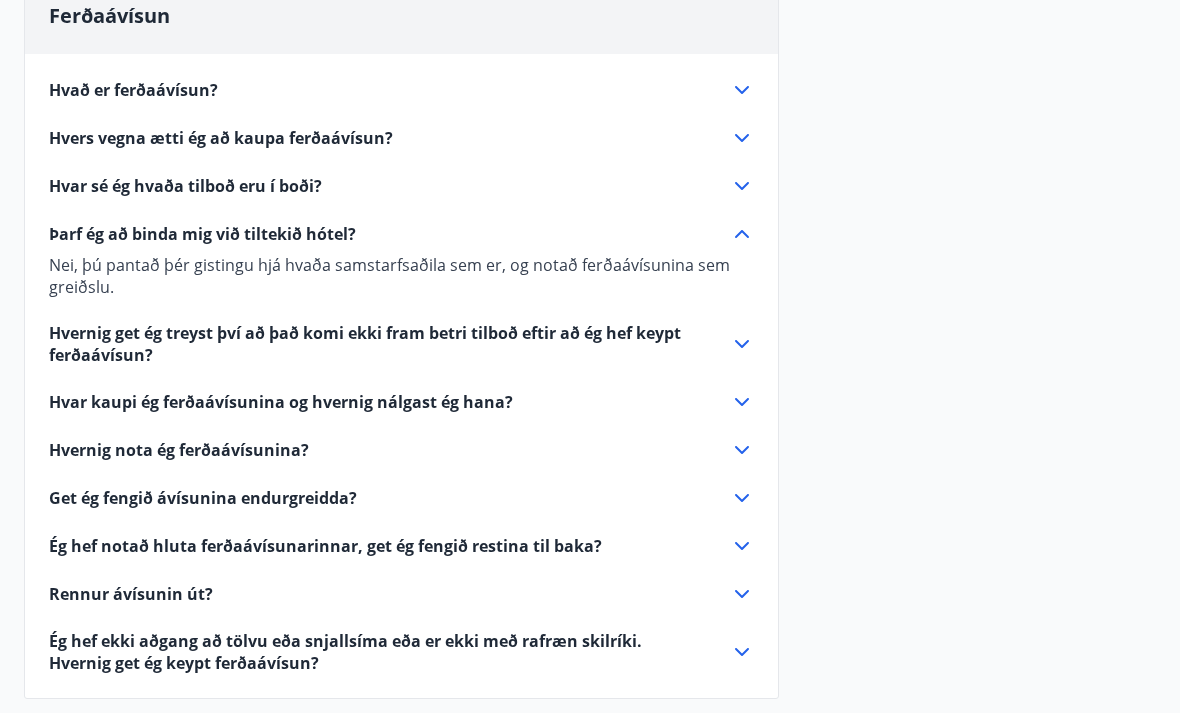 scroll, scrollTop: 719, scrollLeft: 0, axis: vertical 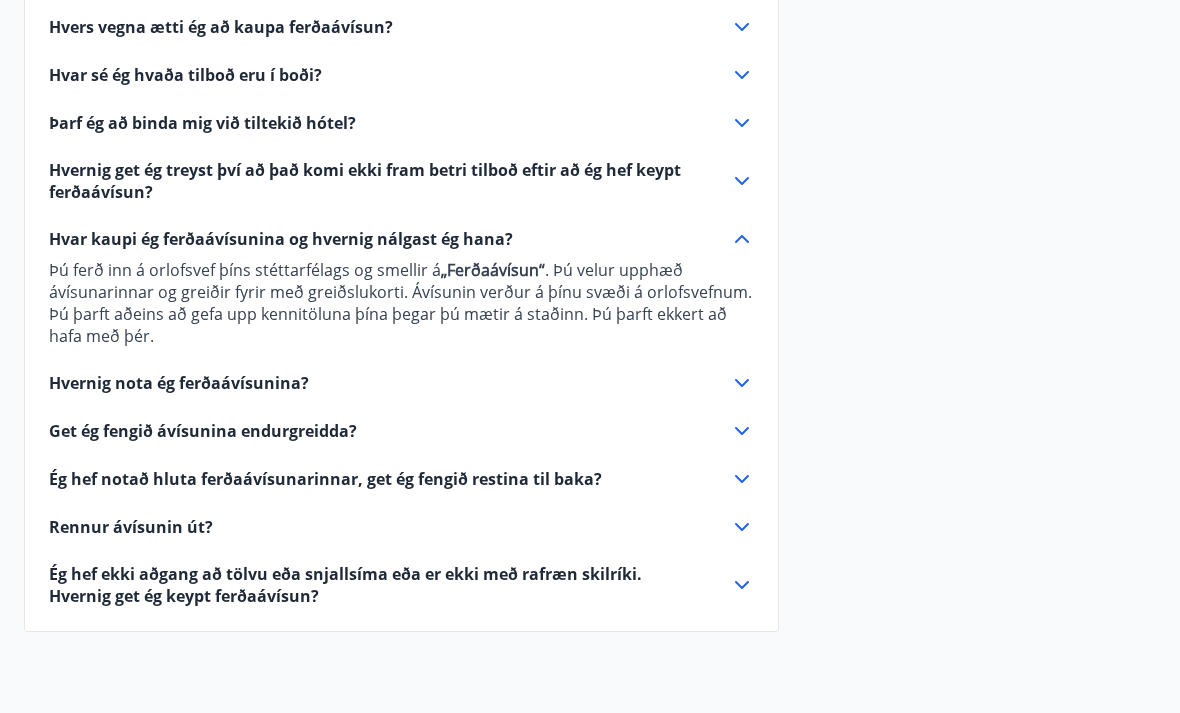 click 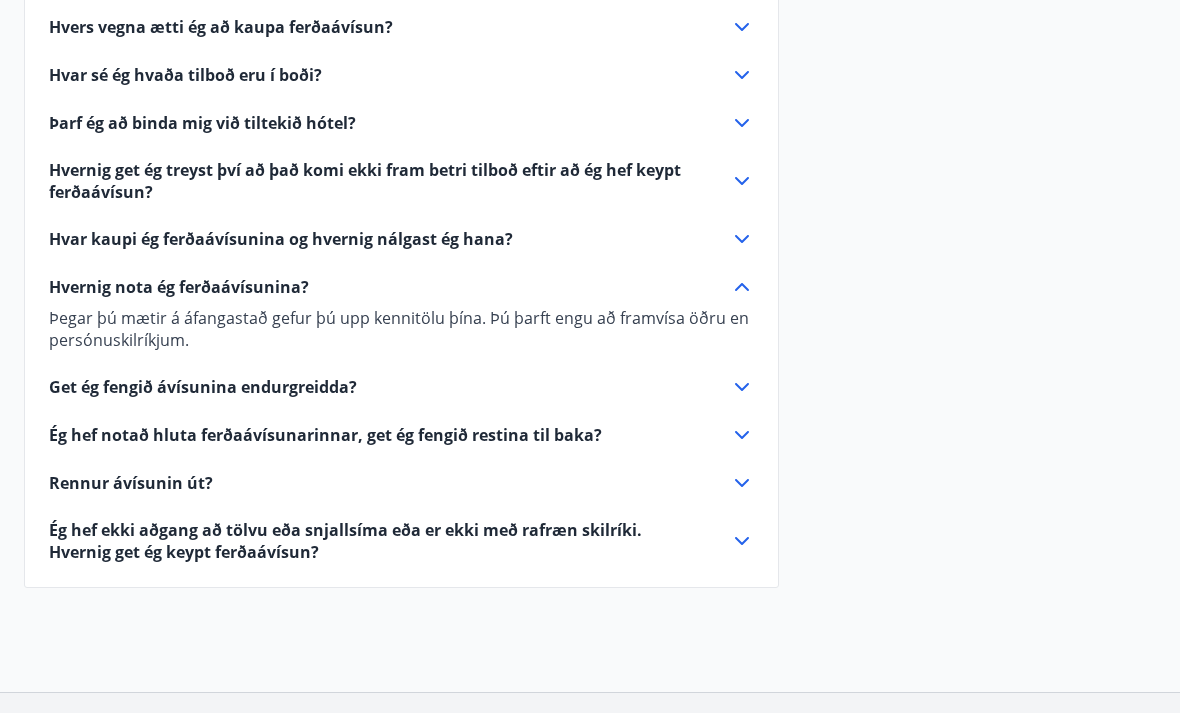 scroll, scrollTop: 830, scrollLeft: 0, axis: vertical 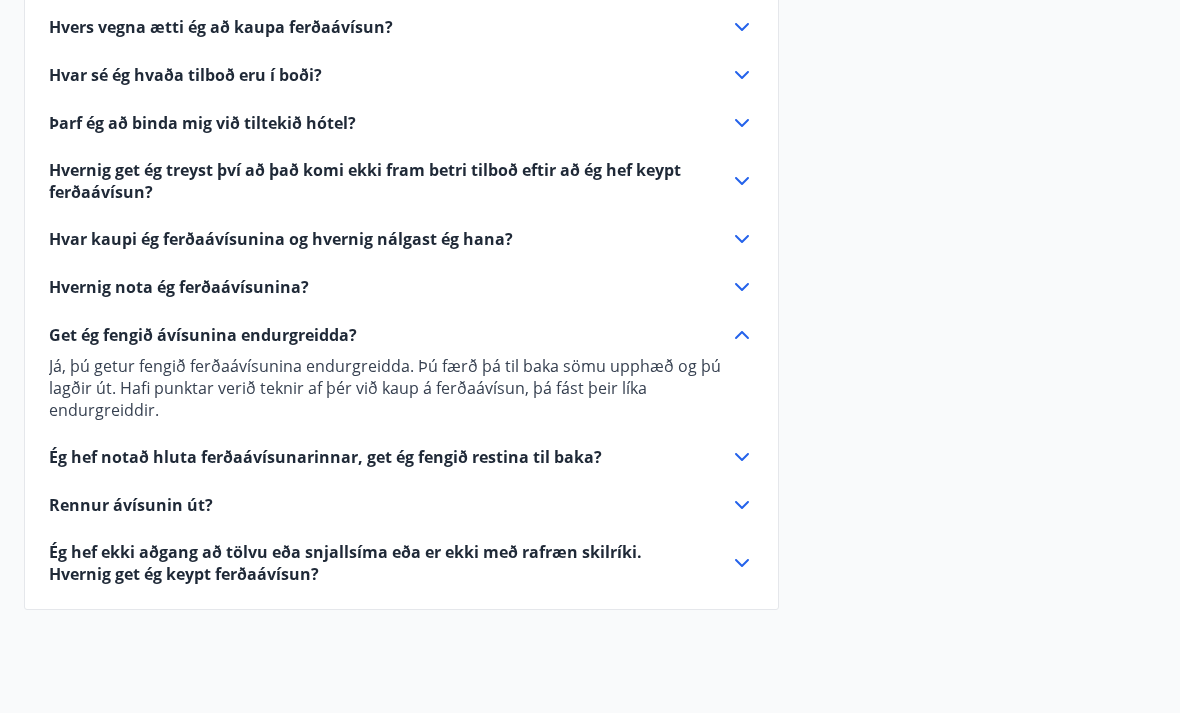 click 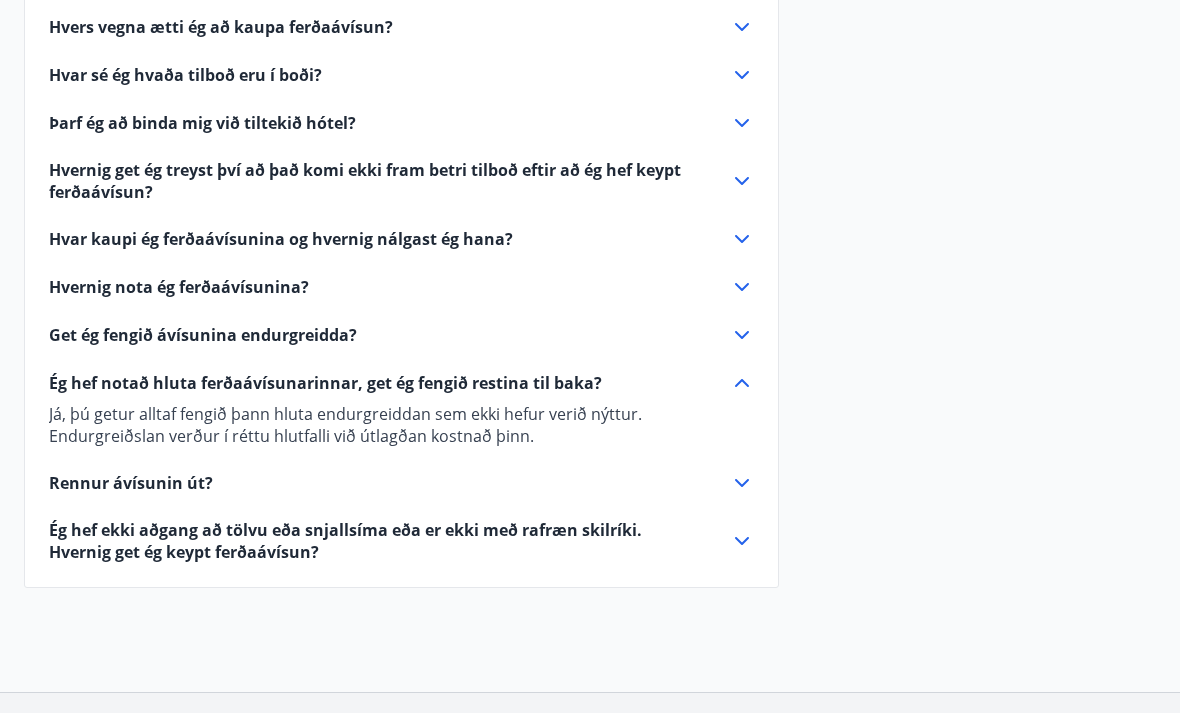 click 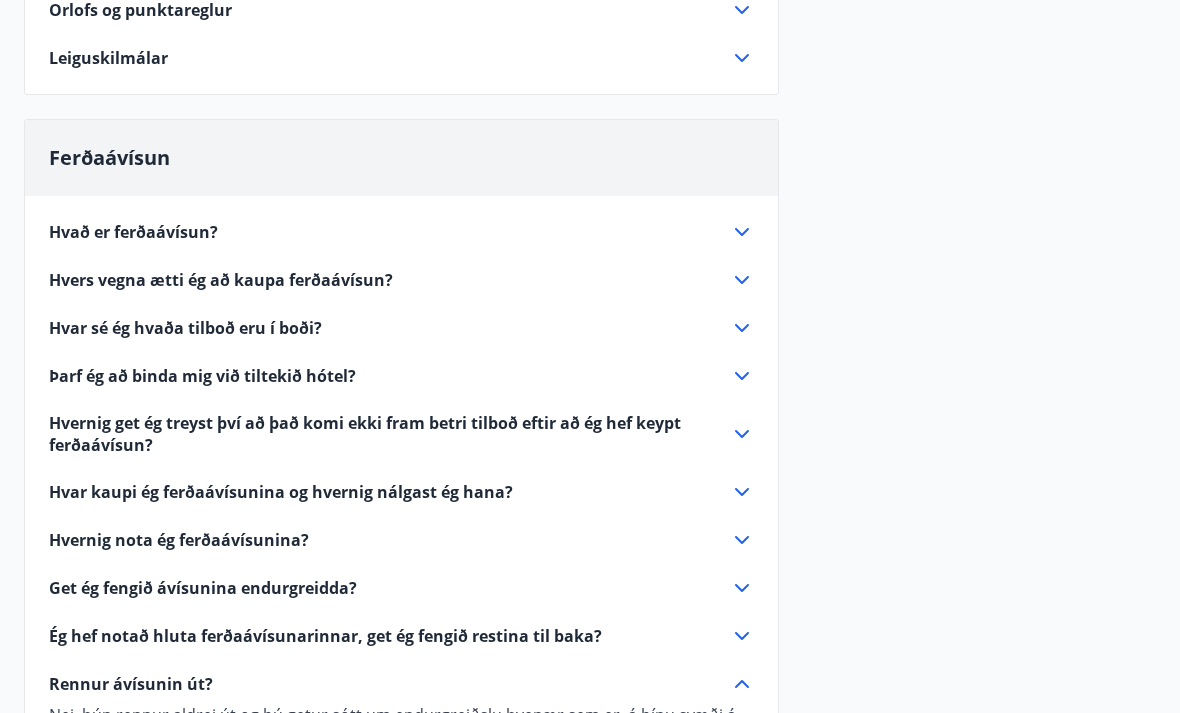 scroll, scrollTop: 574, scrollLeft: 0, axis: vertical 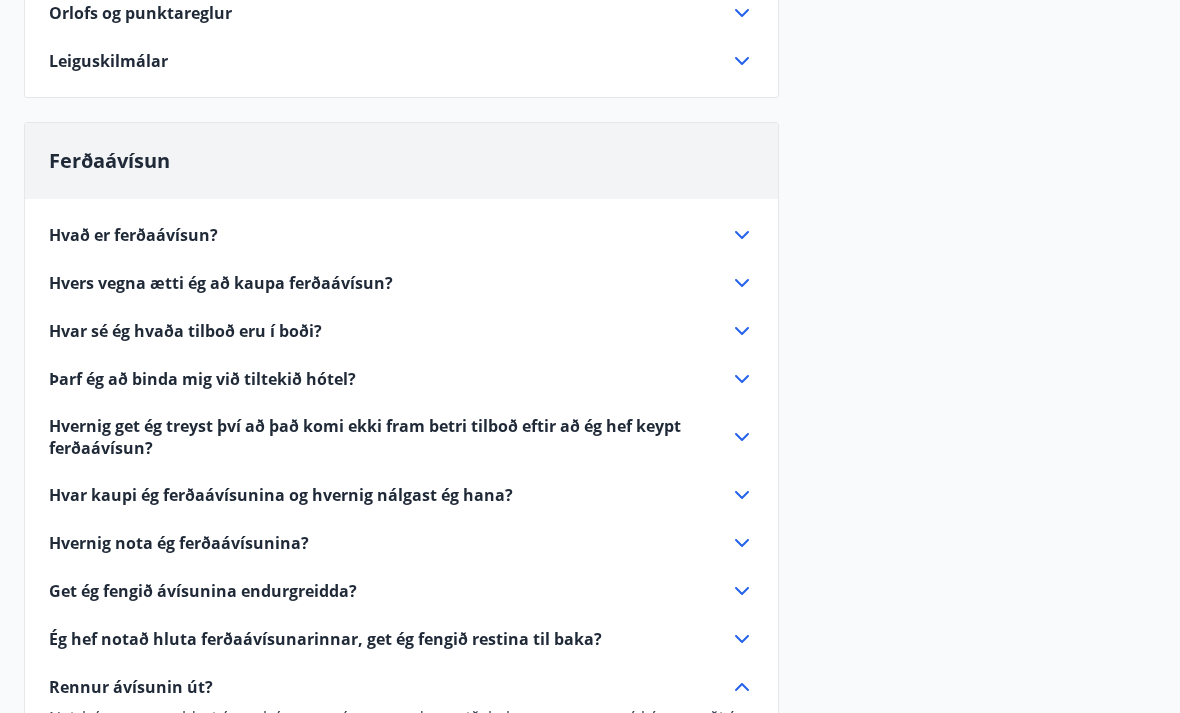 click 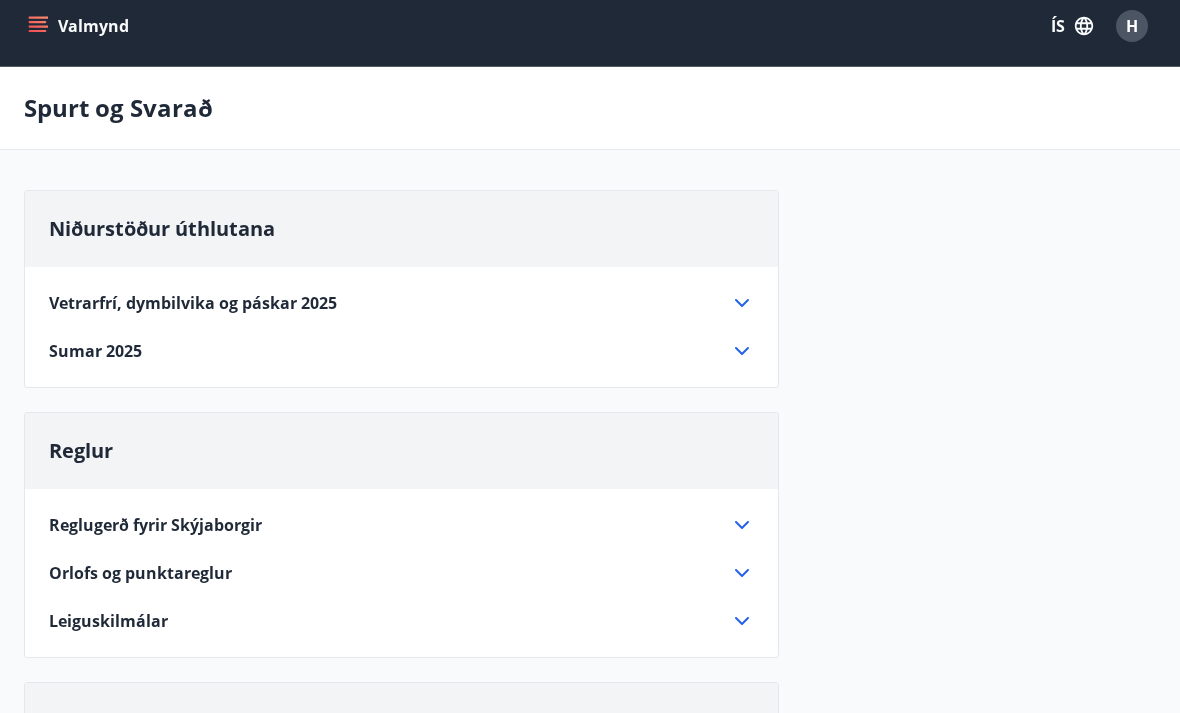 scroll, scrollTop: 0, scrollLeft: 0, axis: both 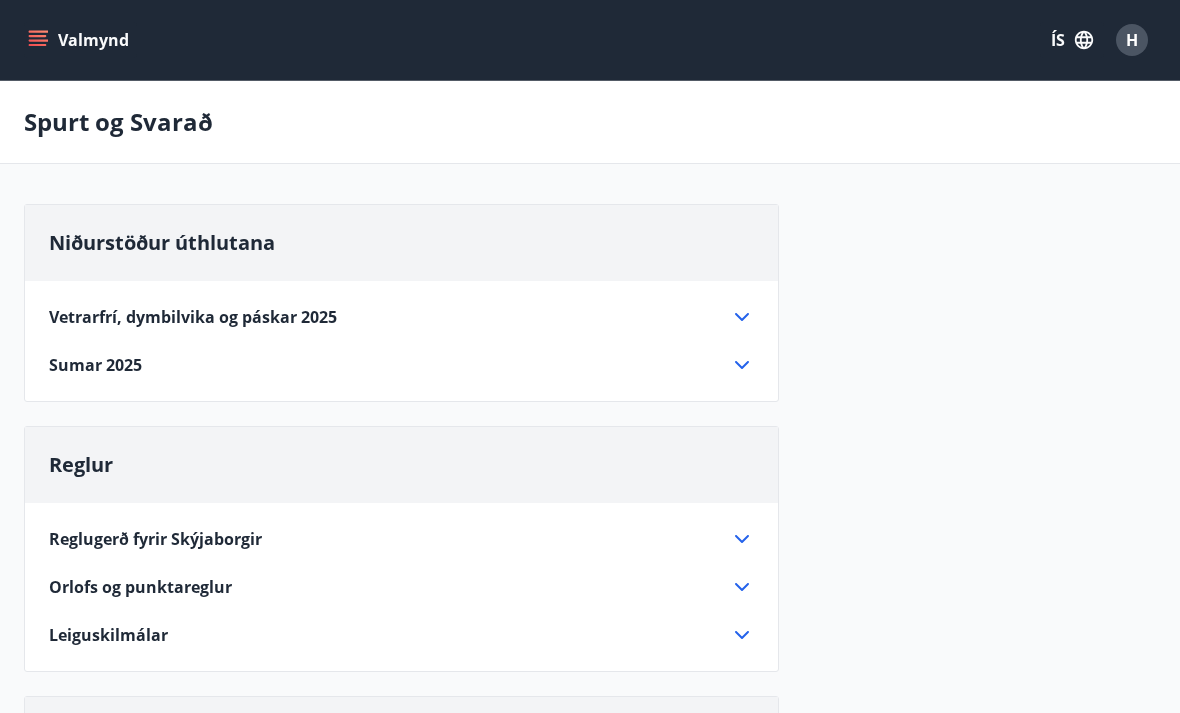 click 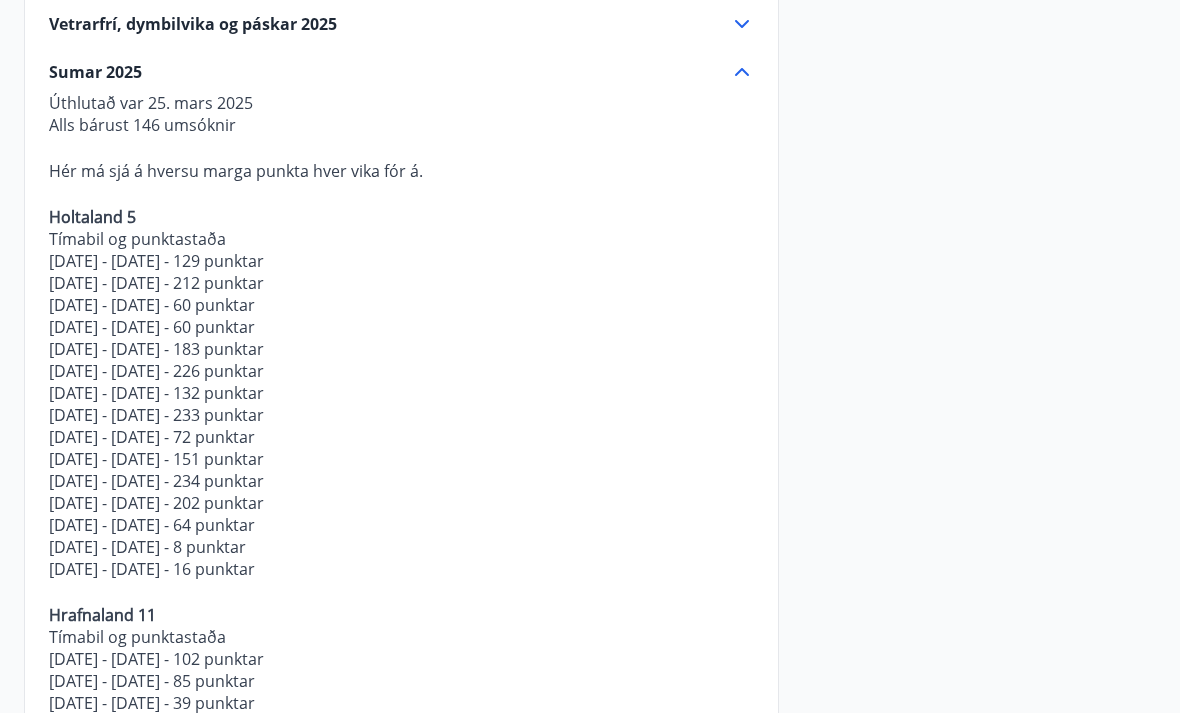 scroll, scrollTop: 0, scrollLeft: 0, axis: both 